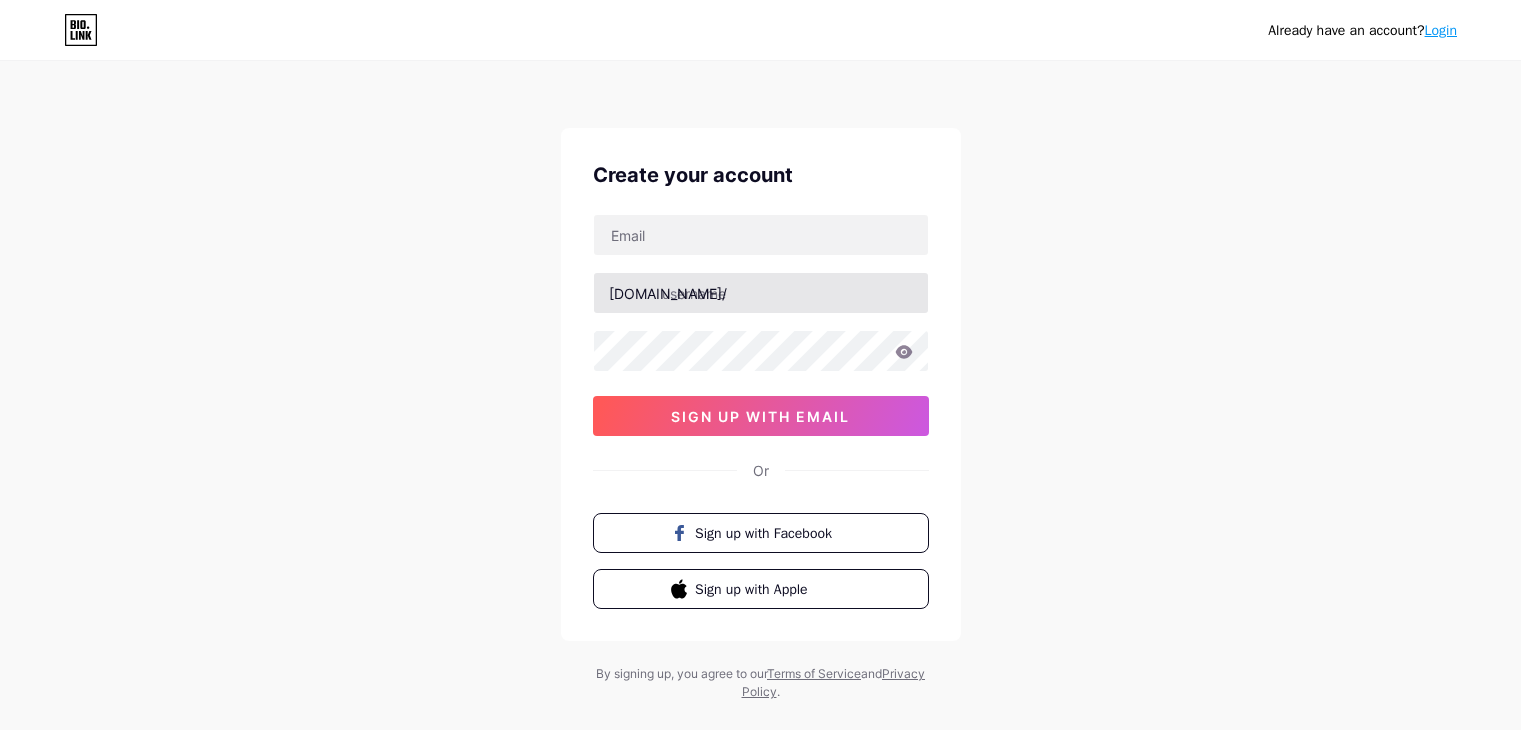 scroll, scrollTop: 0, scrollLeft: 0, axis: both 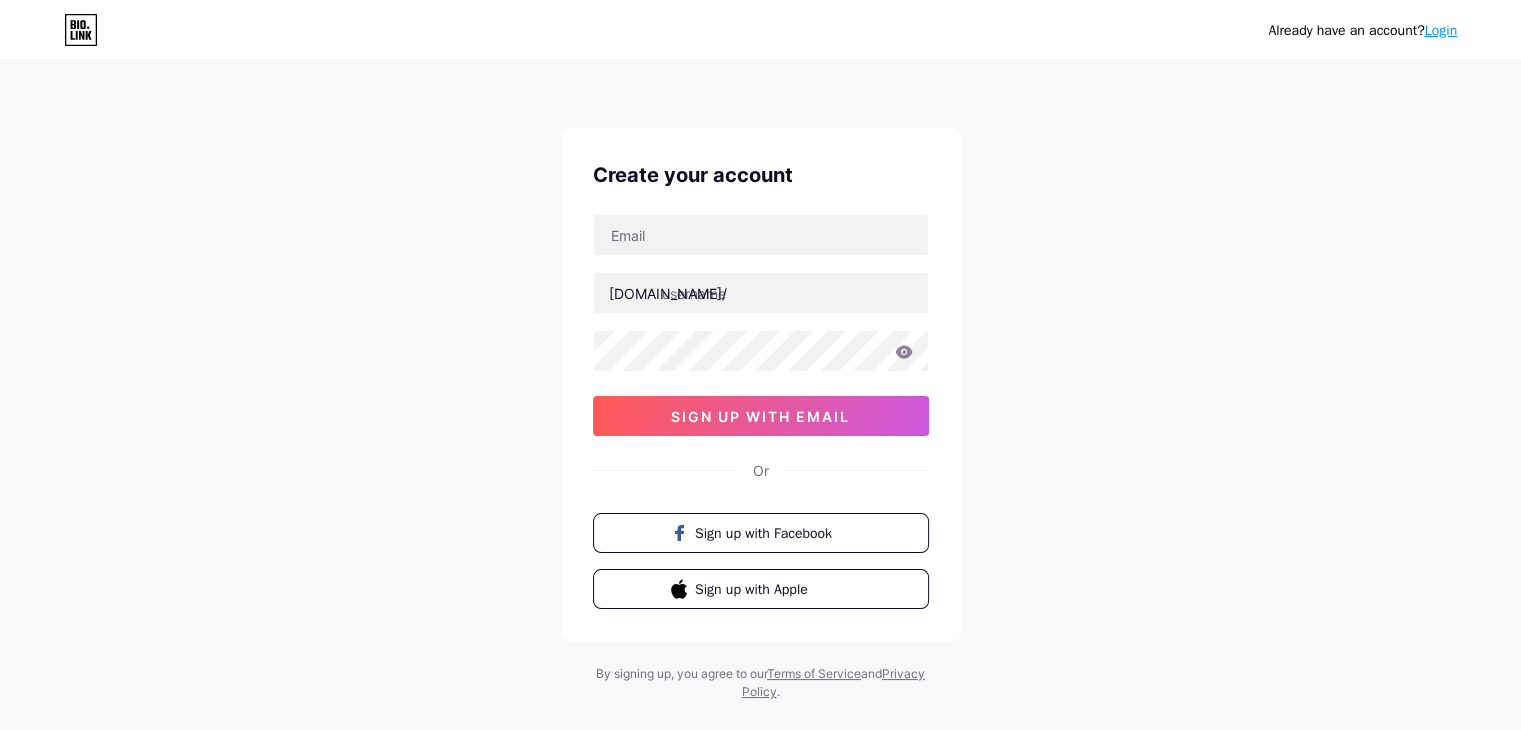 click at bounding box center [761, 235] 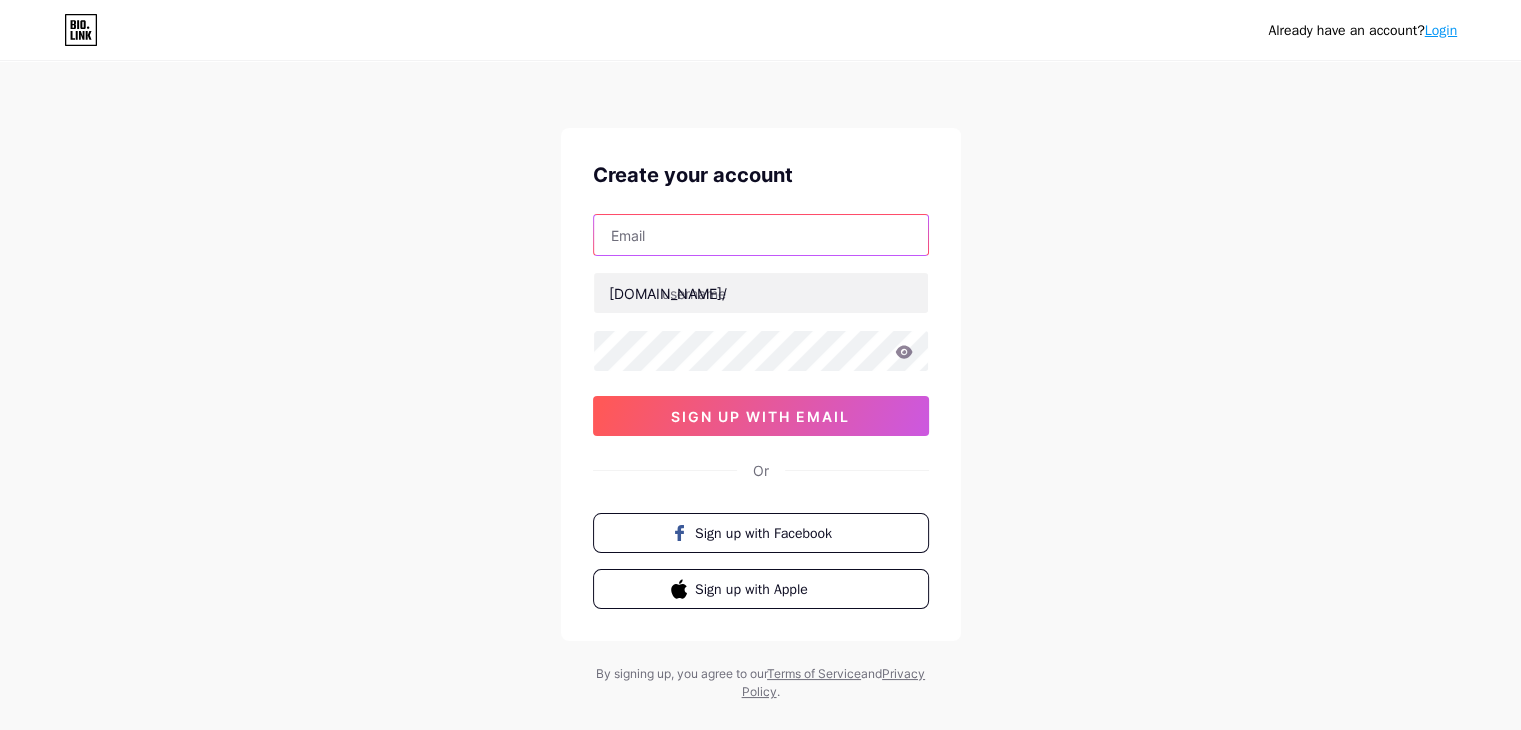 click at bounding box center (761, 235) 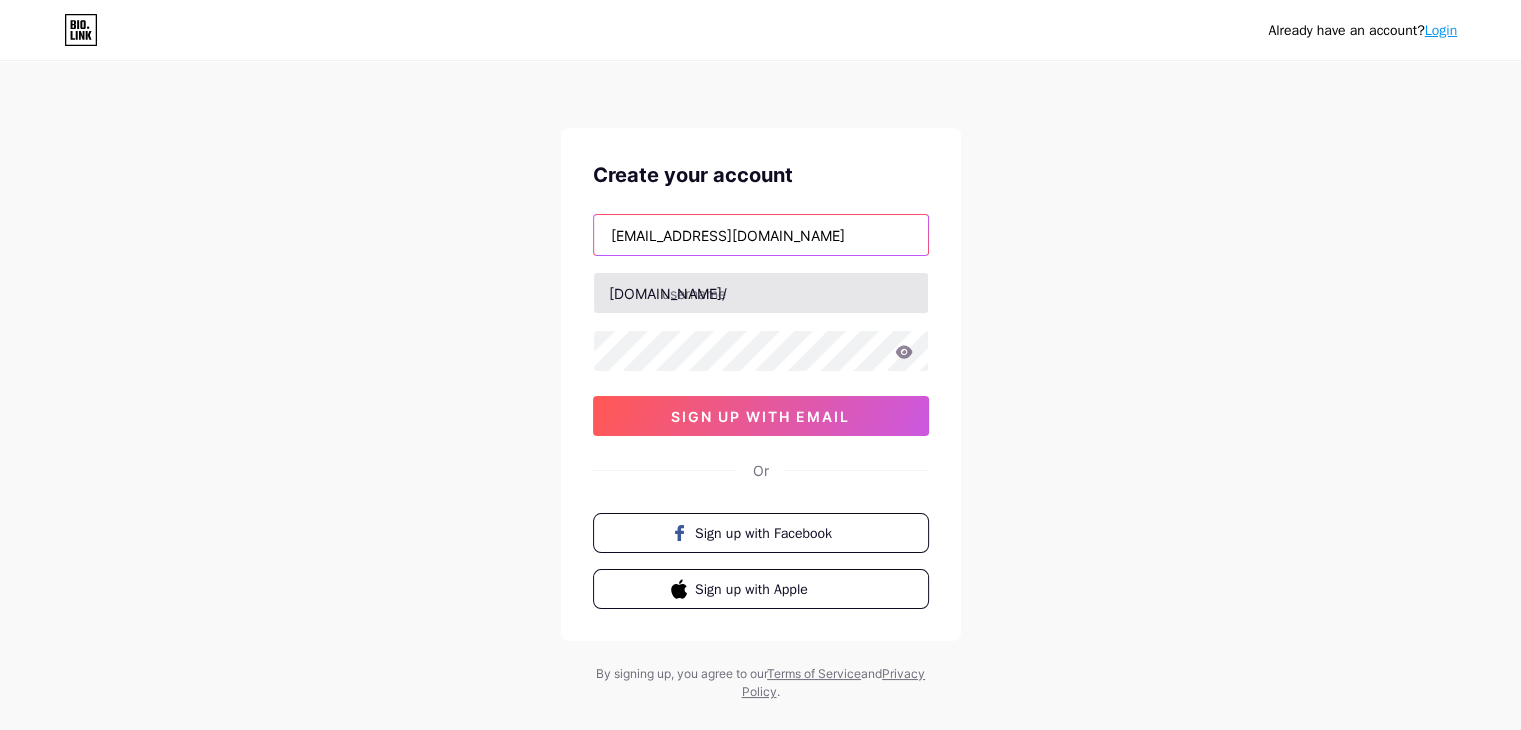 type on "[EMAIL_ADDRESS][DOMAIN_NAME]" 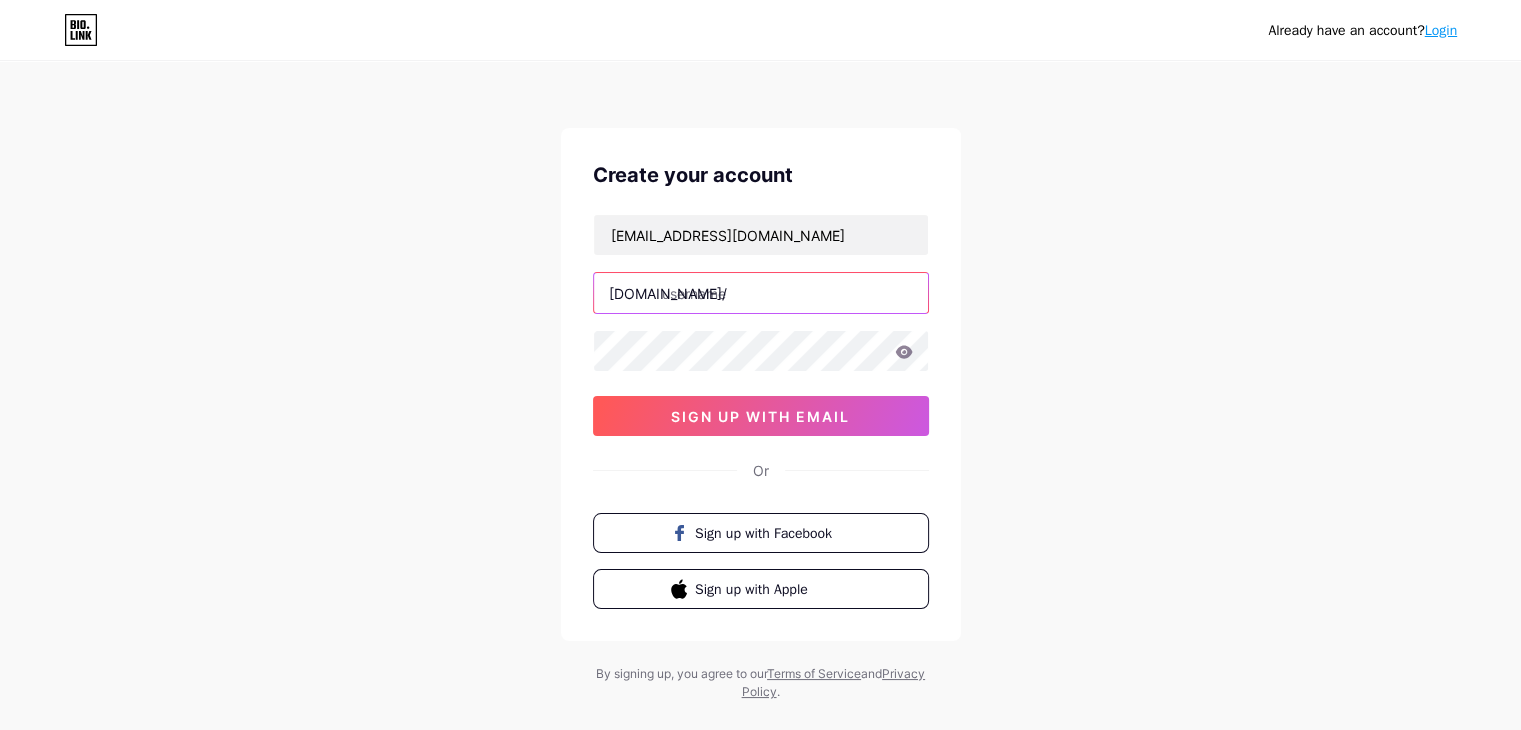 click at bounding box center (761, 293) 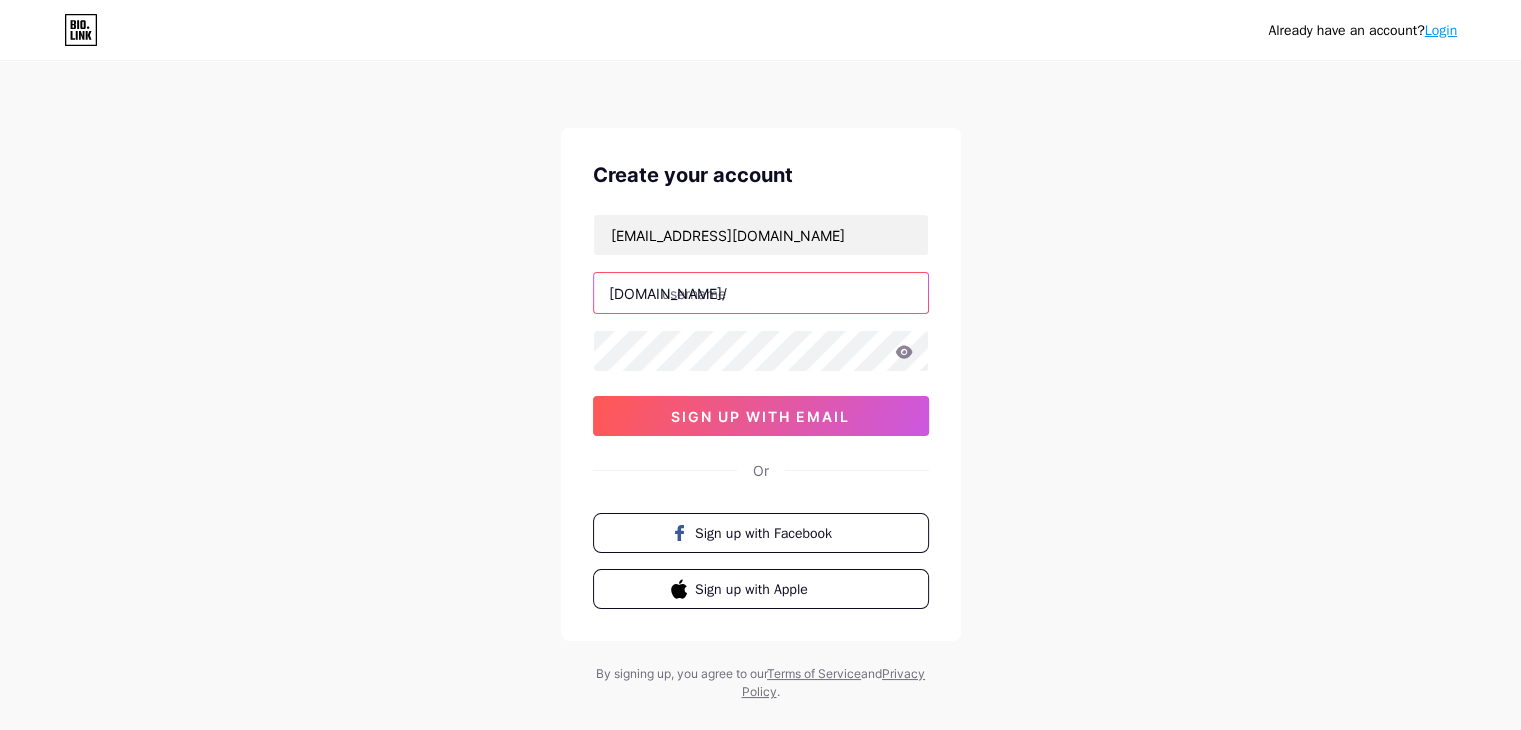 paste on "techttg" 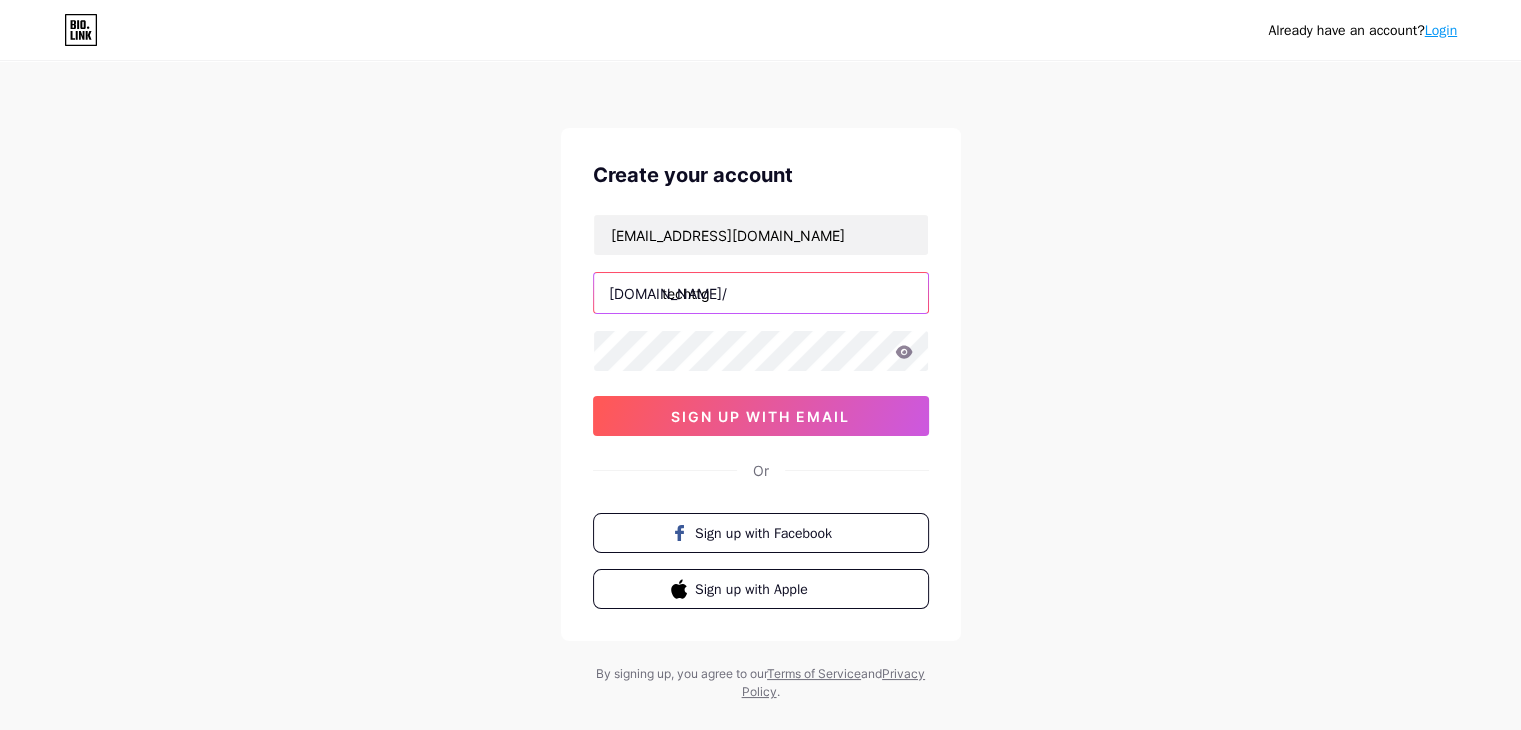 type on "techttg" 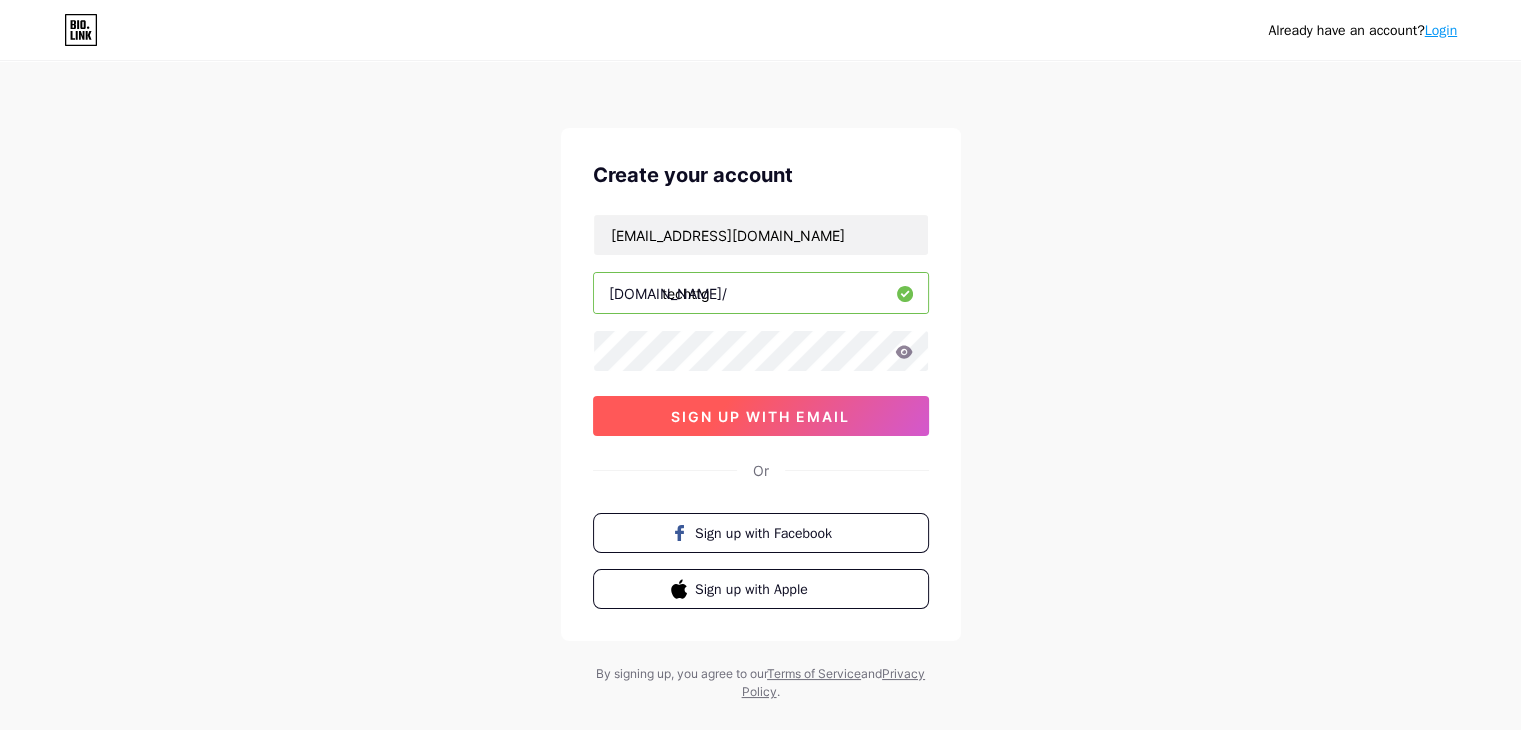 click on "sign up with email" at bounding box center [760, 416] 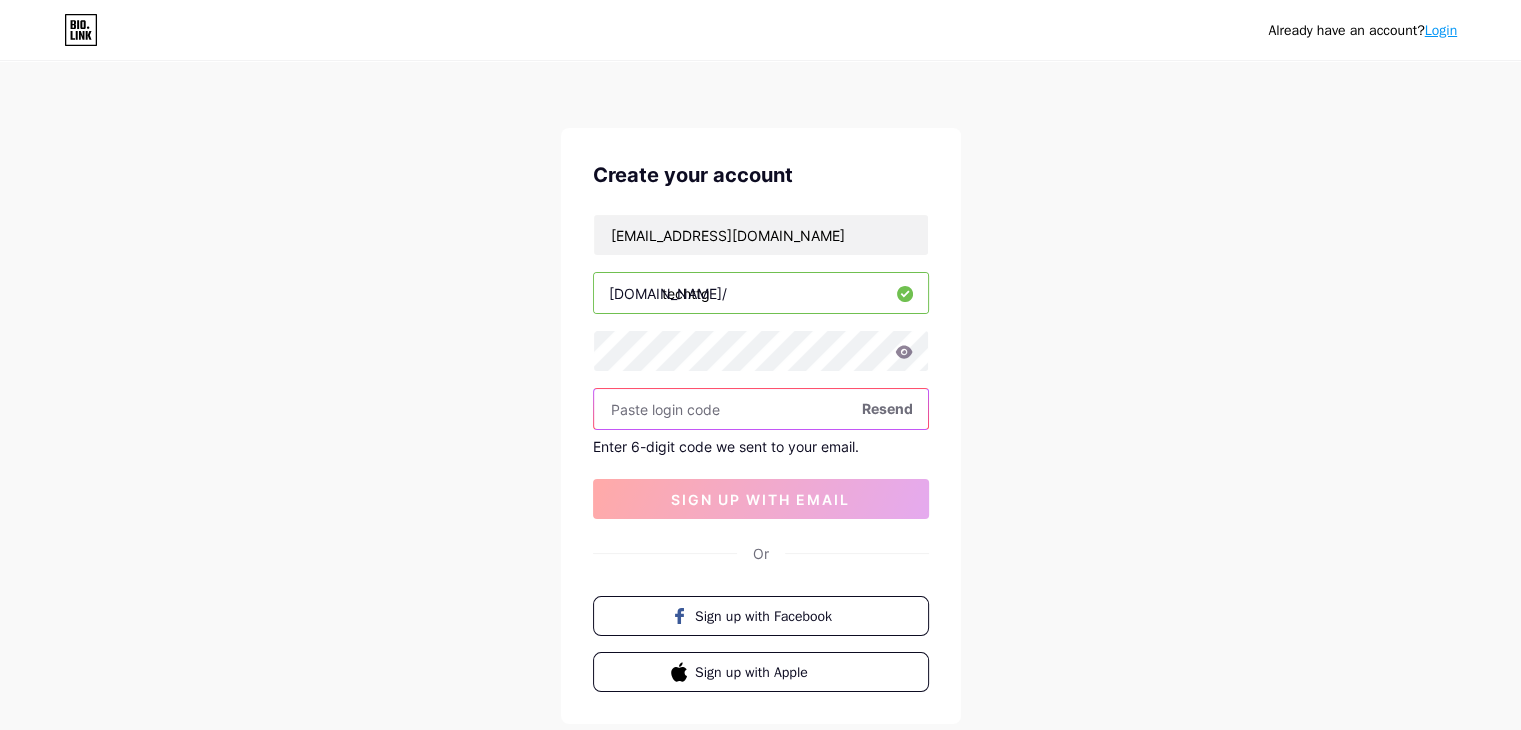 paste on "172189" 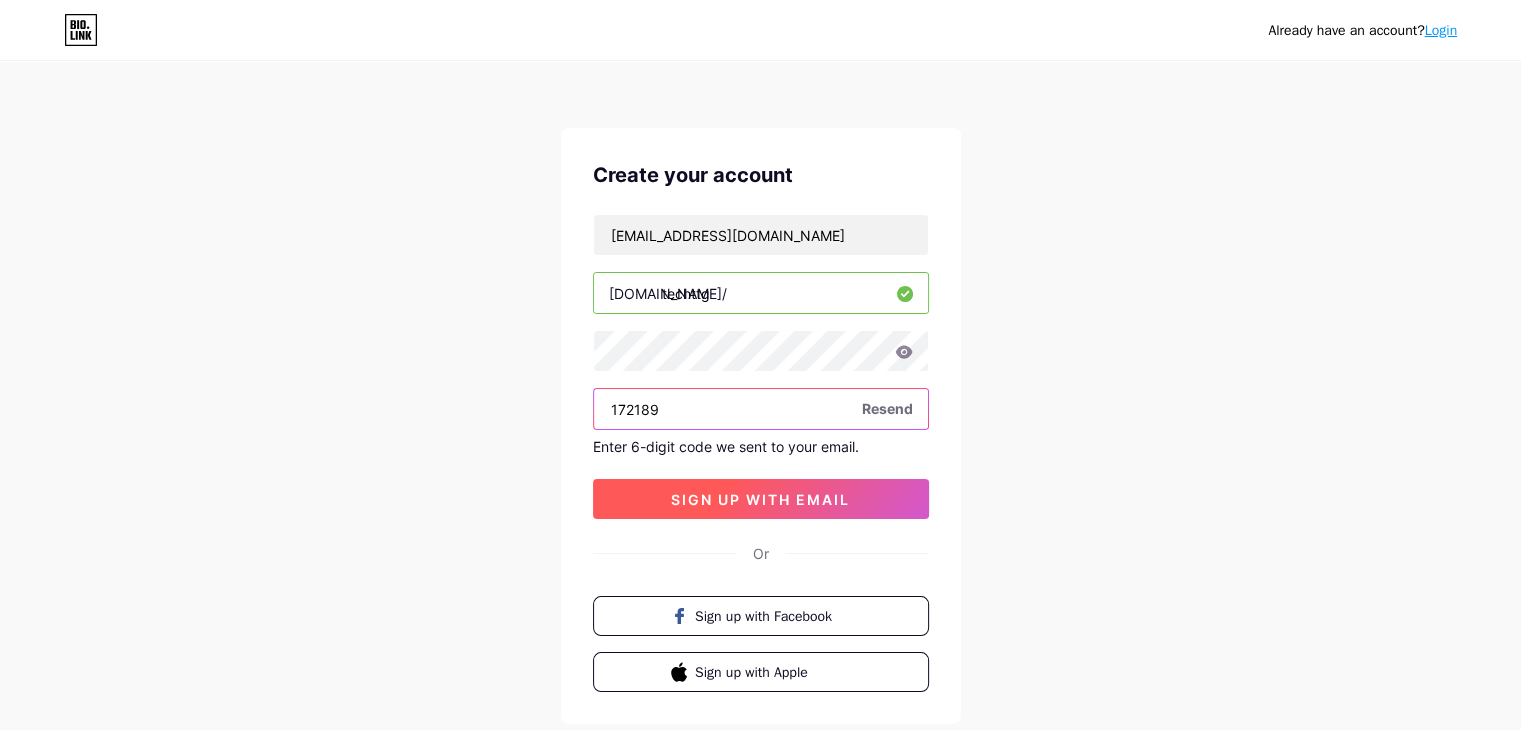 type on "172189" 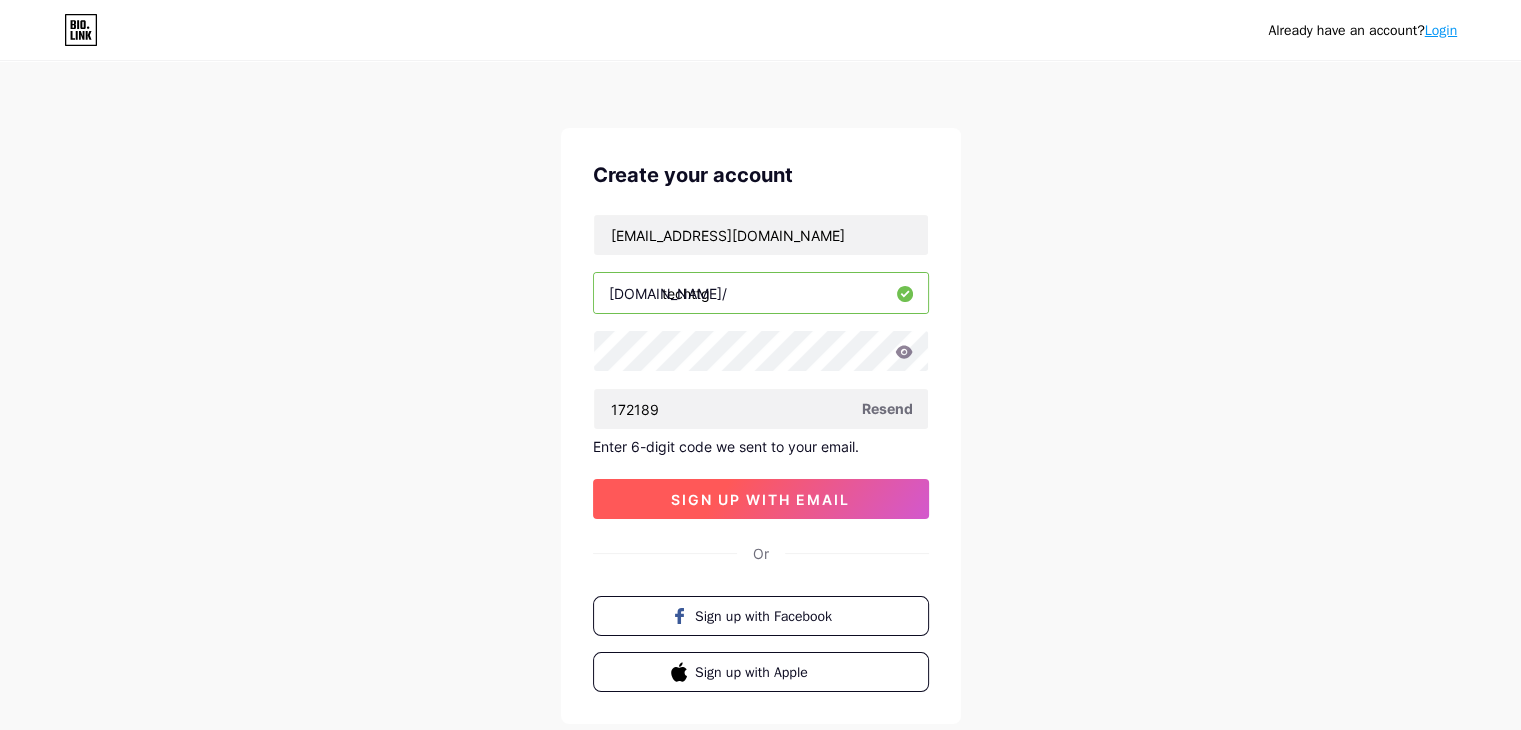 click on "sign up with email" at bounding box center [760, 499] 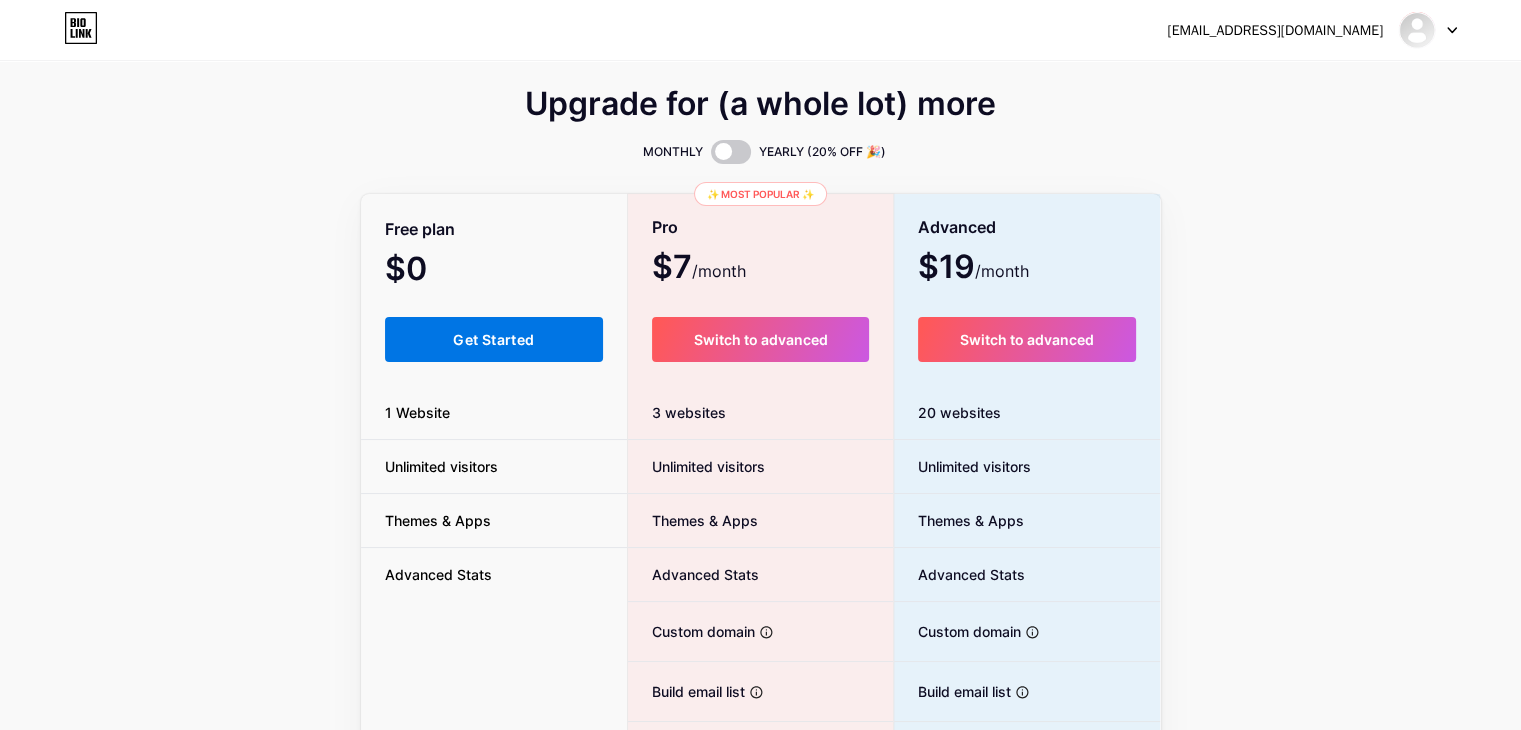 click on "Get Started" at bounding box center [494, 339] 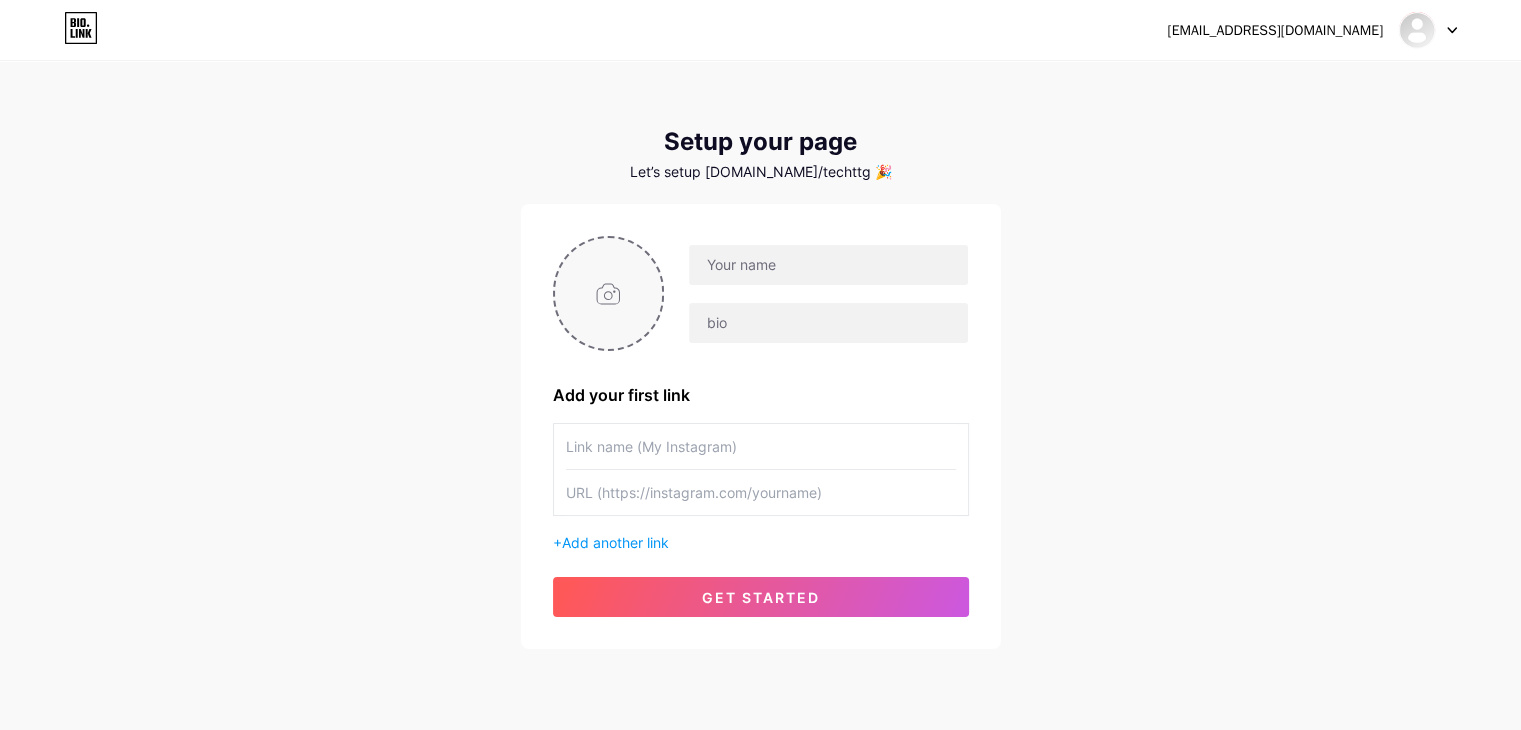 click at bounding box center (609, 293) 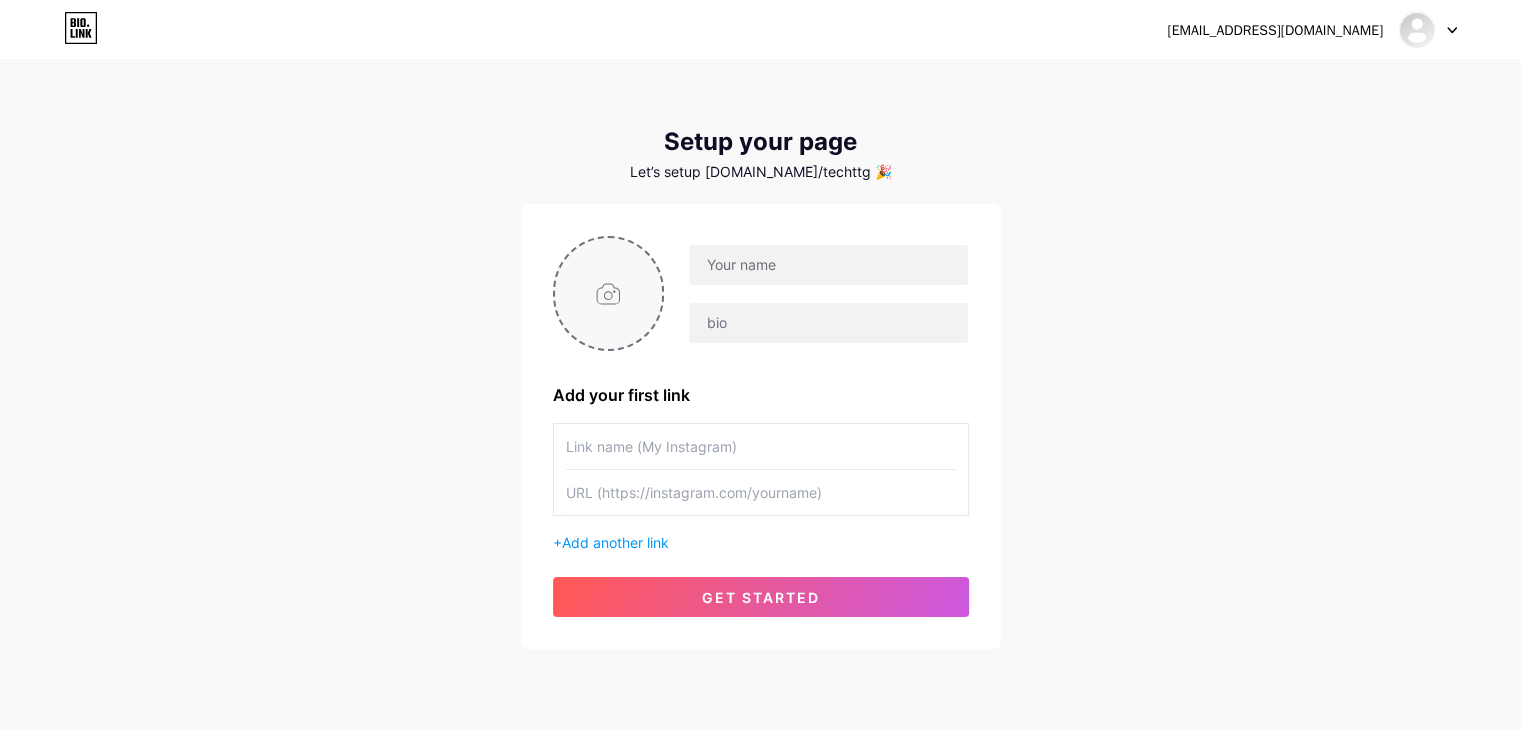 type on "C:\fakepath\logo-ttg.jpg" 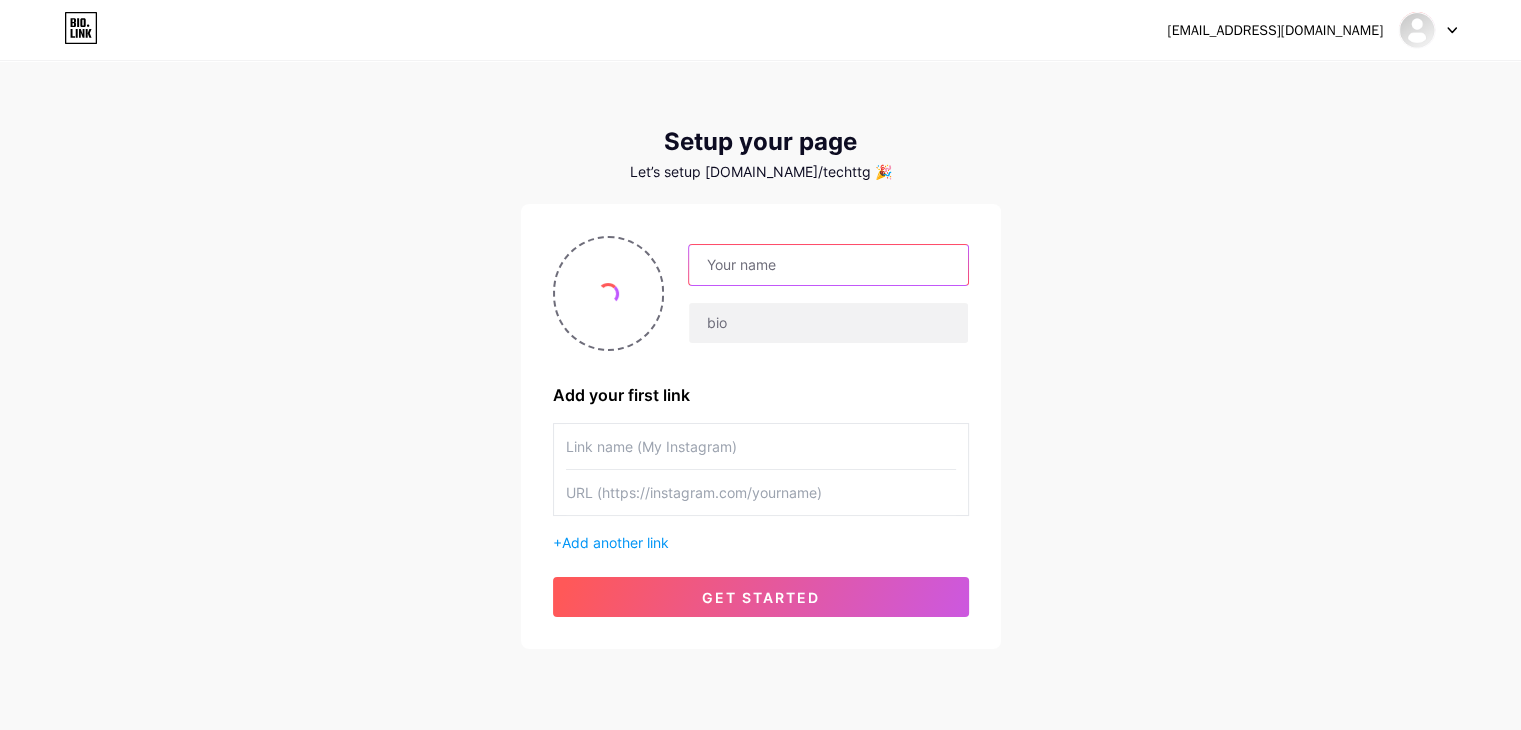 click at bounding box center [828, 265] 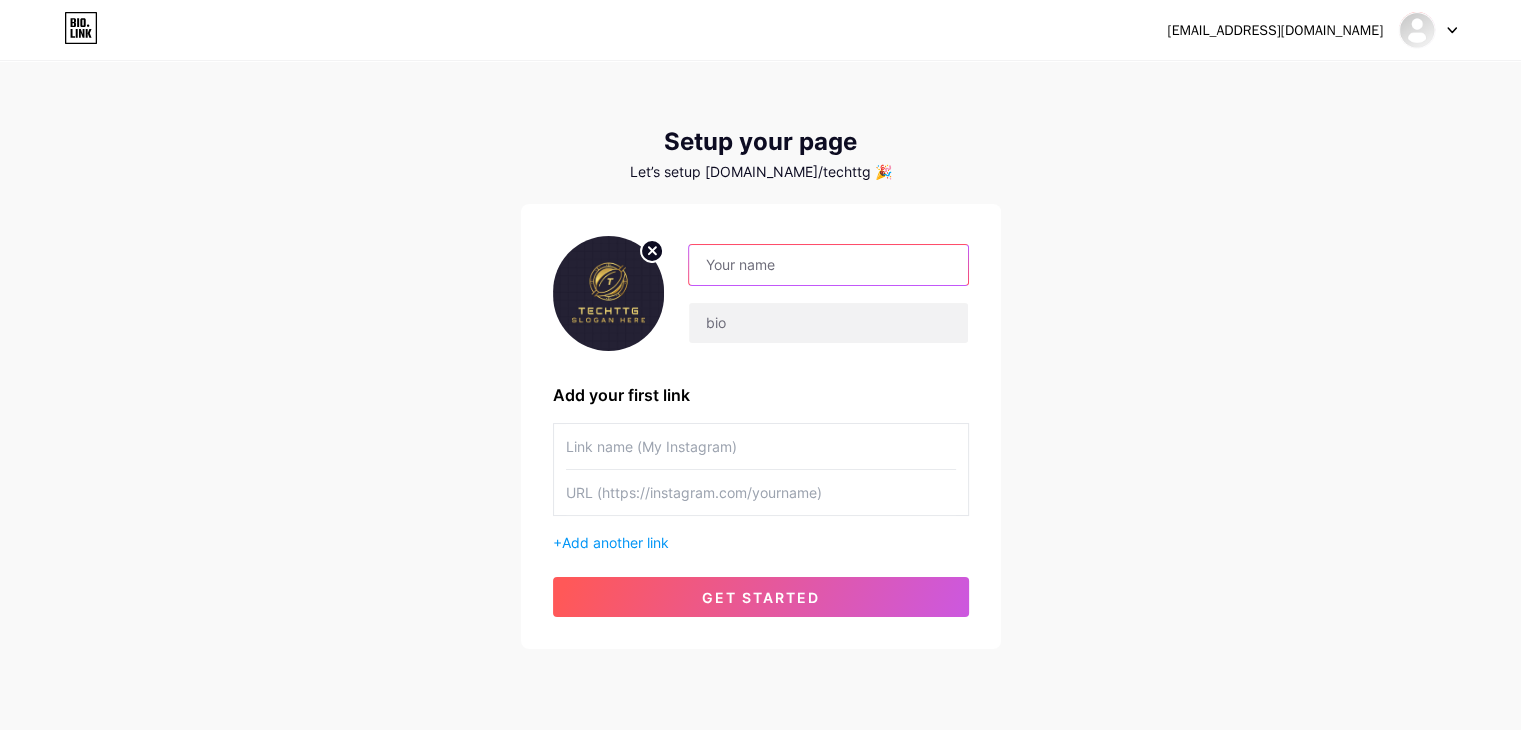 paste on "TechTTG - Download [PERSON_NAME] mềm, [PERSON_NAME] miễn phí, thủ [PERSON_NAME]" 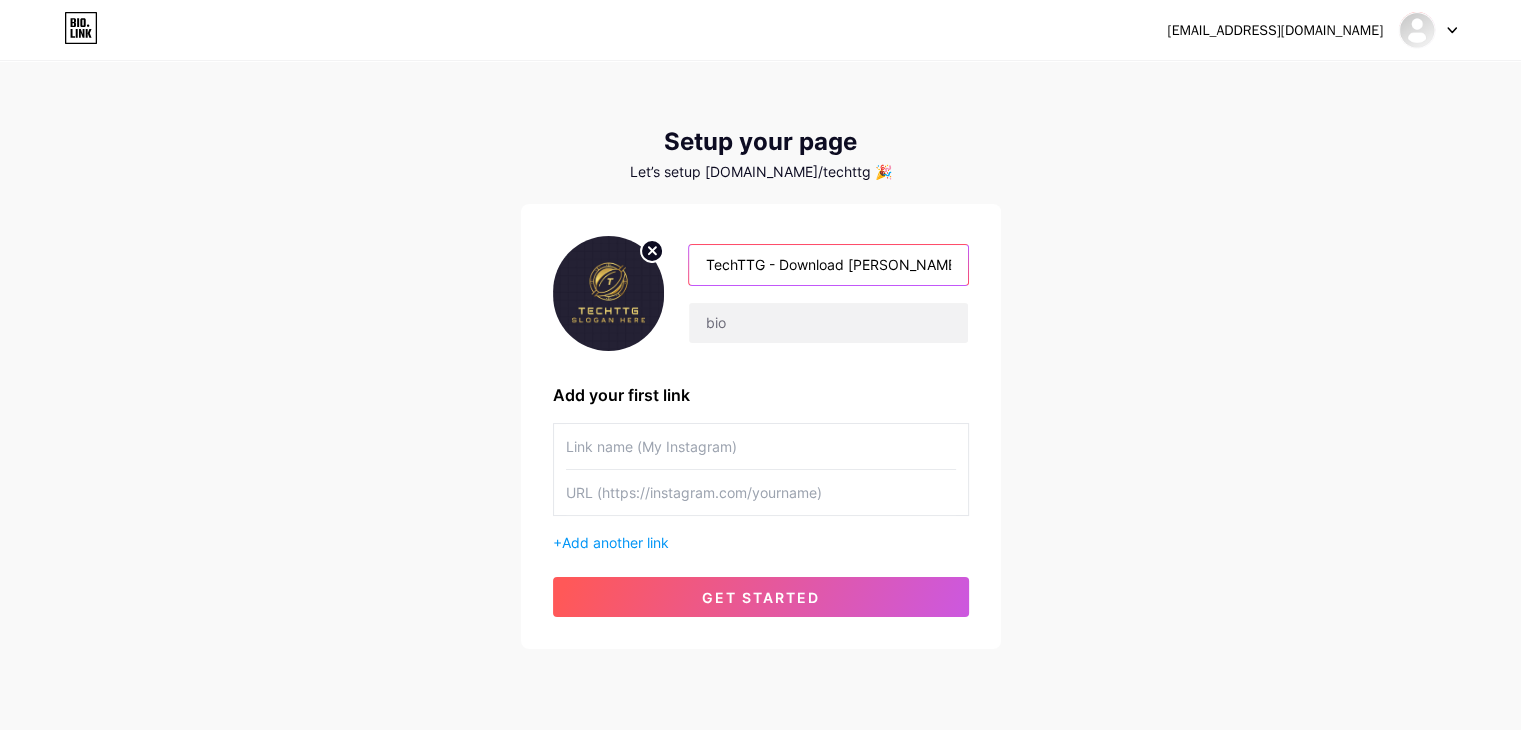 scroll, scrollTop: 0, scrollLeft: 194, axis: horizontal 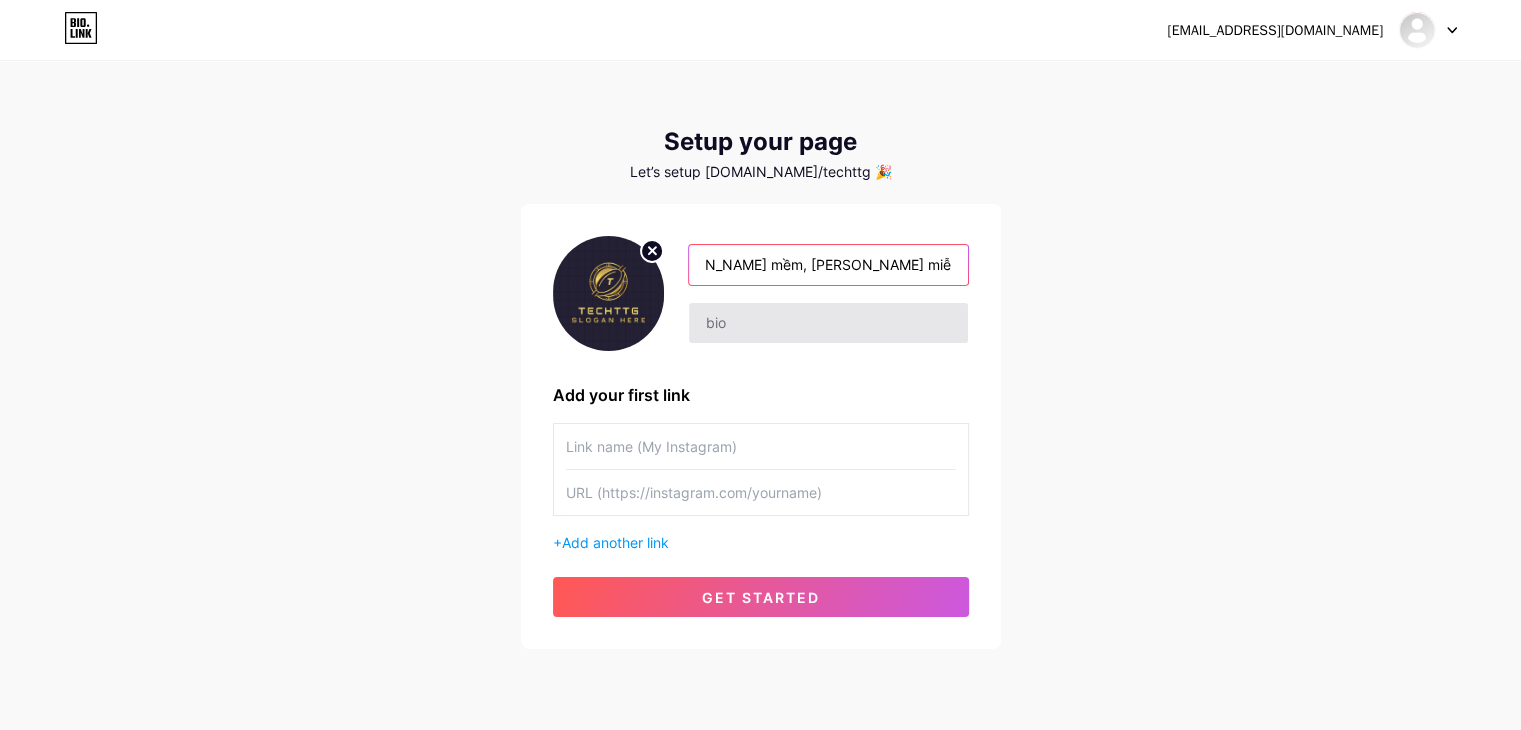 type on "TechTTG - Download [PERSON_NAME] mềm, [PERSON_NAME] miễn phí, thủ [PERSON_NAME]" 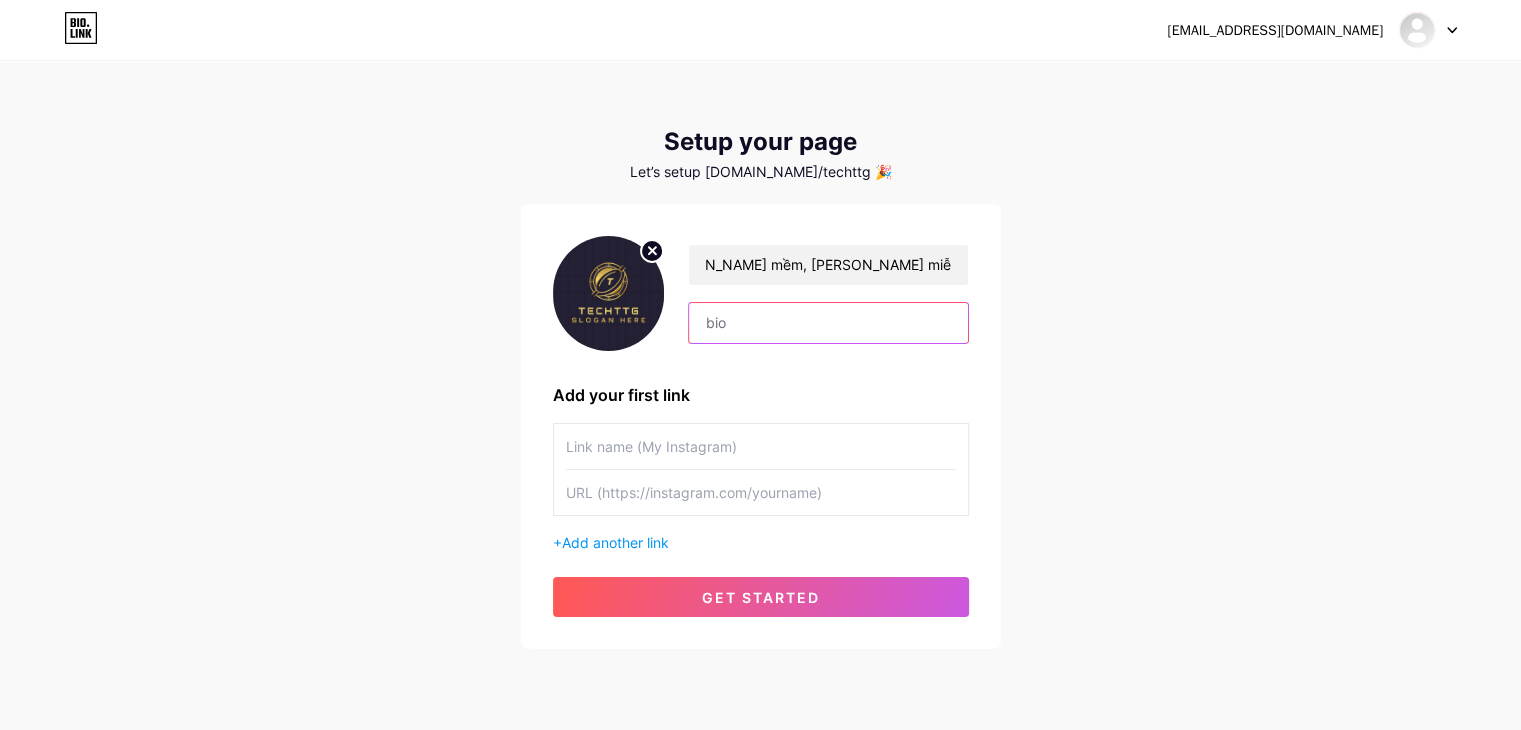 scroll, scrollTop: 0, scrollLeft: 0, axis: both 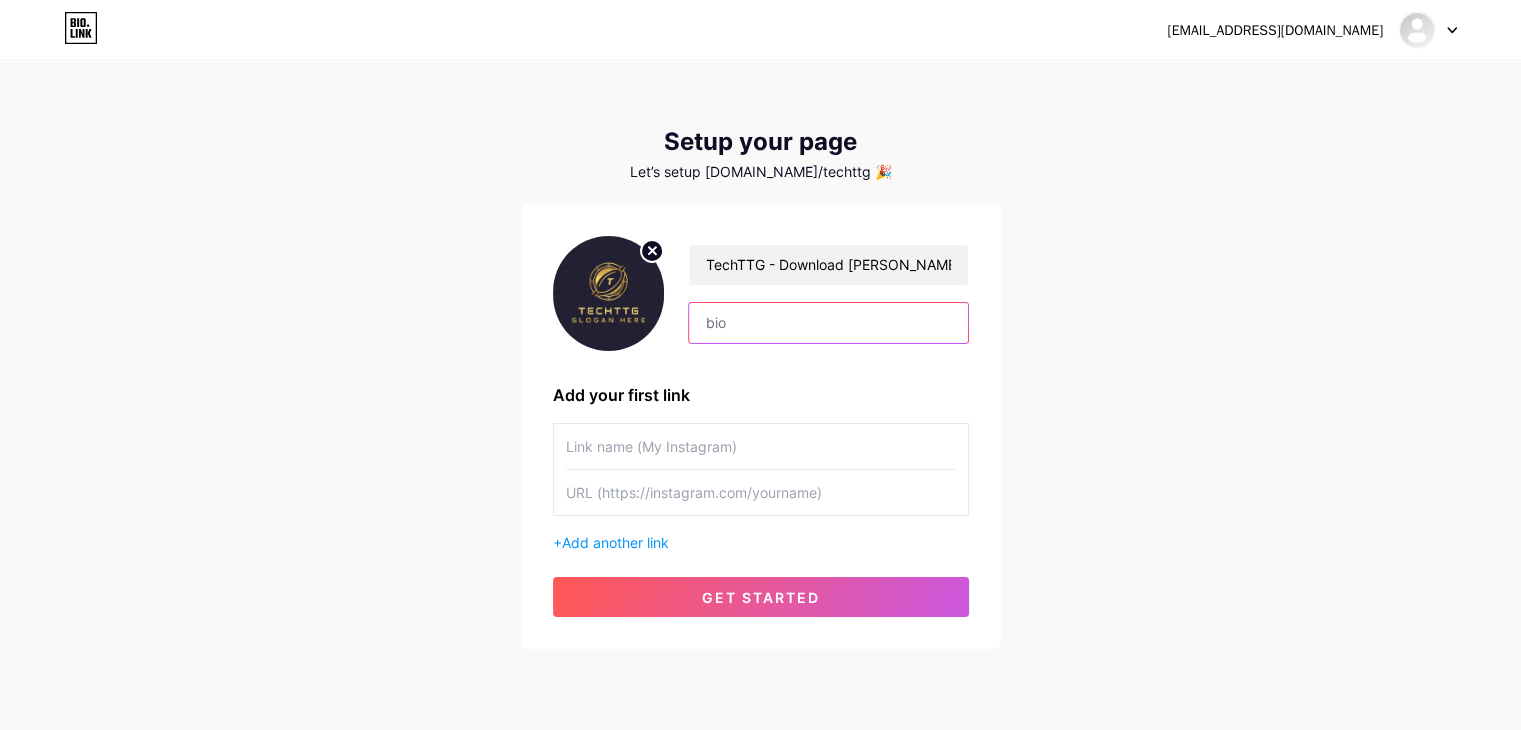 click at bounding box center (828, 323) 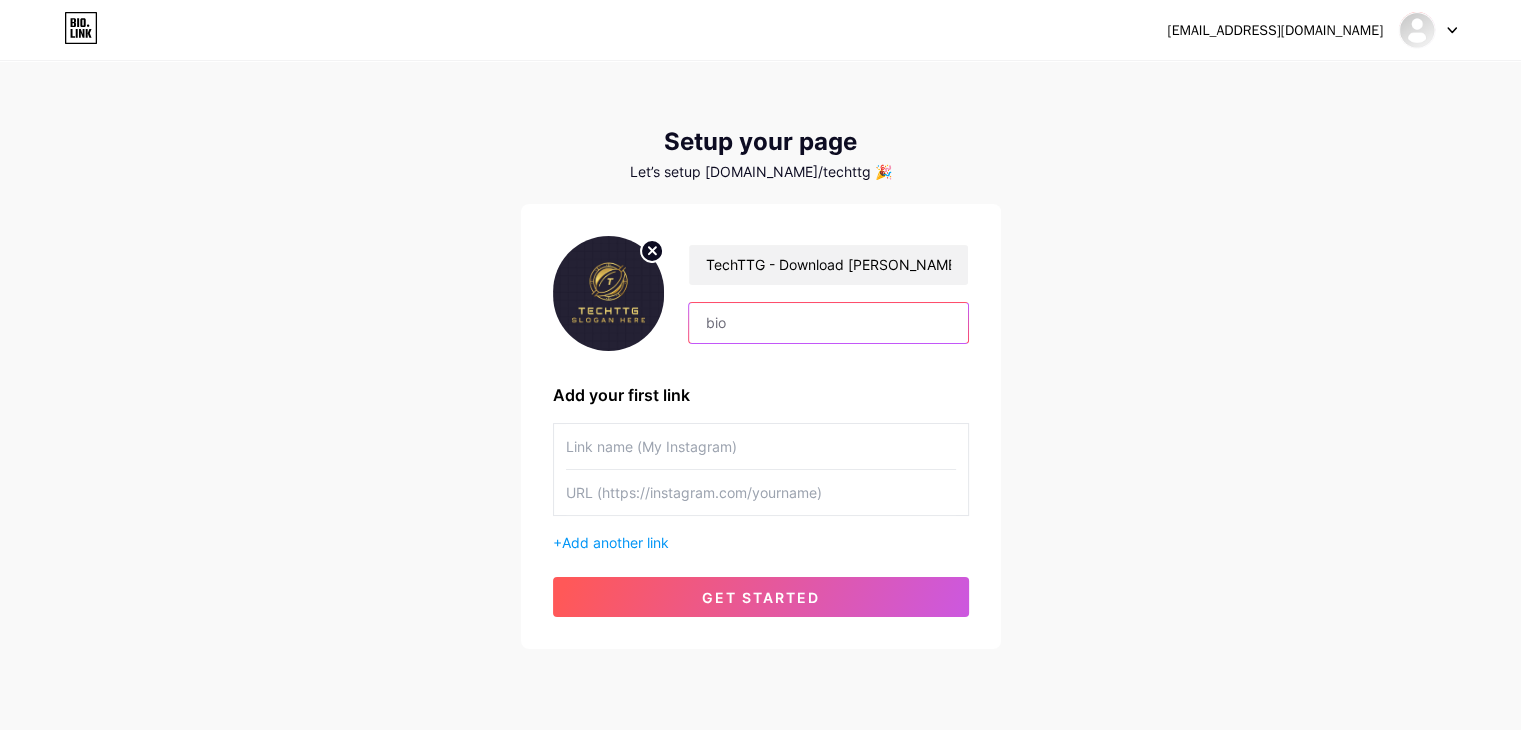 paste on "TechTTG mang đến một hệ [PERSON_NAME] mềm và [PERSON_NAME] miễn phí, được chọn lọc [PERSON_NAME], [PERSON_NAME] đa [PERSON_NAME] mục đích từ học tập, [PERSON_NAME] việc đến giải trí." 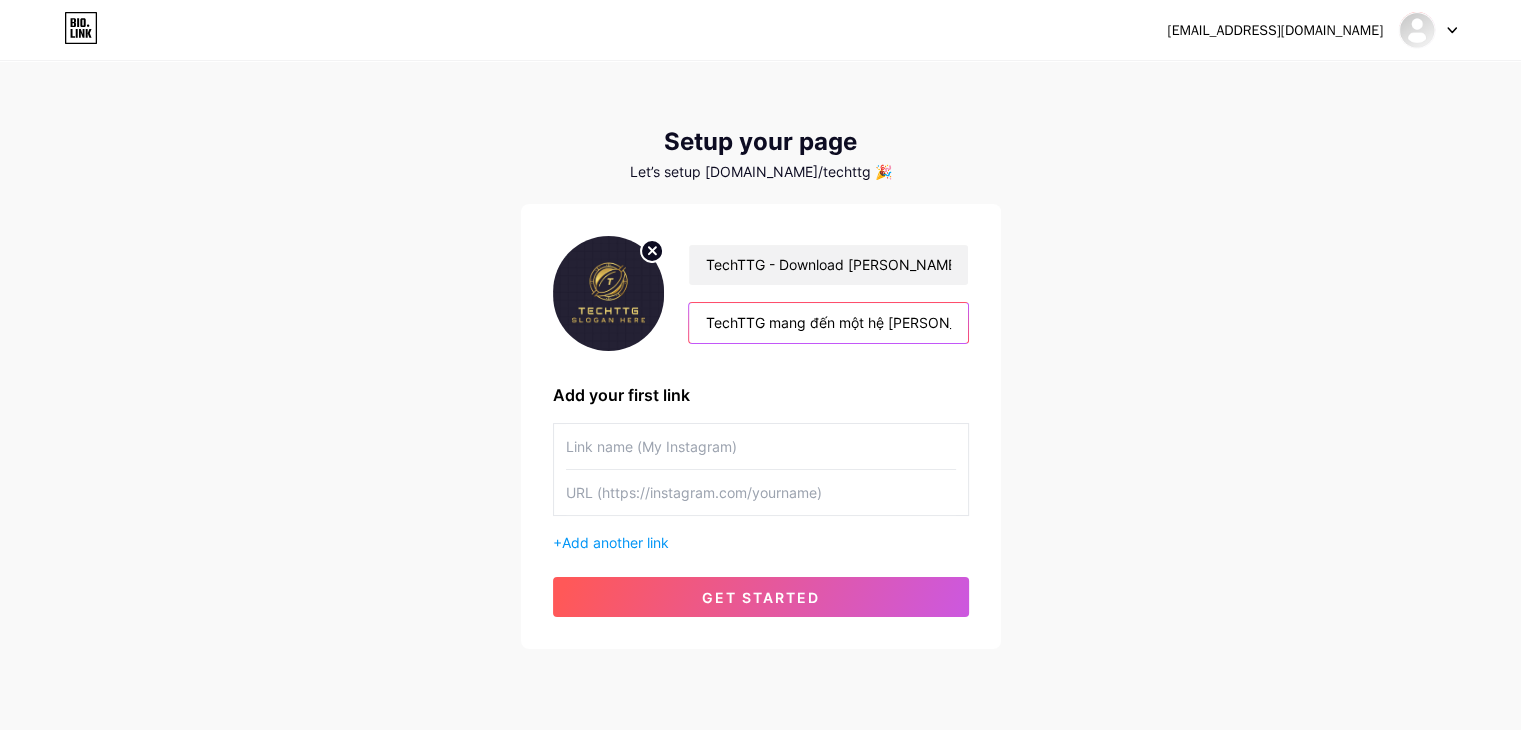 scroll, scrollTop: 0, scrollLeft: 752, axis: horizontal 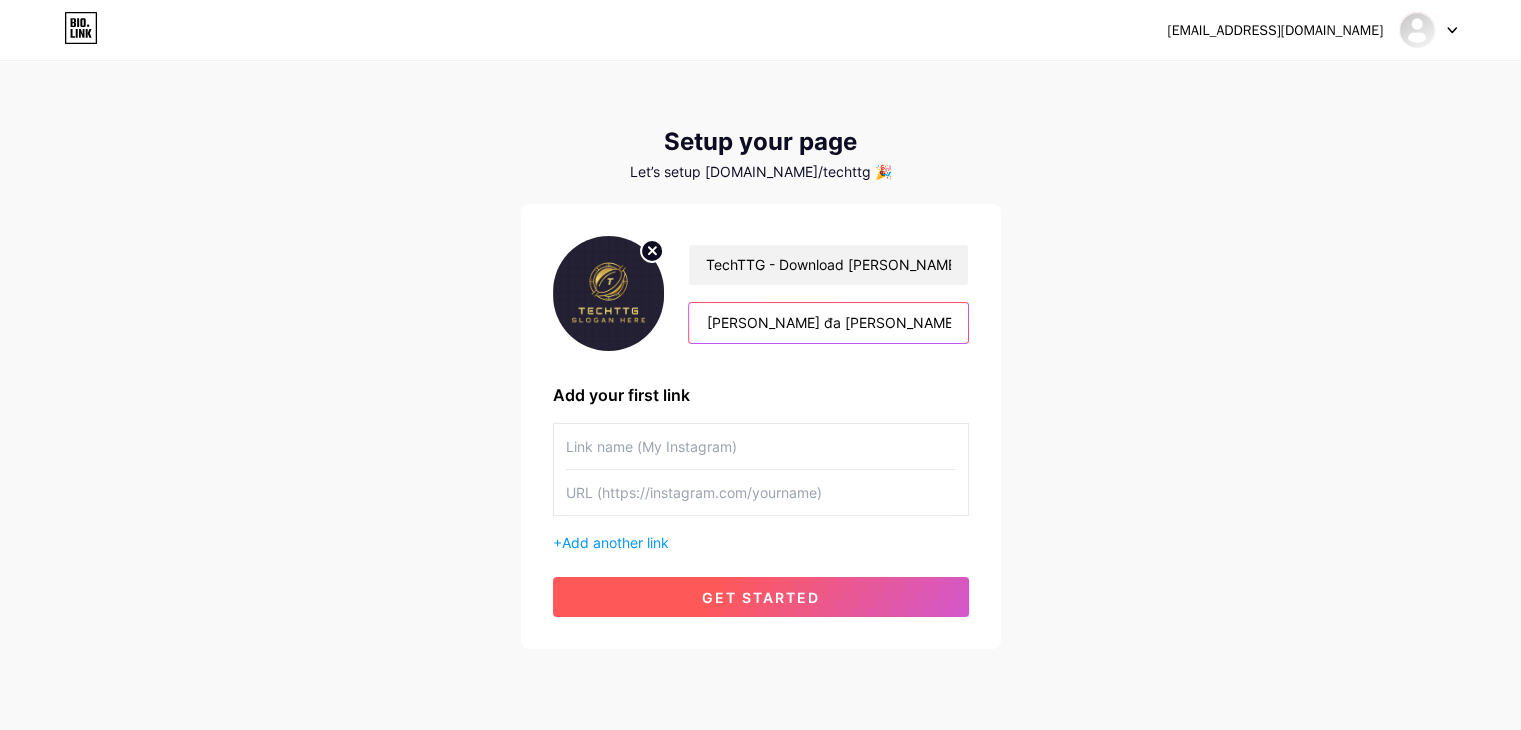 type on "TechTTG mang đến một hệ [PERSON_NAME] mềm và [PERSON_NAME] miễn phí, được chọn lọc [PERSON_NAME], [PERSON_NAME] đa [PERSON_NAME] mục đích từ học tập, [PERSON_NAME] việc đến giải trí." 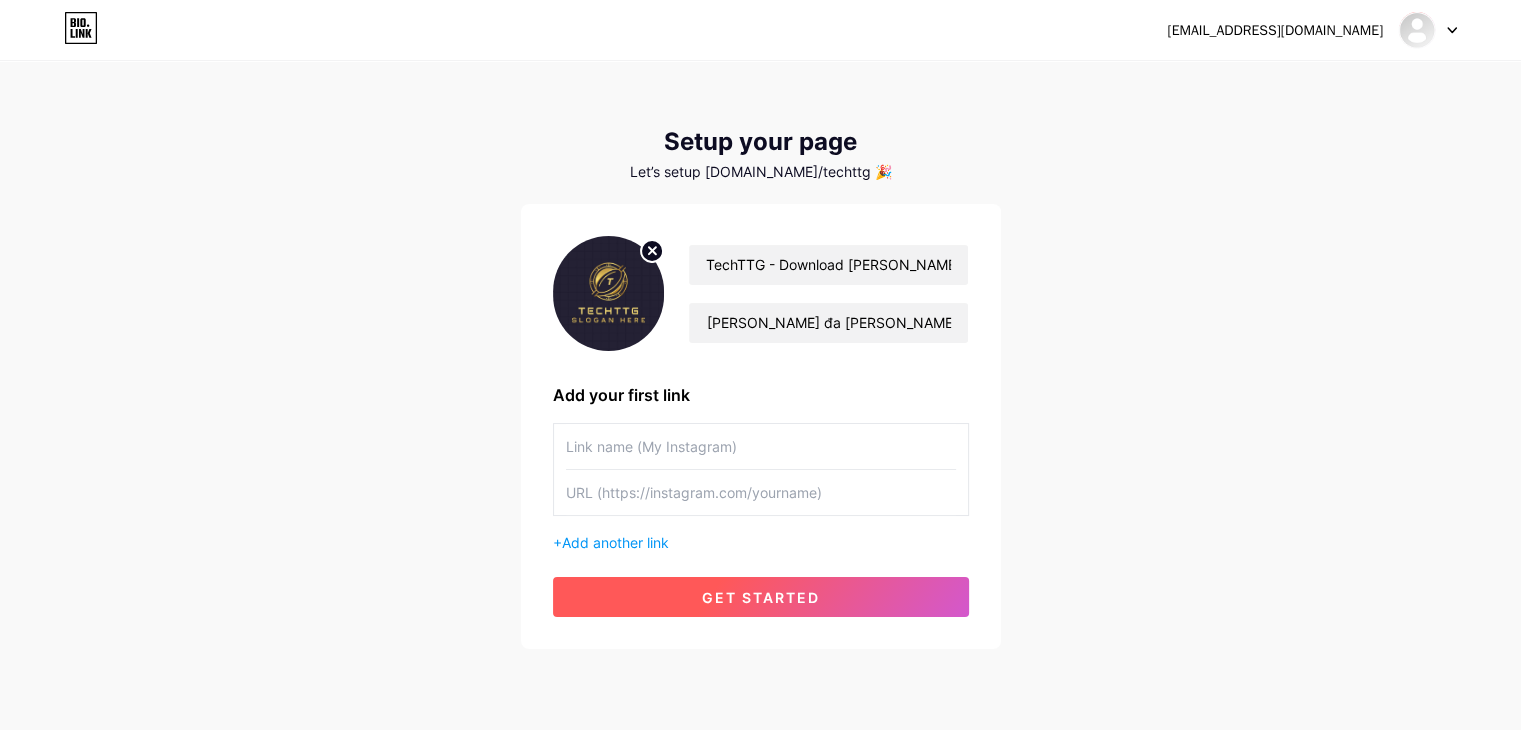 scroll, scrollTop: 0, scrollLeft: 0, axis: both 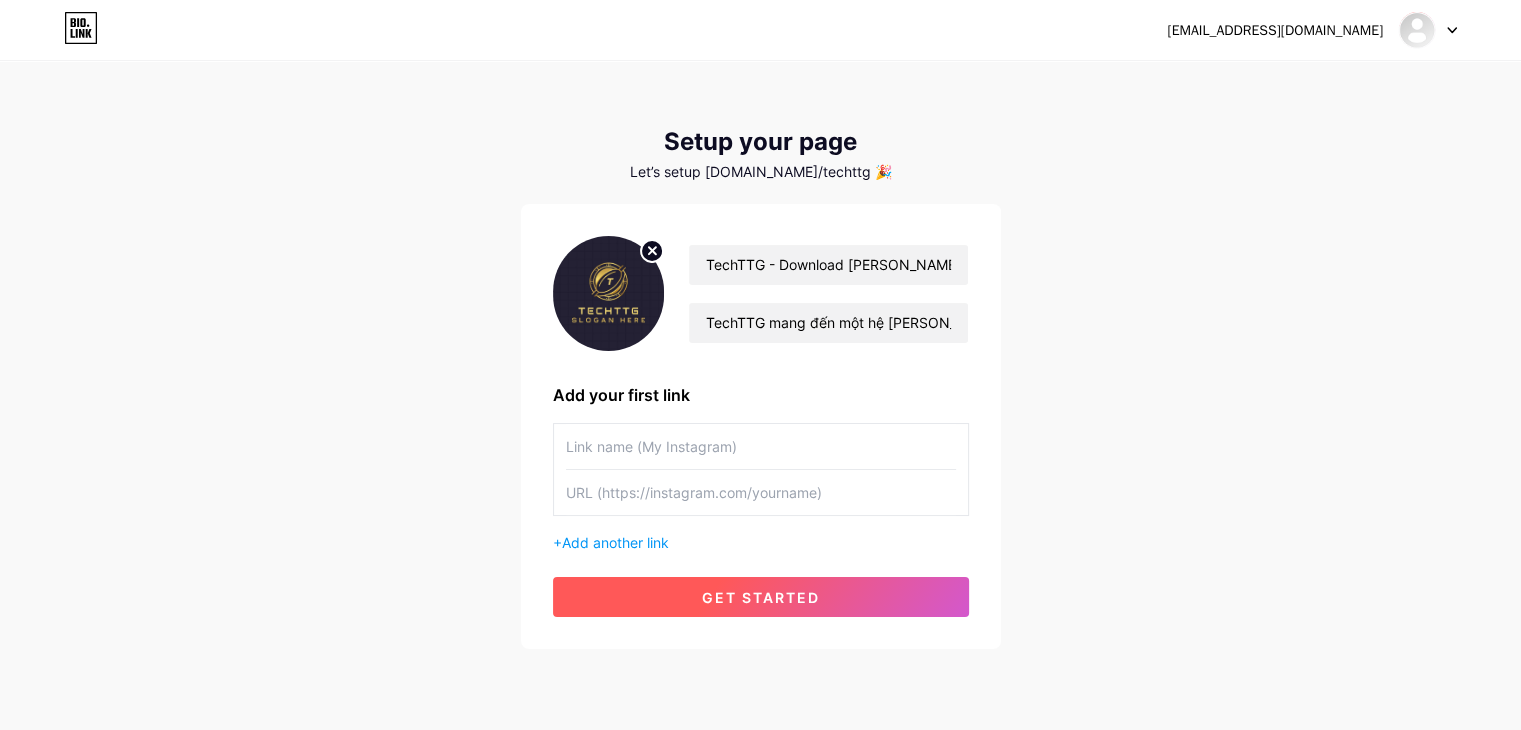 click on "get started" at bounding box center (761, 597) 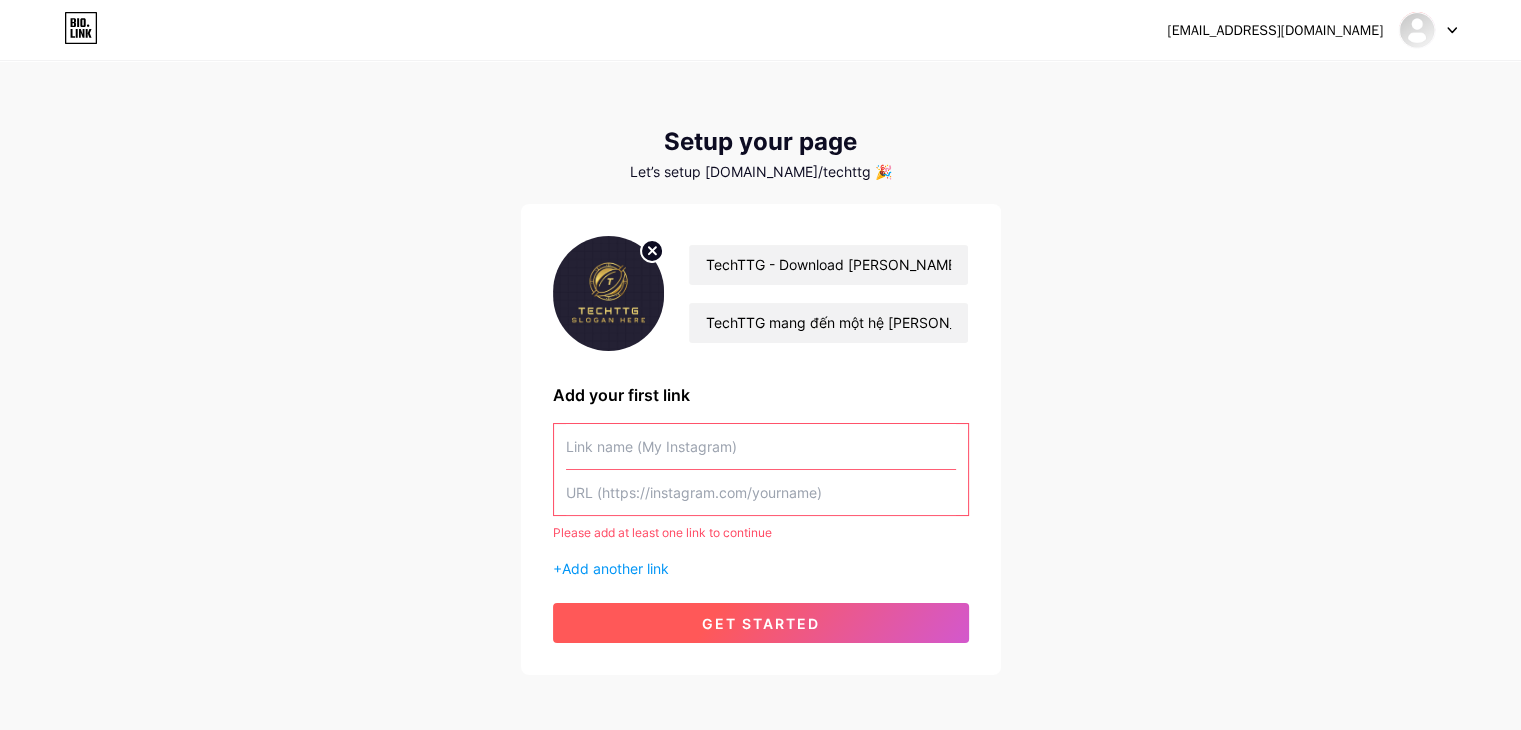 type 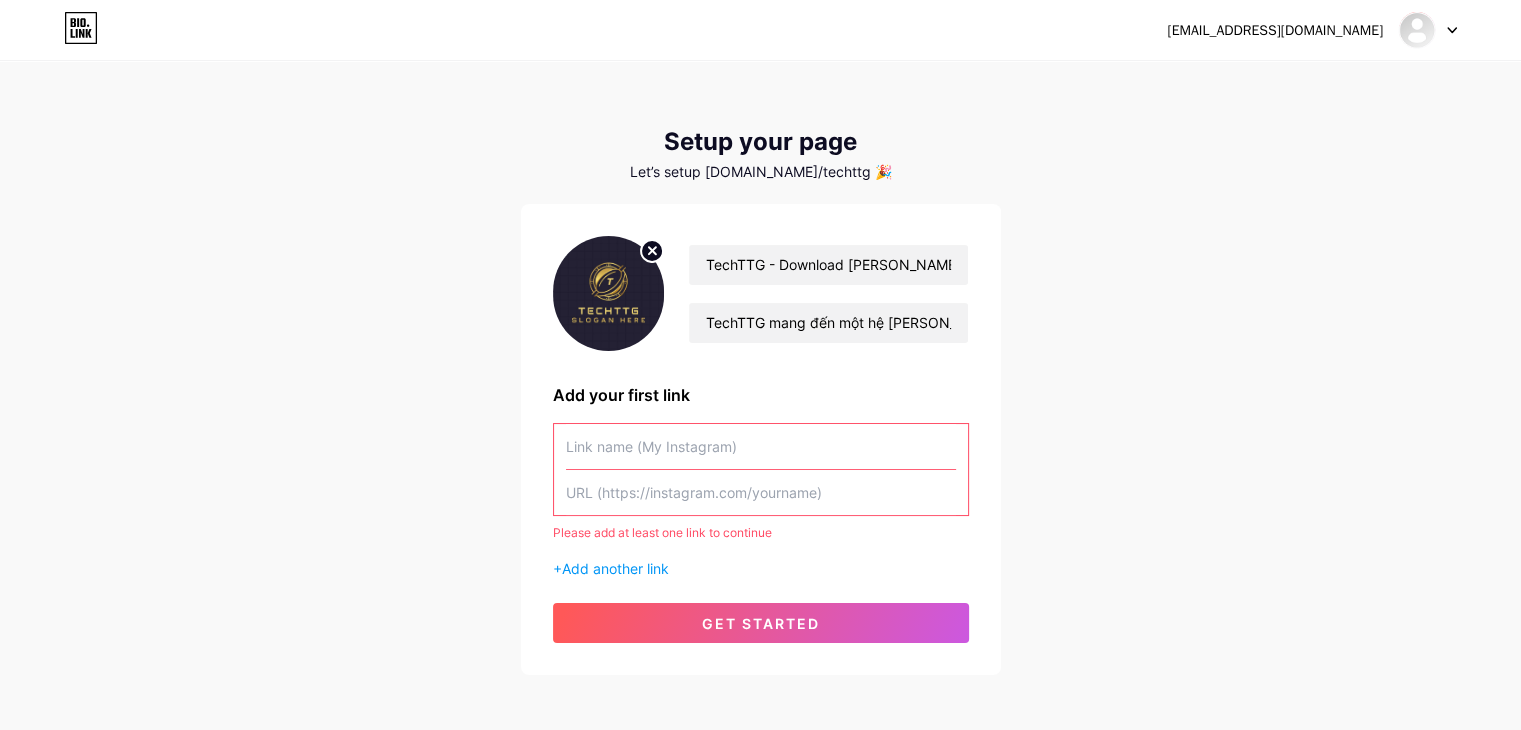 click at bounding box center (761, 492) 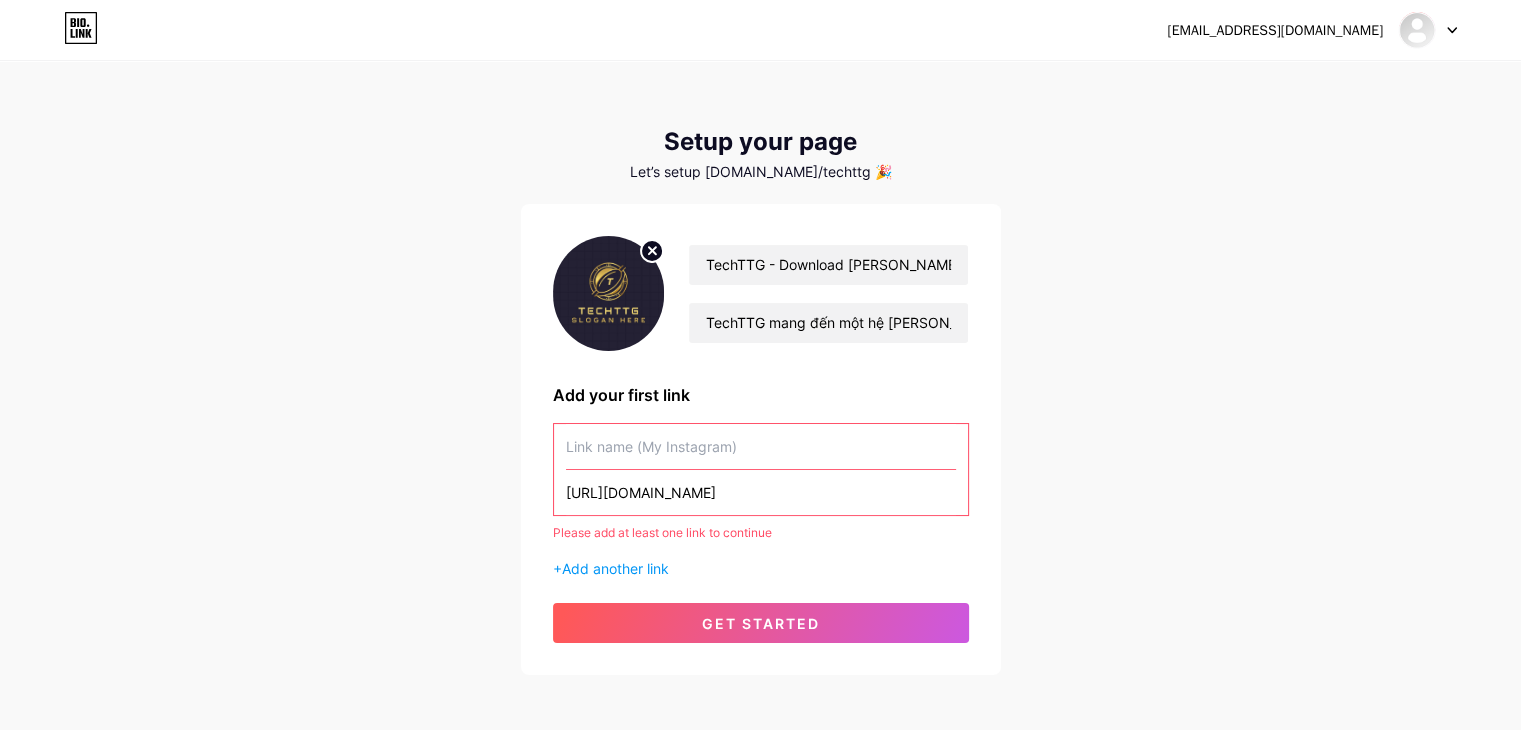 type on "[URL][DOMAIN_NAME]" 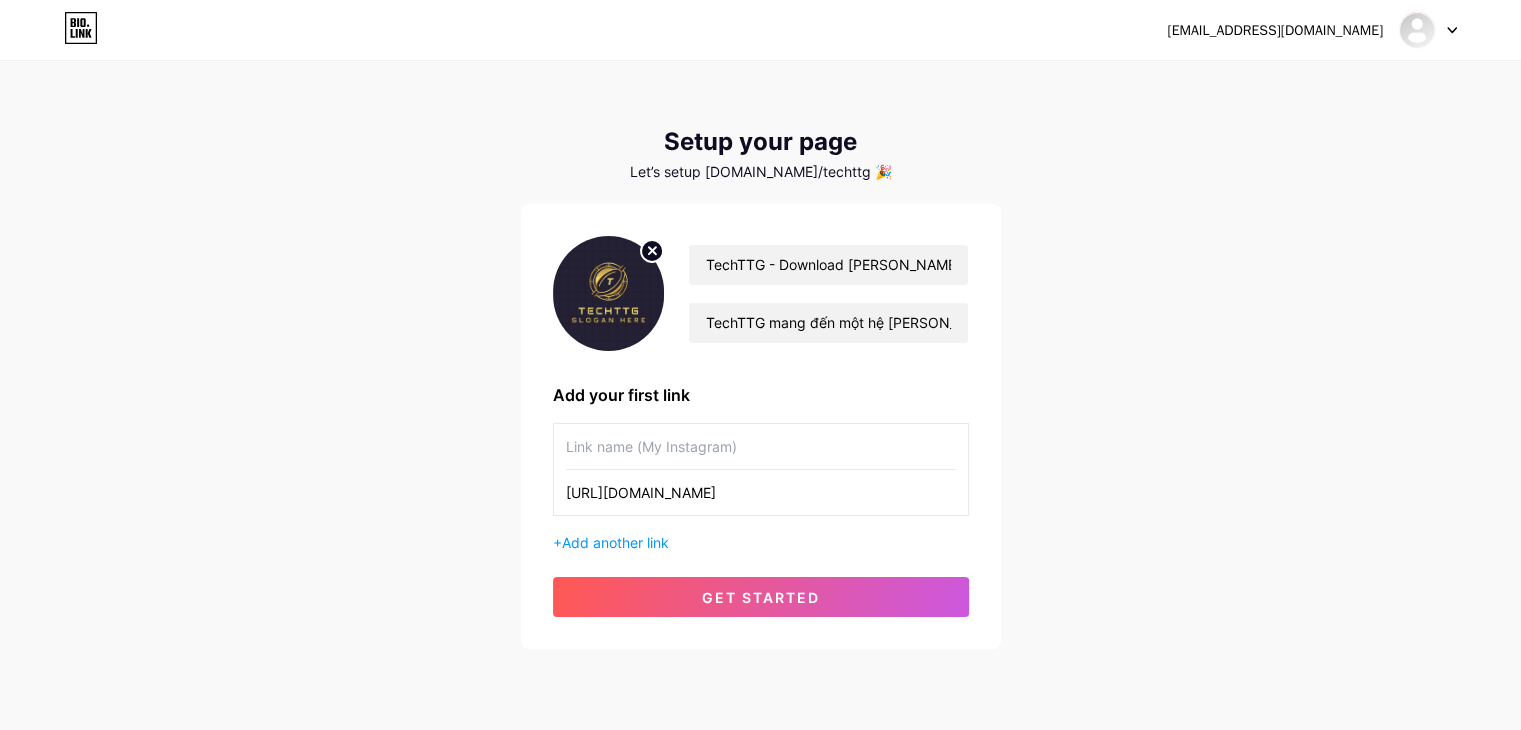 click at bounding box center (761, 446) 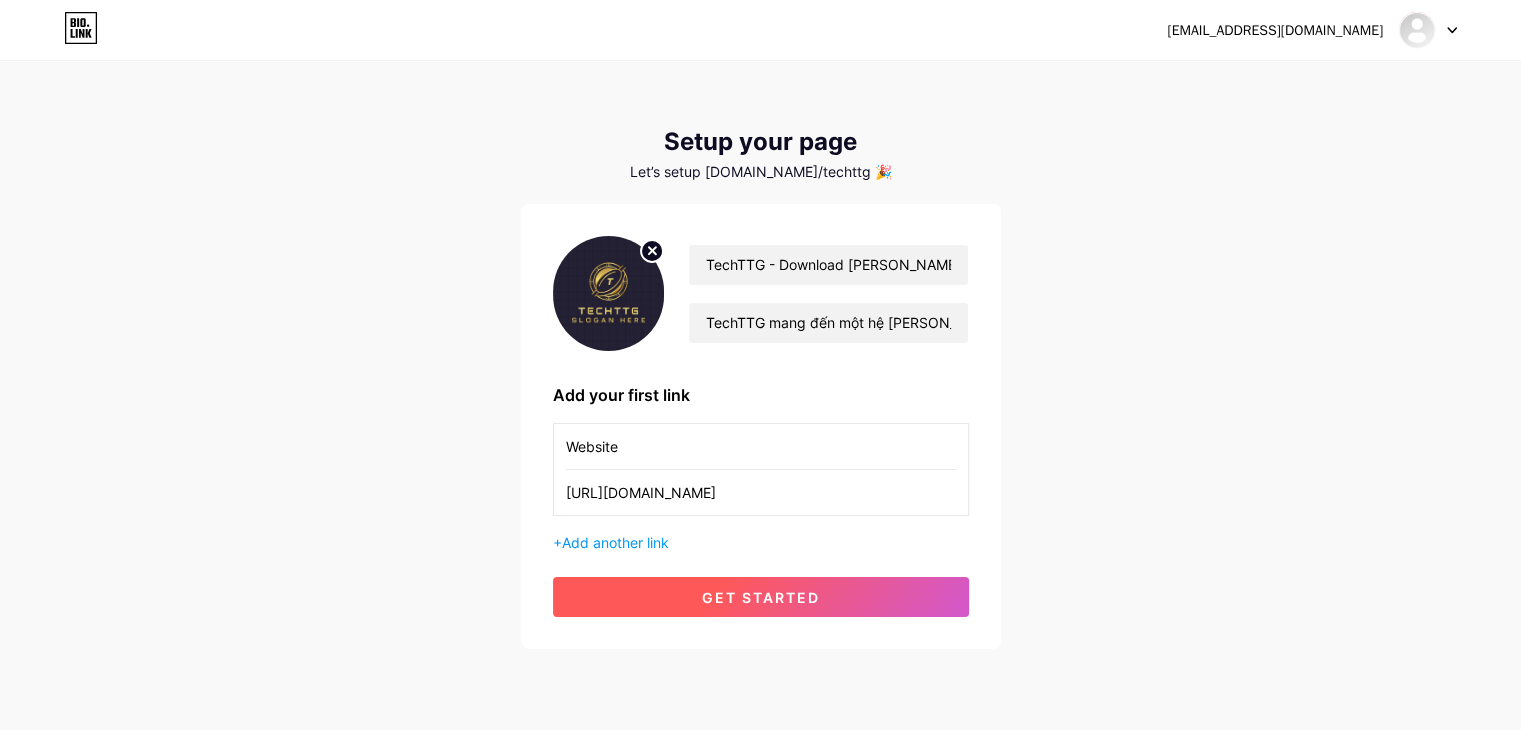 type on "Website" 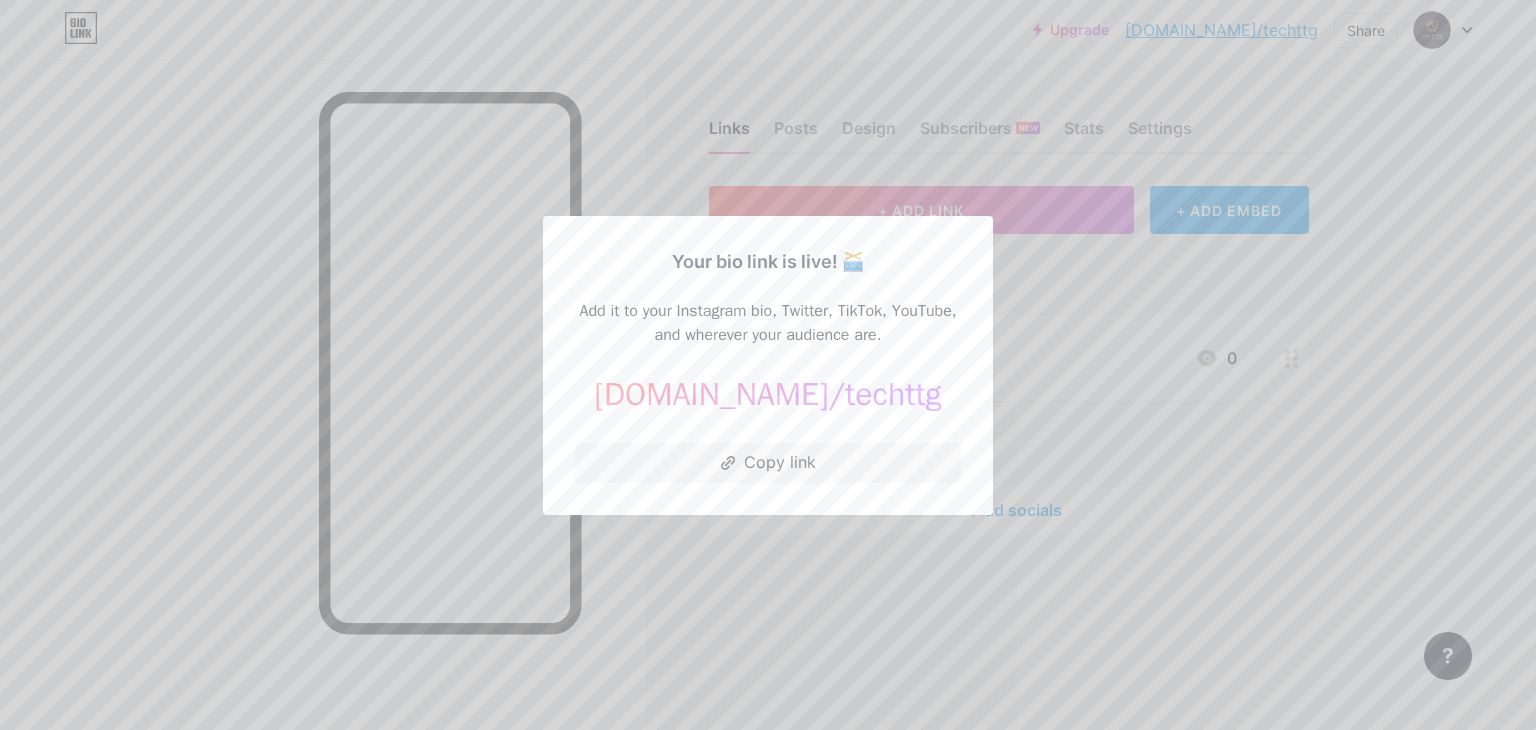 drag, startPoint x: 807, startPoint y: 400, endPoint x: 780, endPoint y: 386, distance: 30.413813 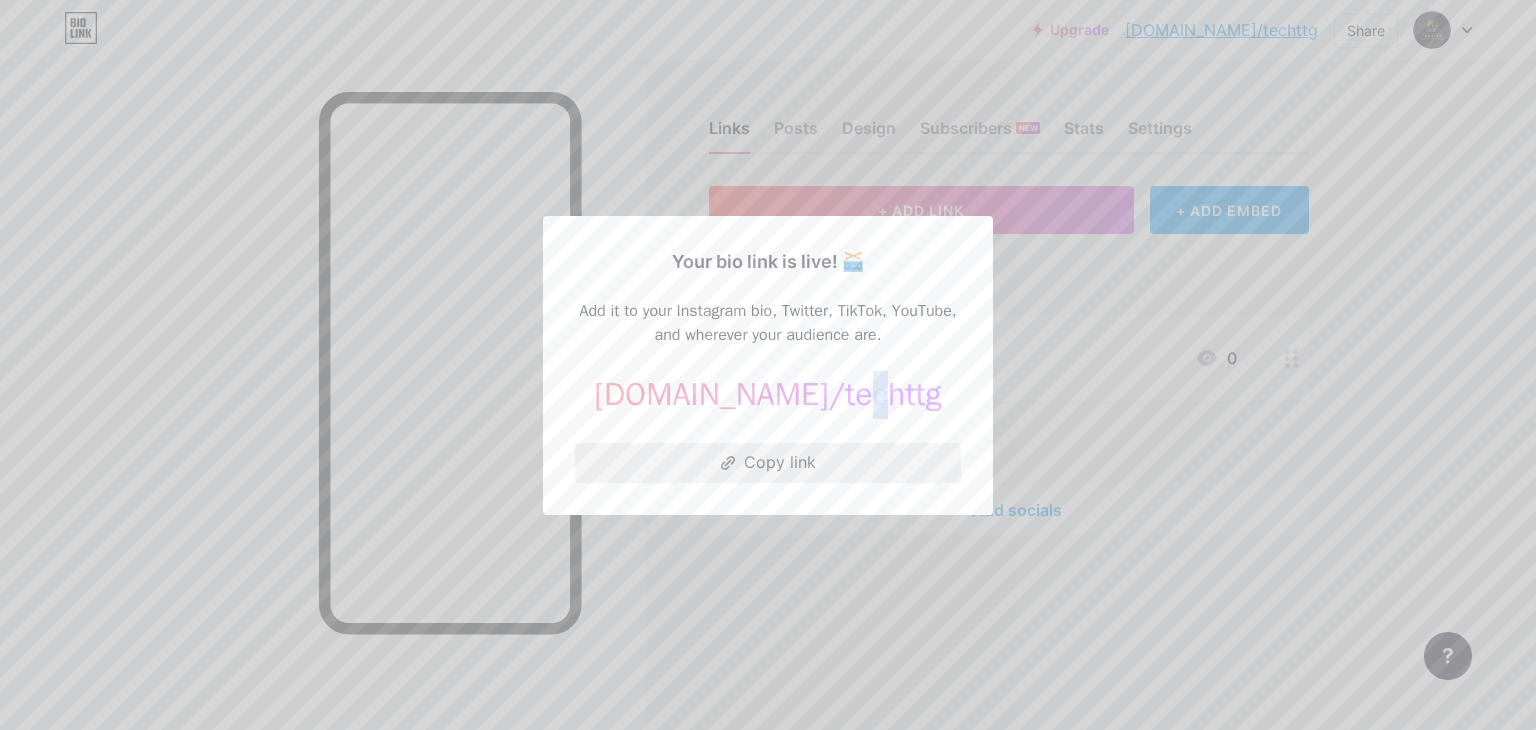 click on "Copy link" at bounding box center [768, 463] 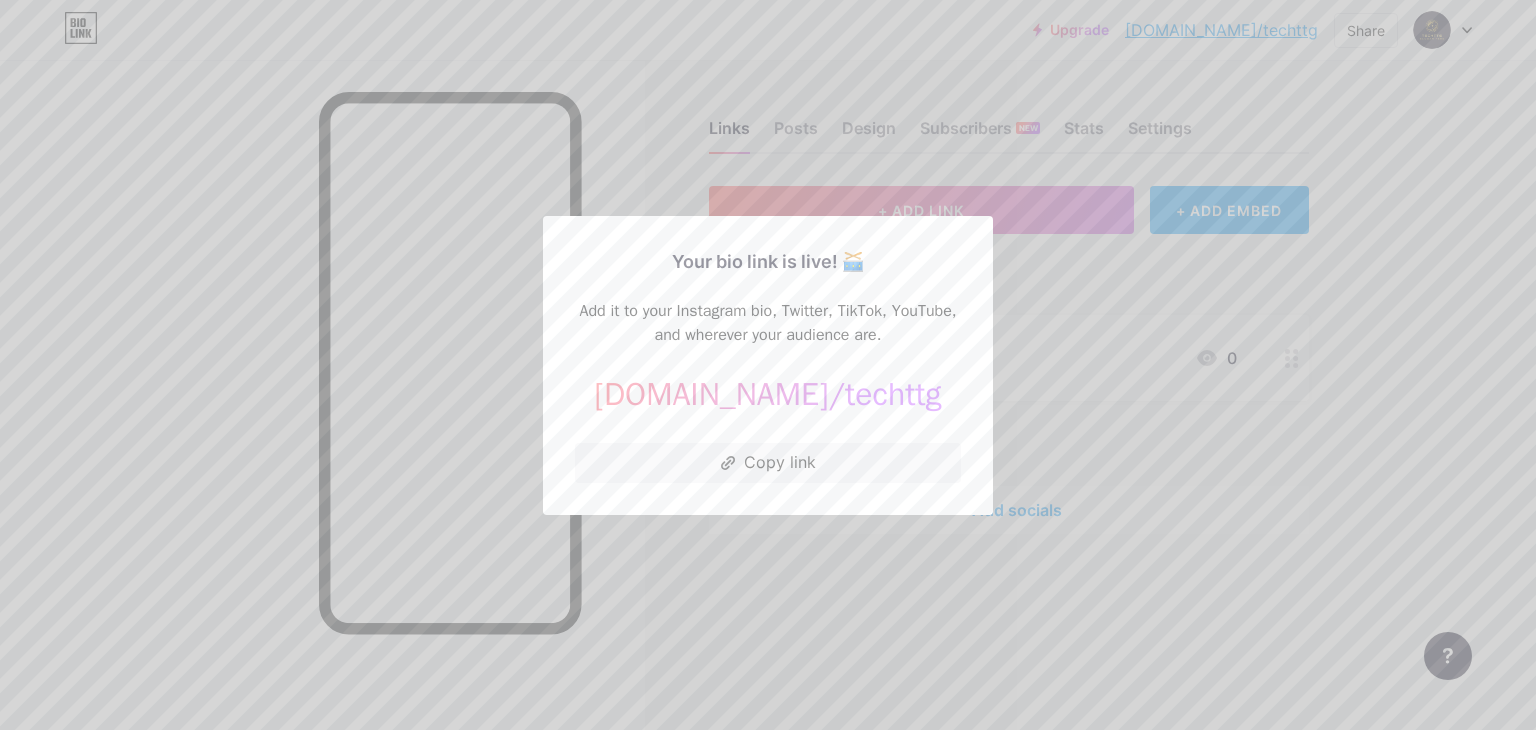 click at bounding box center (768, 365) 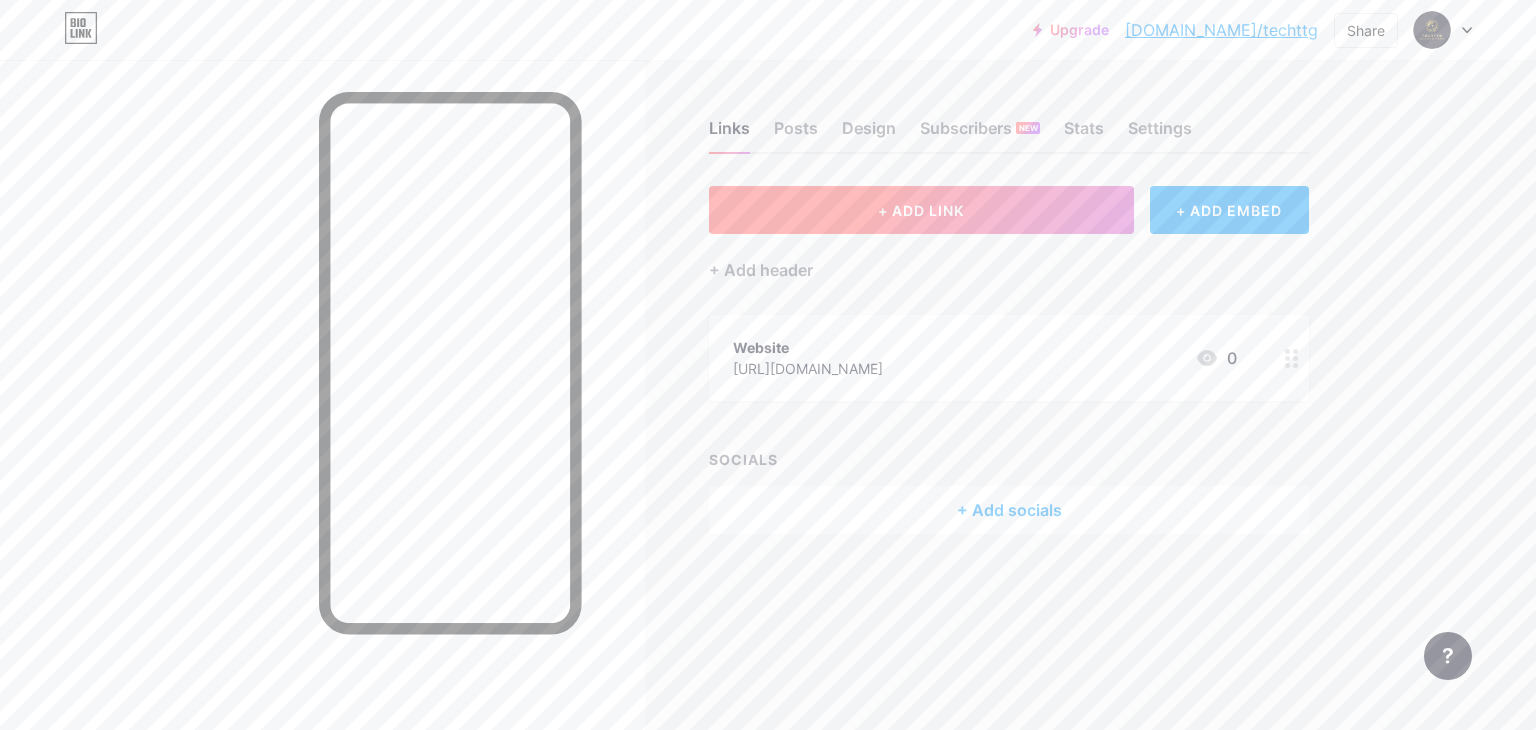 click on "+ ADD LINK" at bounding box center [921, 210] 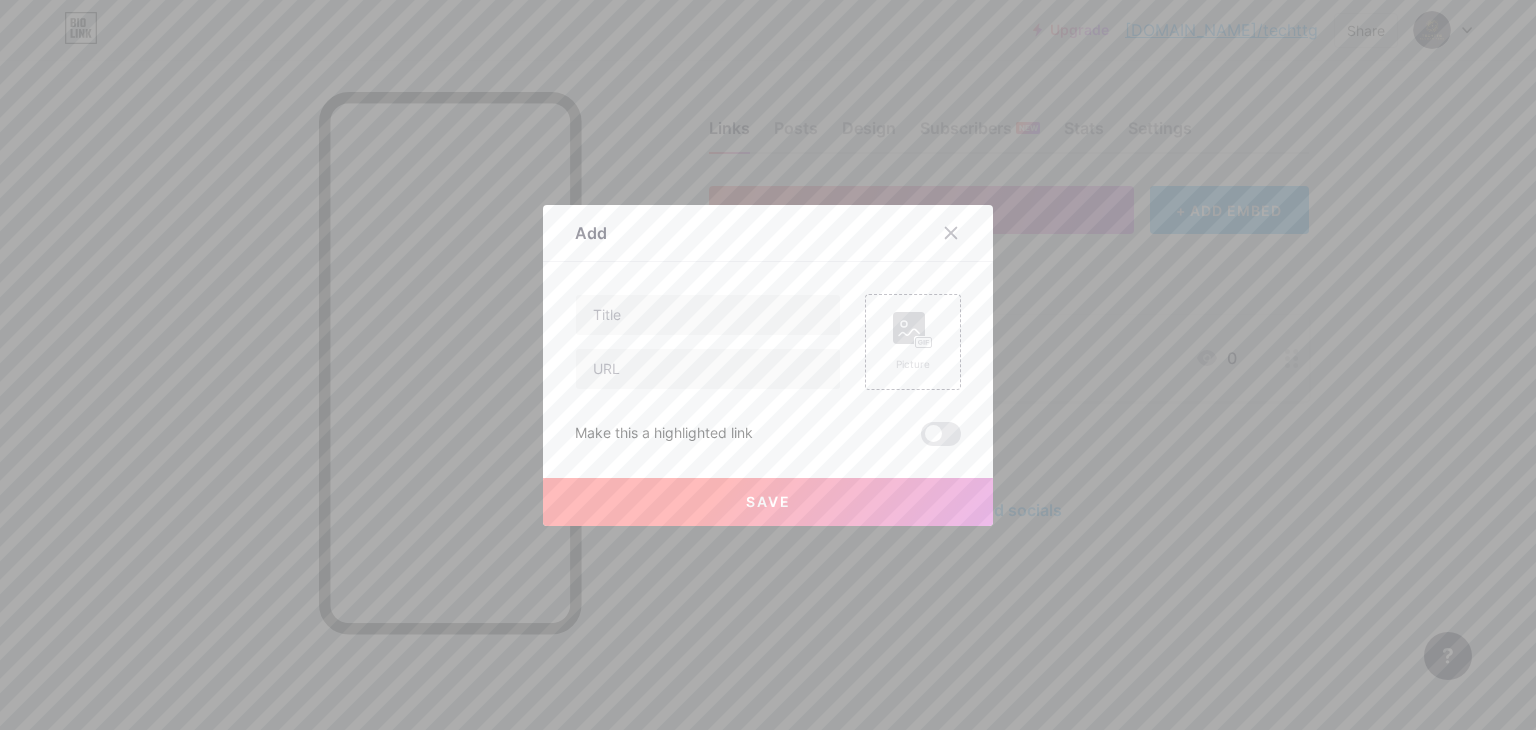 type 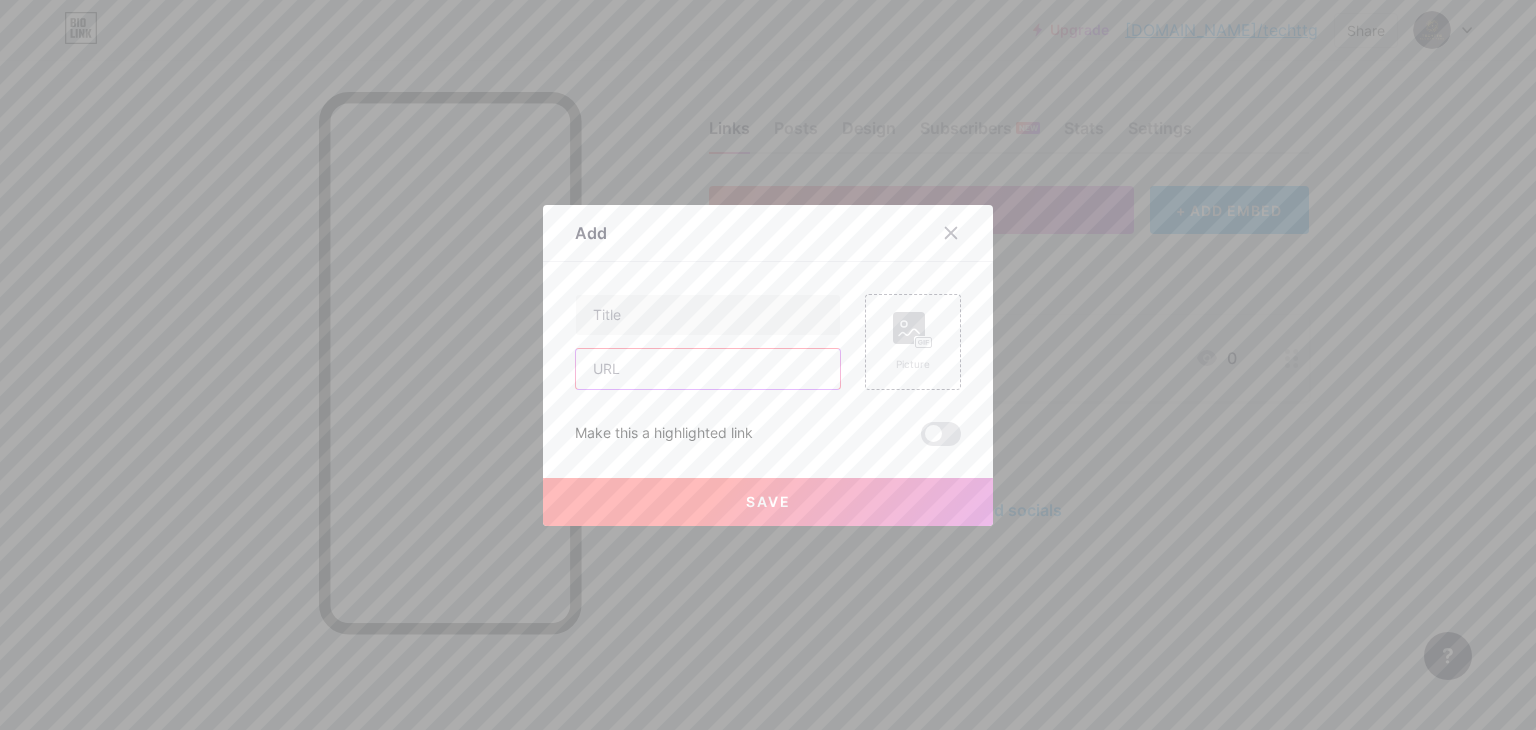 click at bounding box center [708, 369] 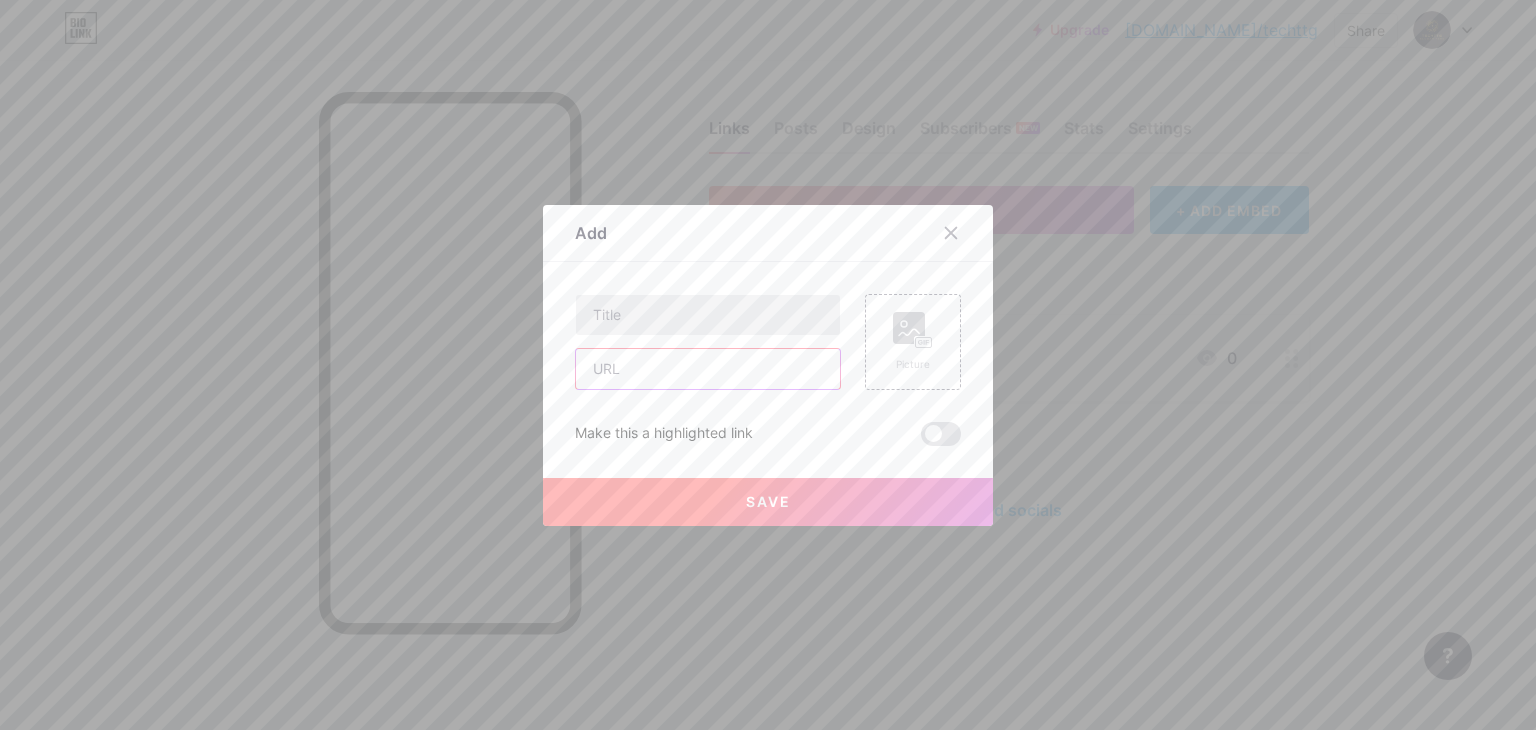 paste on "[URL][DOMAIN_NAME]" 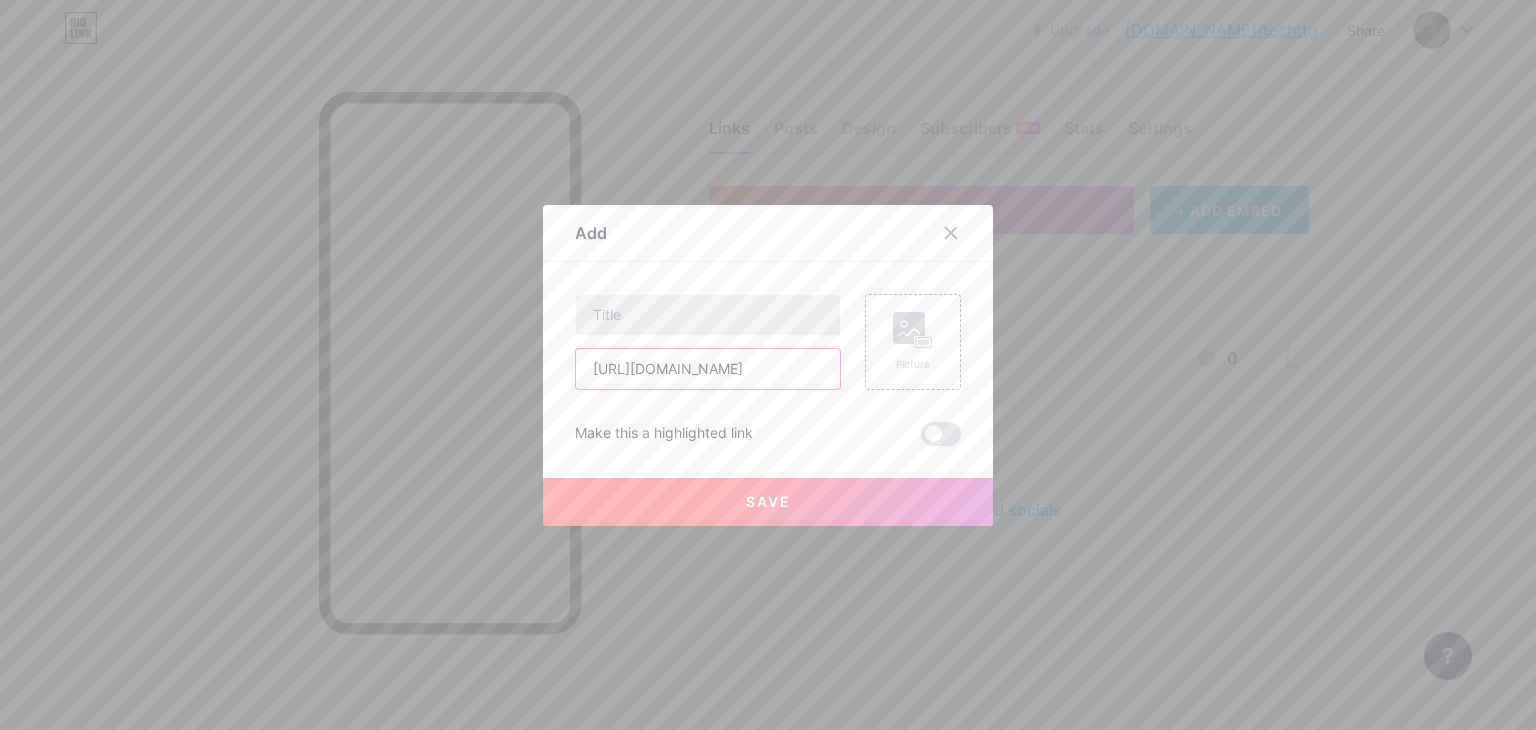 type on "[URL][DOMAIN_NAME]" 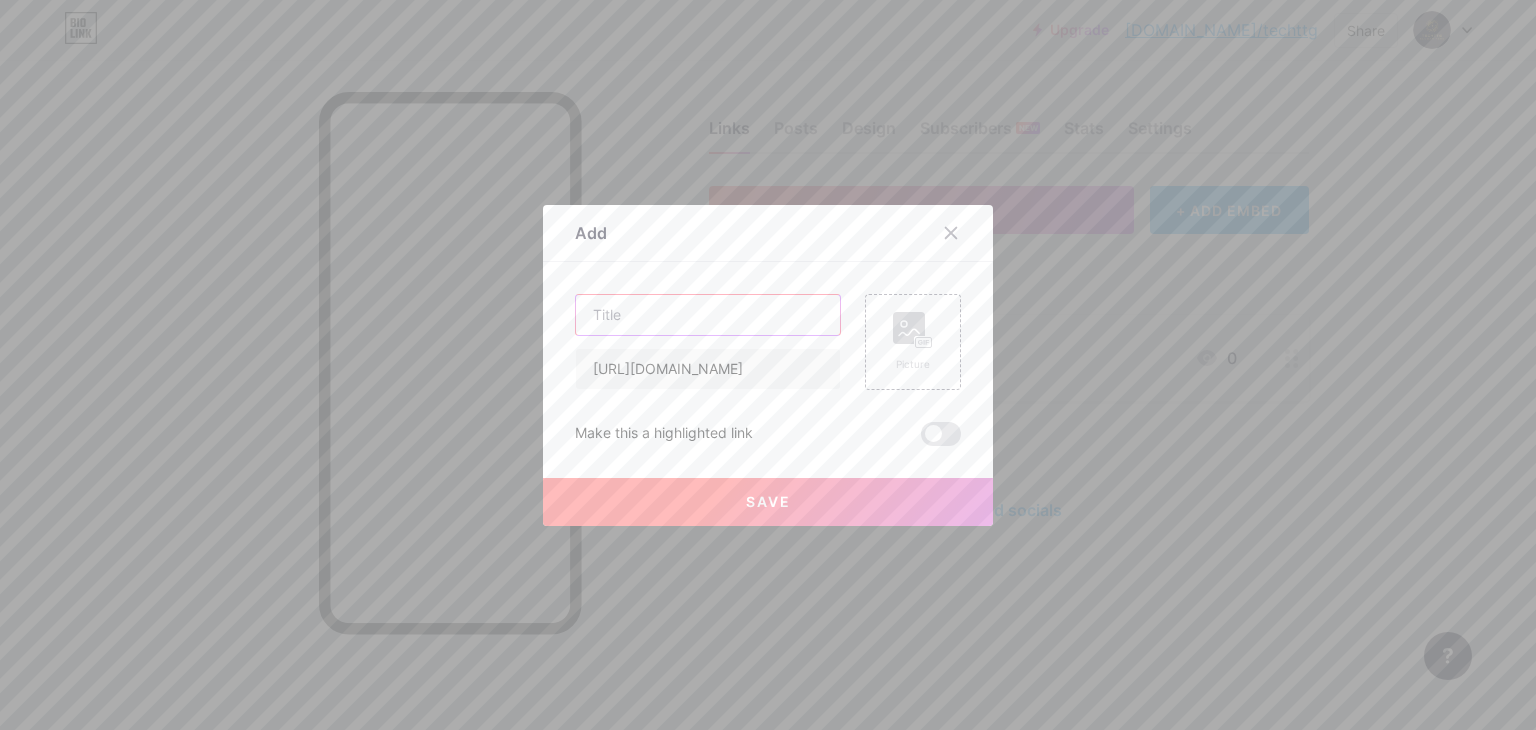 click at bounding box center [708, 315] 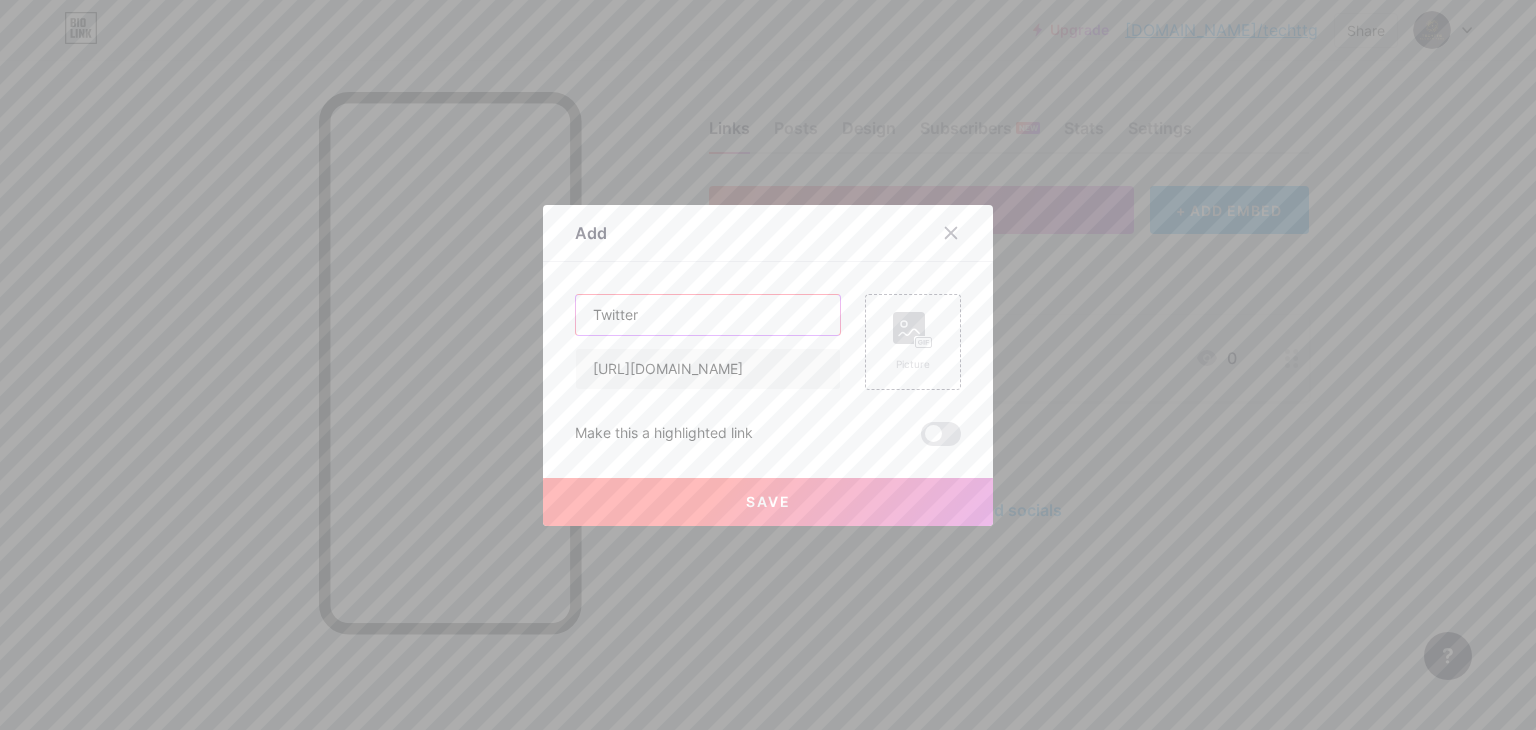 type on "Twitter" 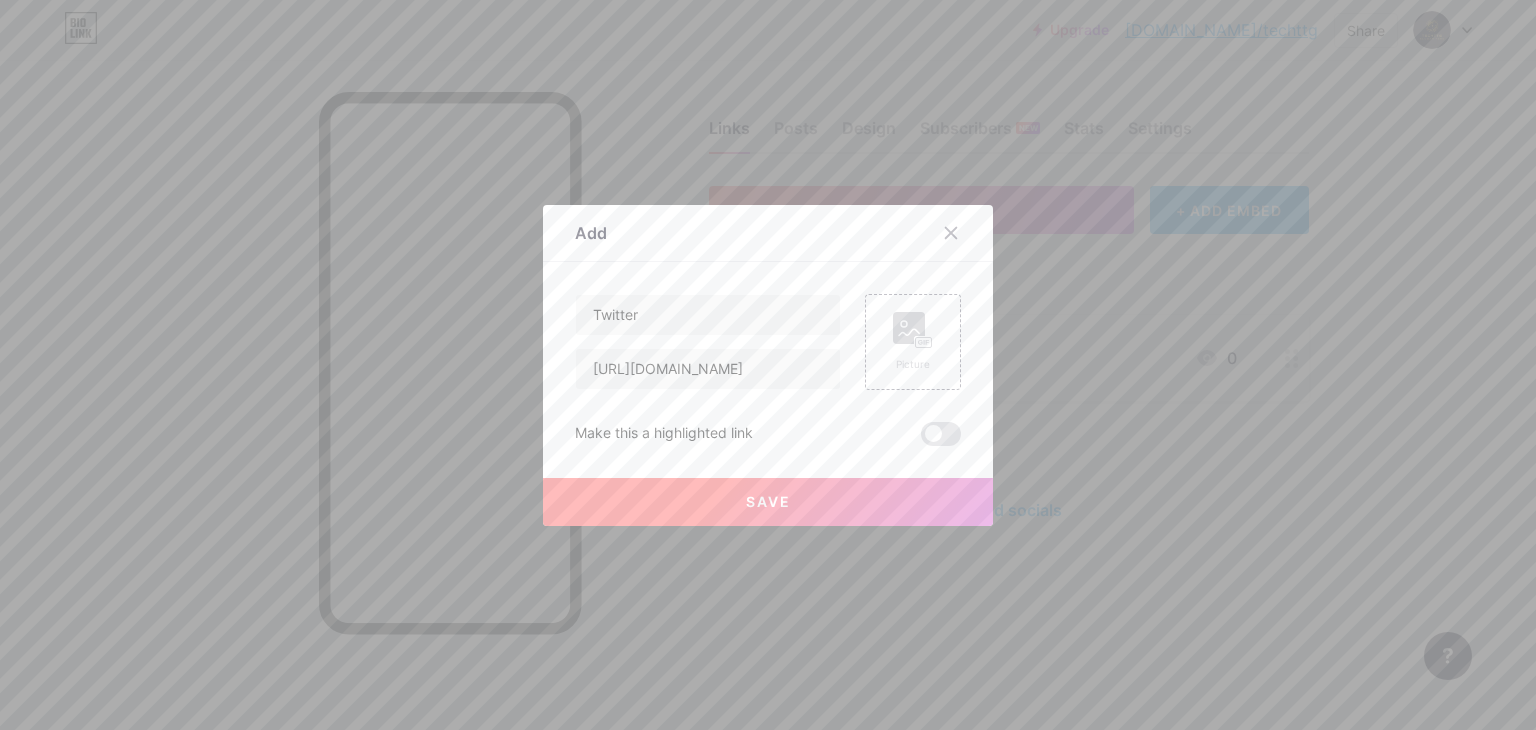 drag, startPoint x: 705, startPoint y: 485, endPoint x: 707, endPoint y: 495, distance: 10.198039 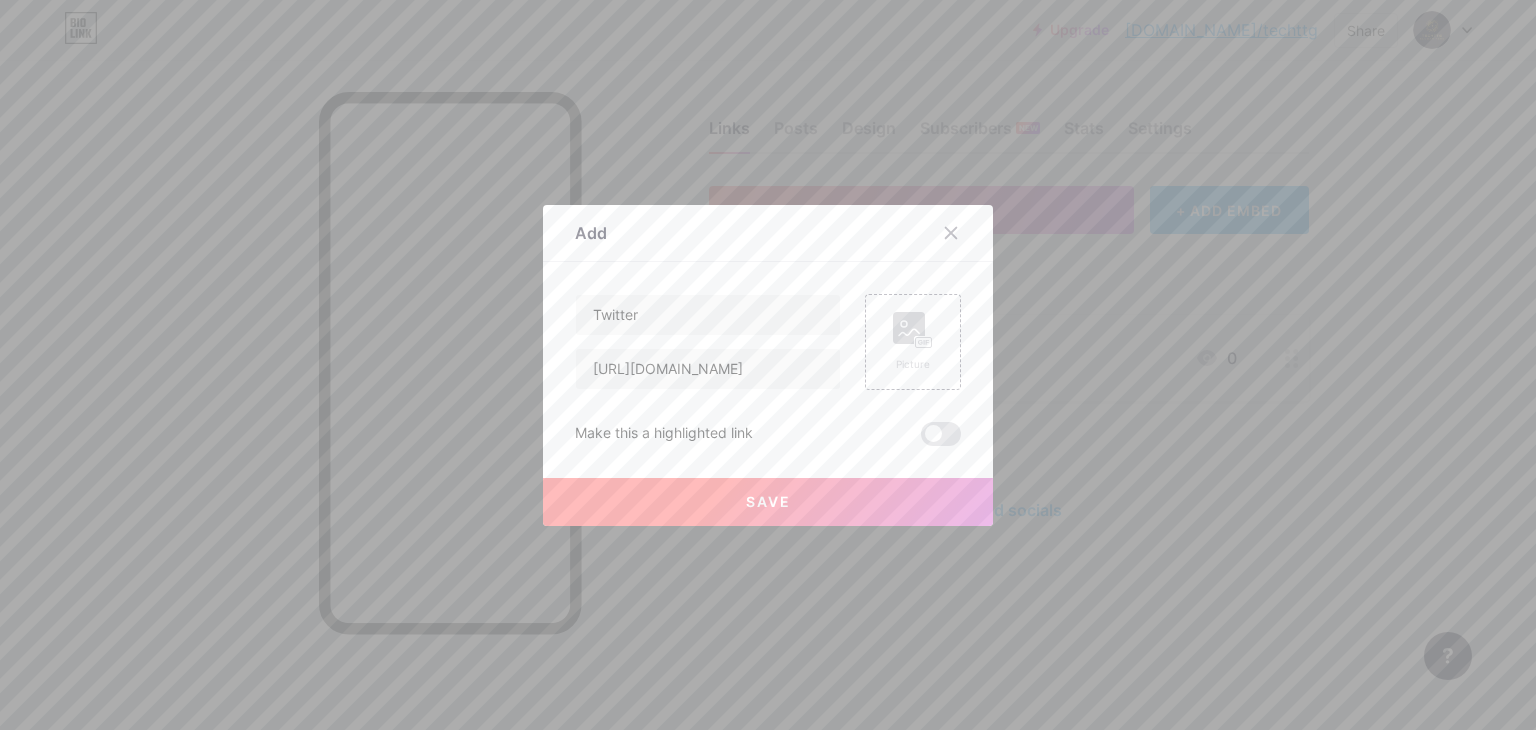click on "Save" at bounding box center (768, 502) 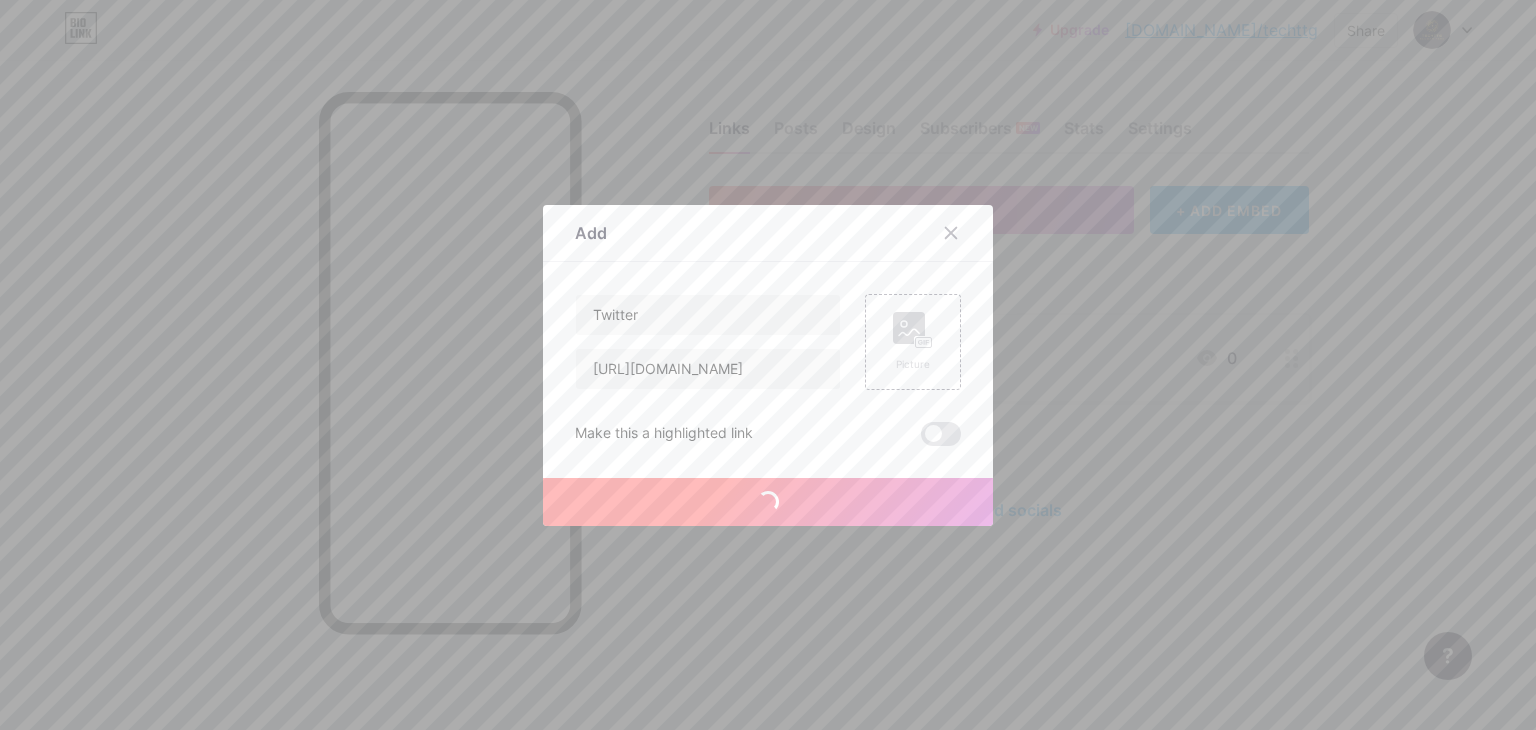type 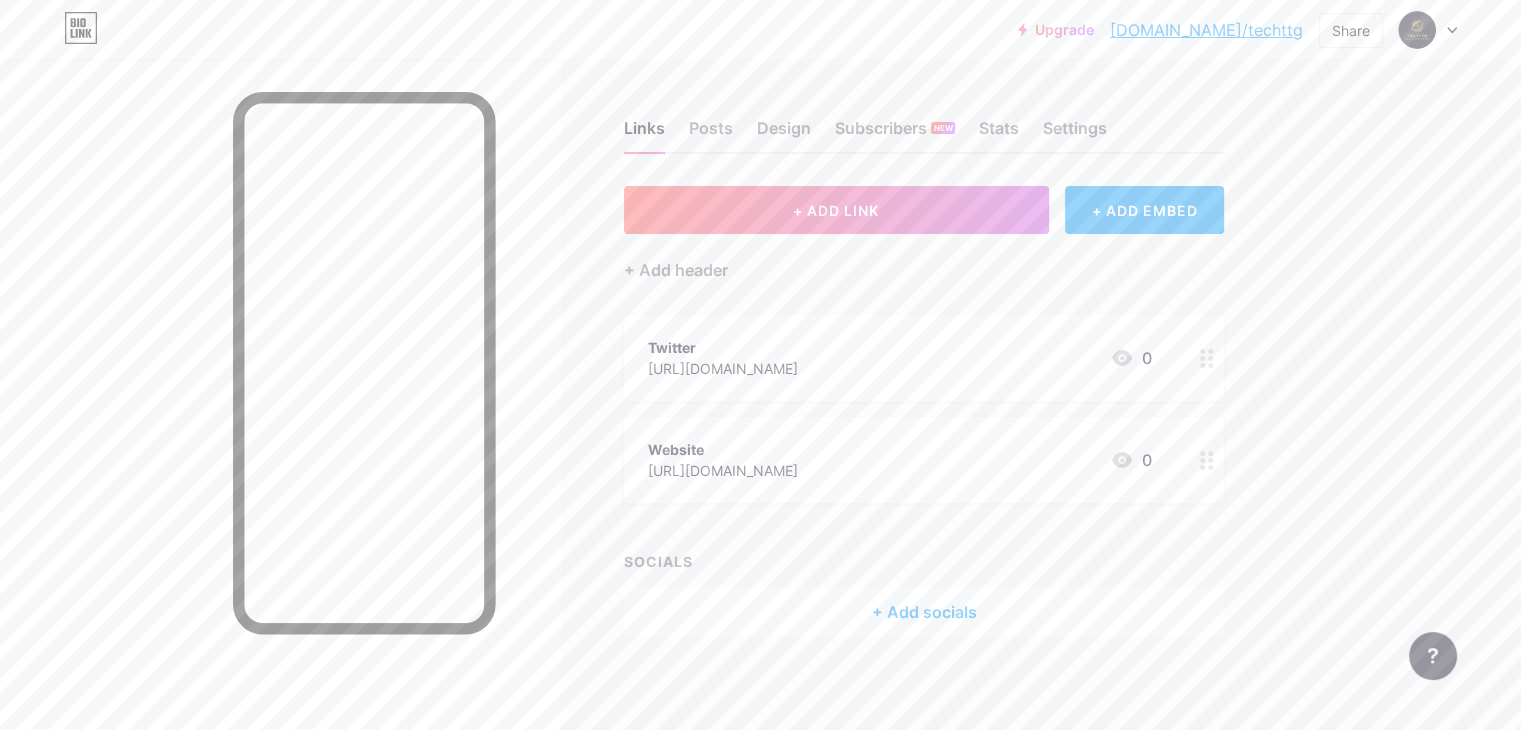 click on "+ Add socials" at bounding box center (924, 612) 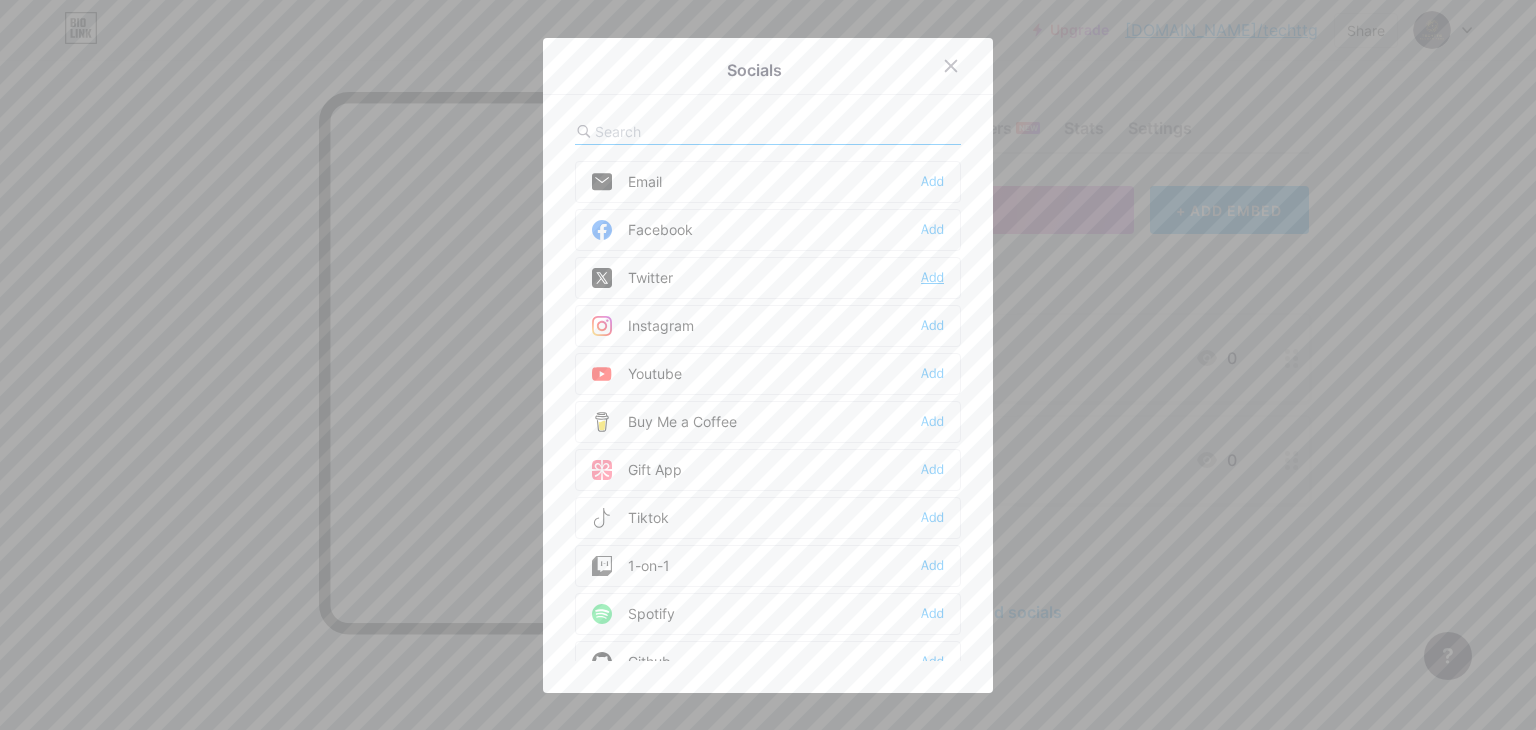 click on "Add" at bounding box center [932, 278] 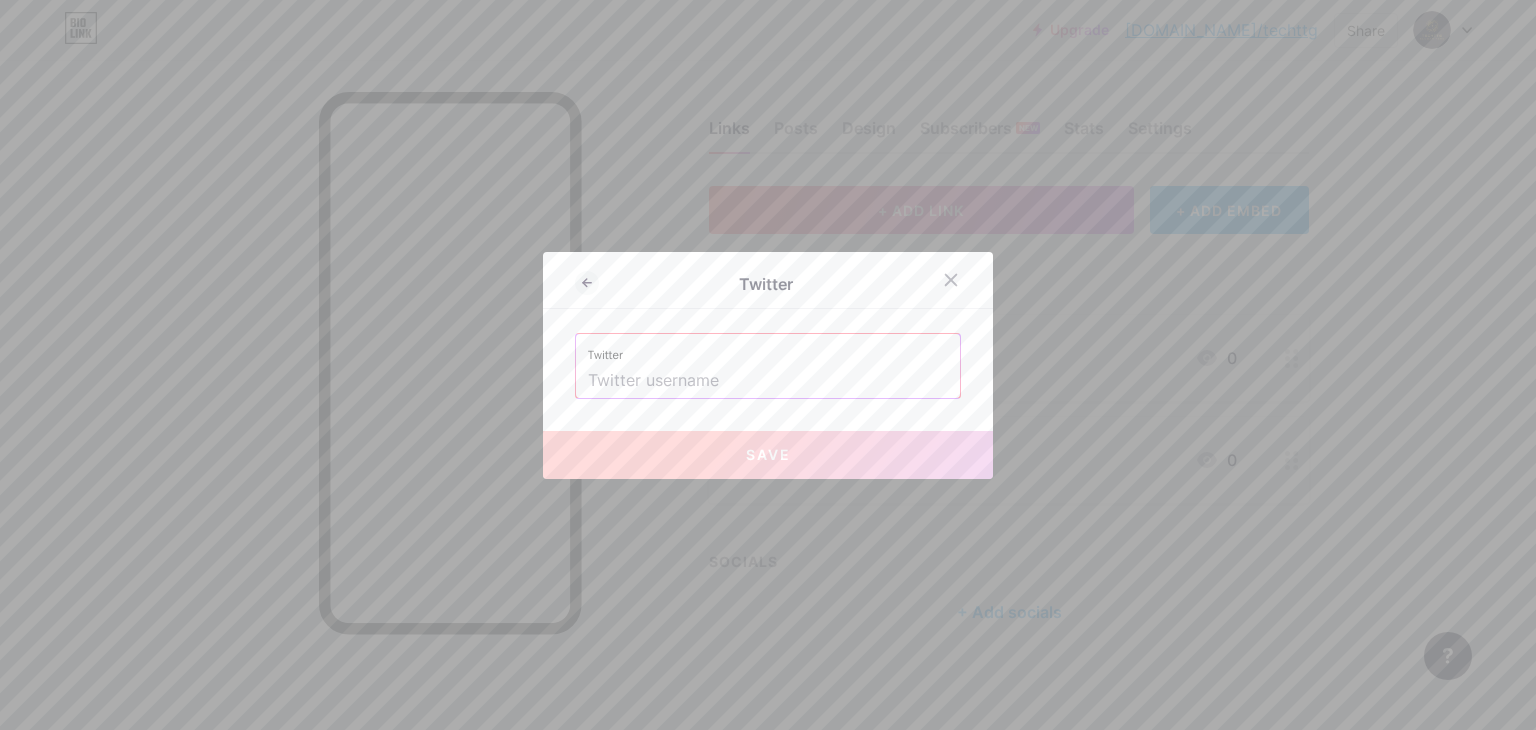 click on "Twitter" at bounding box center (768, 349) 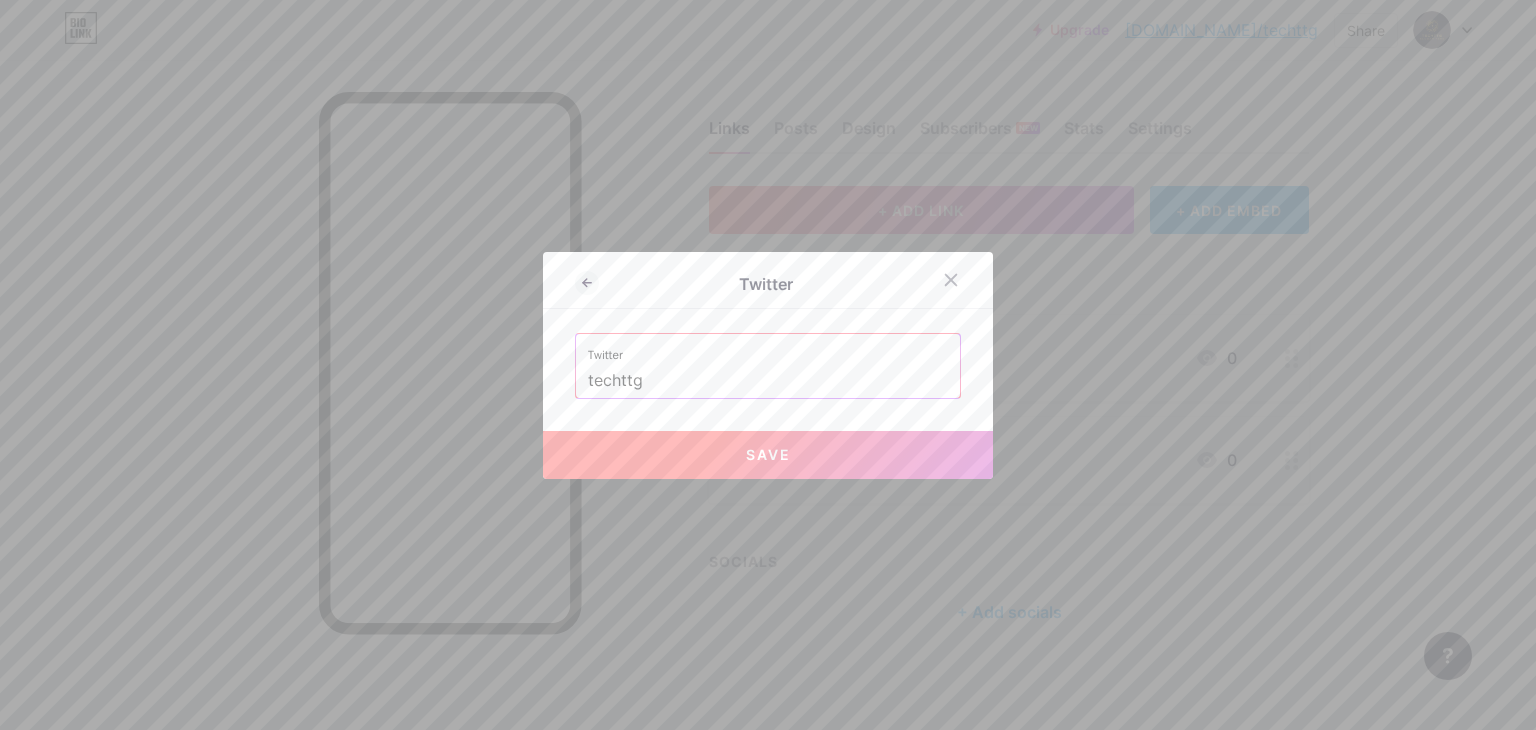 paste on "com" 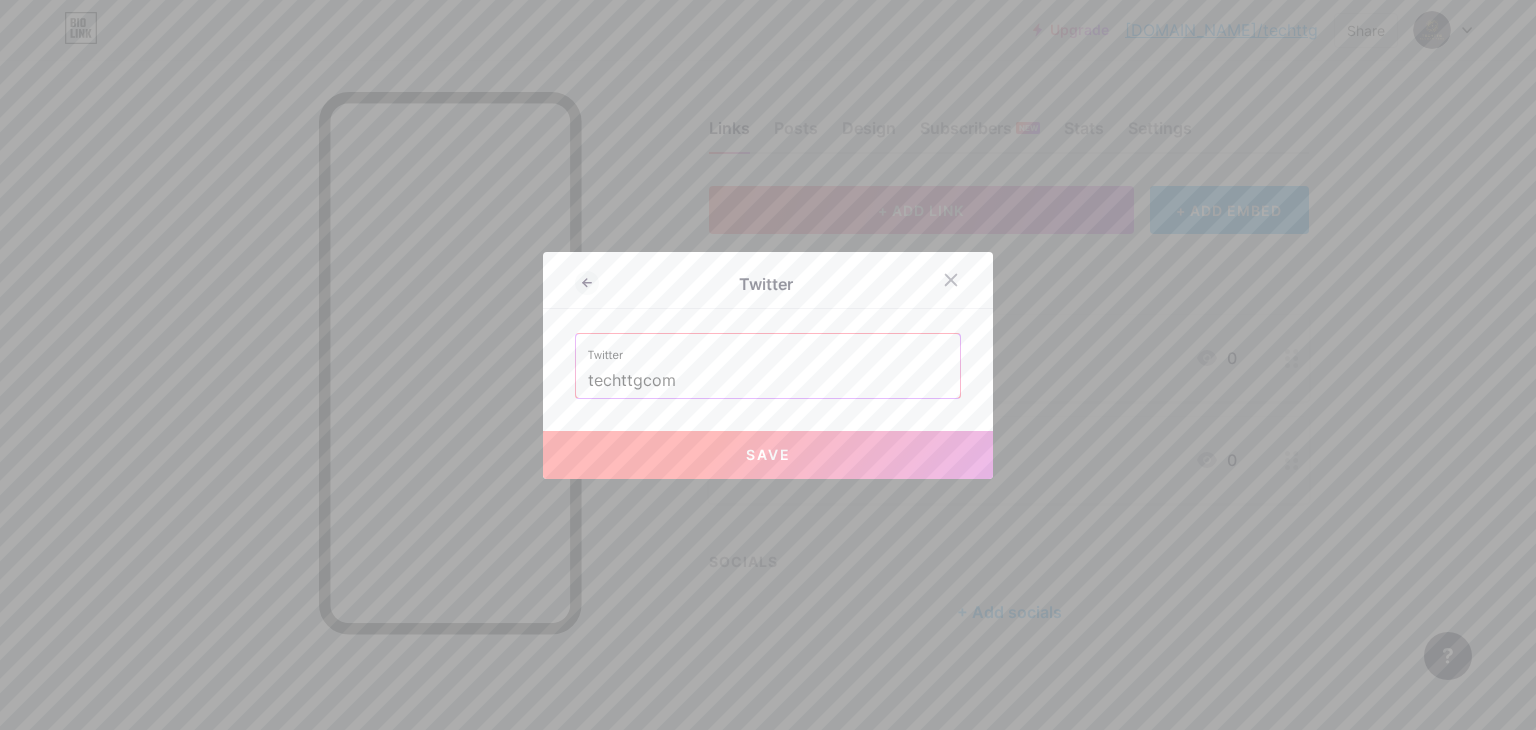 click on "Save" at bounding box center [768, 454] 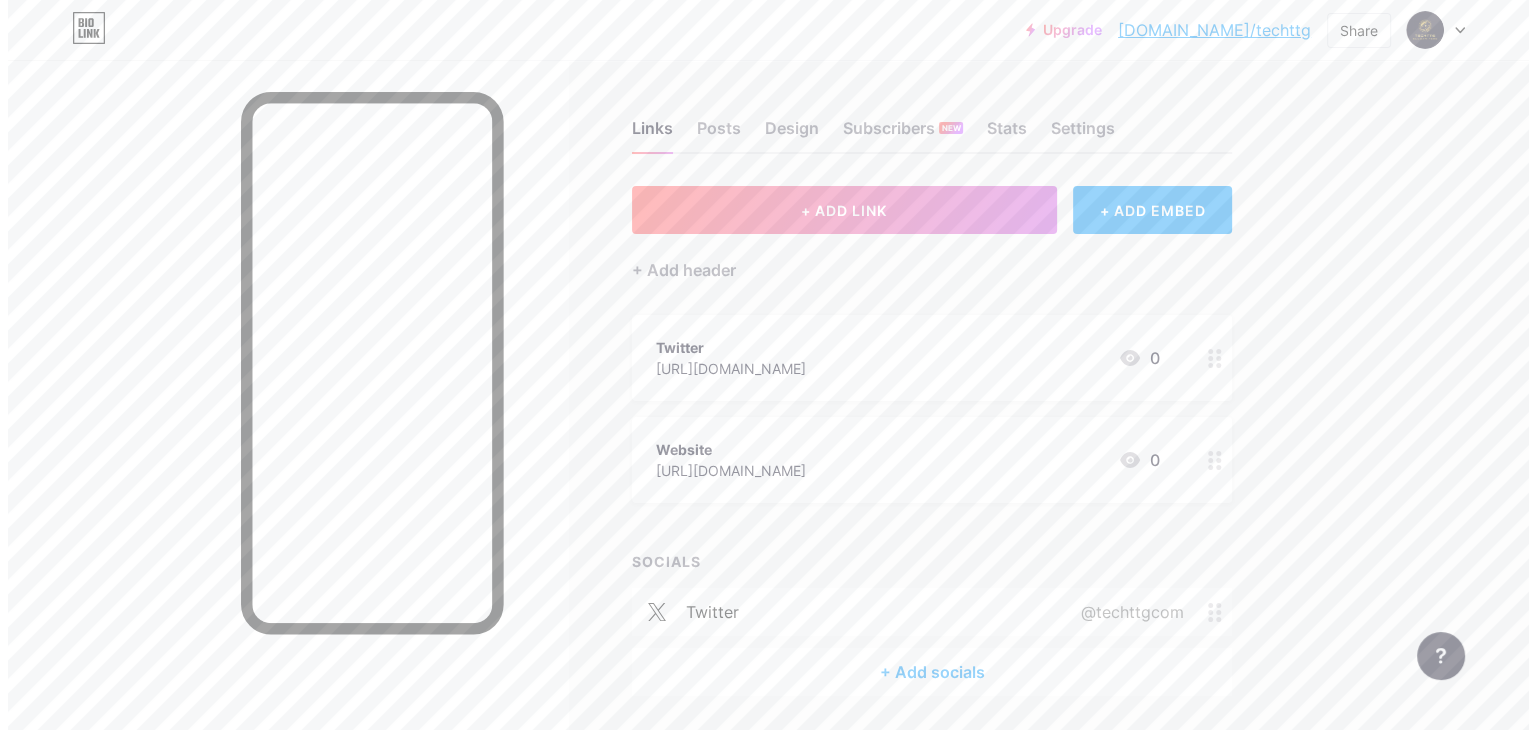 scroll, scrollTop: 64, scrollLeft: 0, axis: vertical 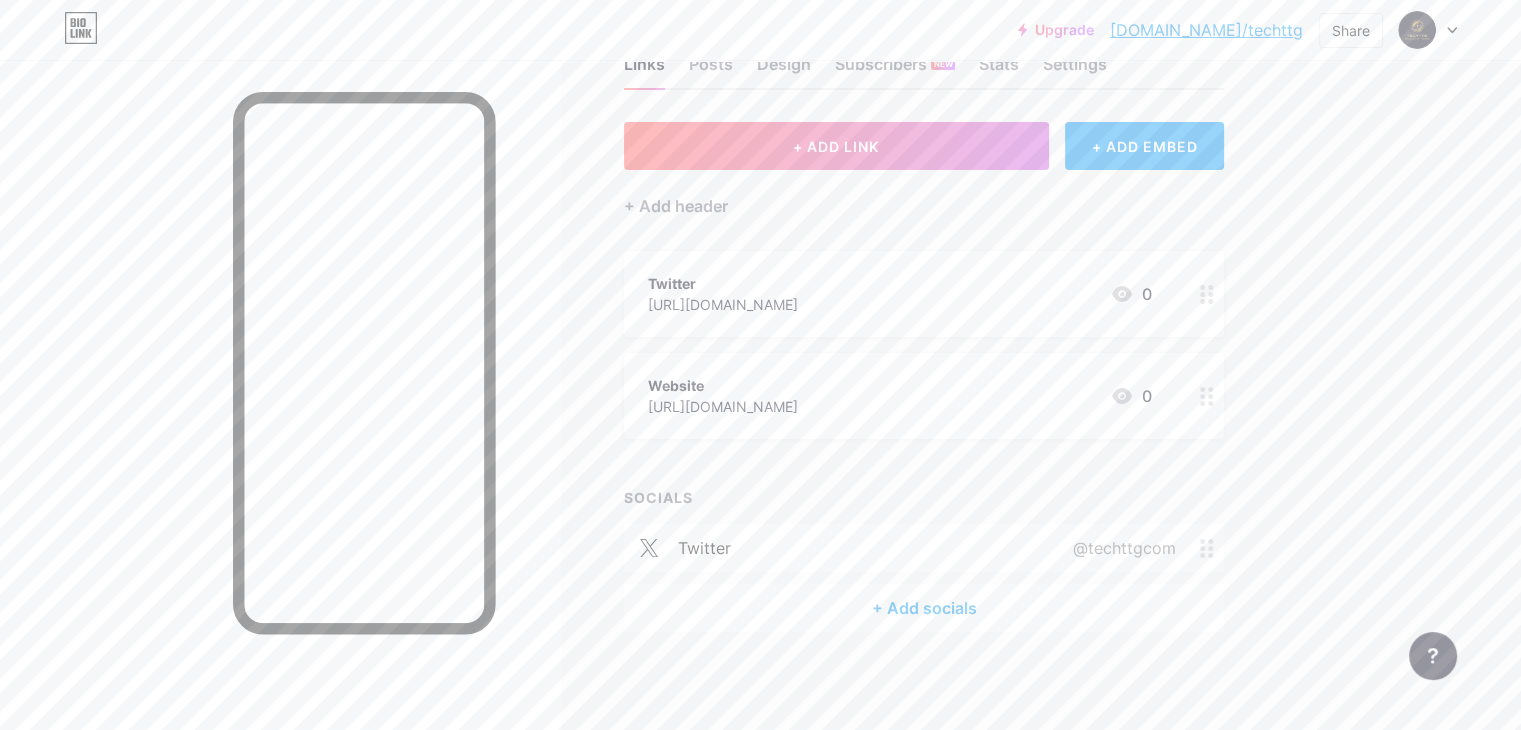 click on "+ Add socials" at bounding box center [924, 608] 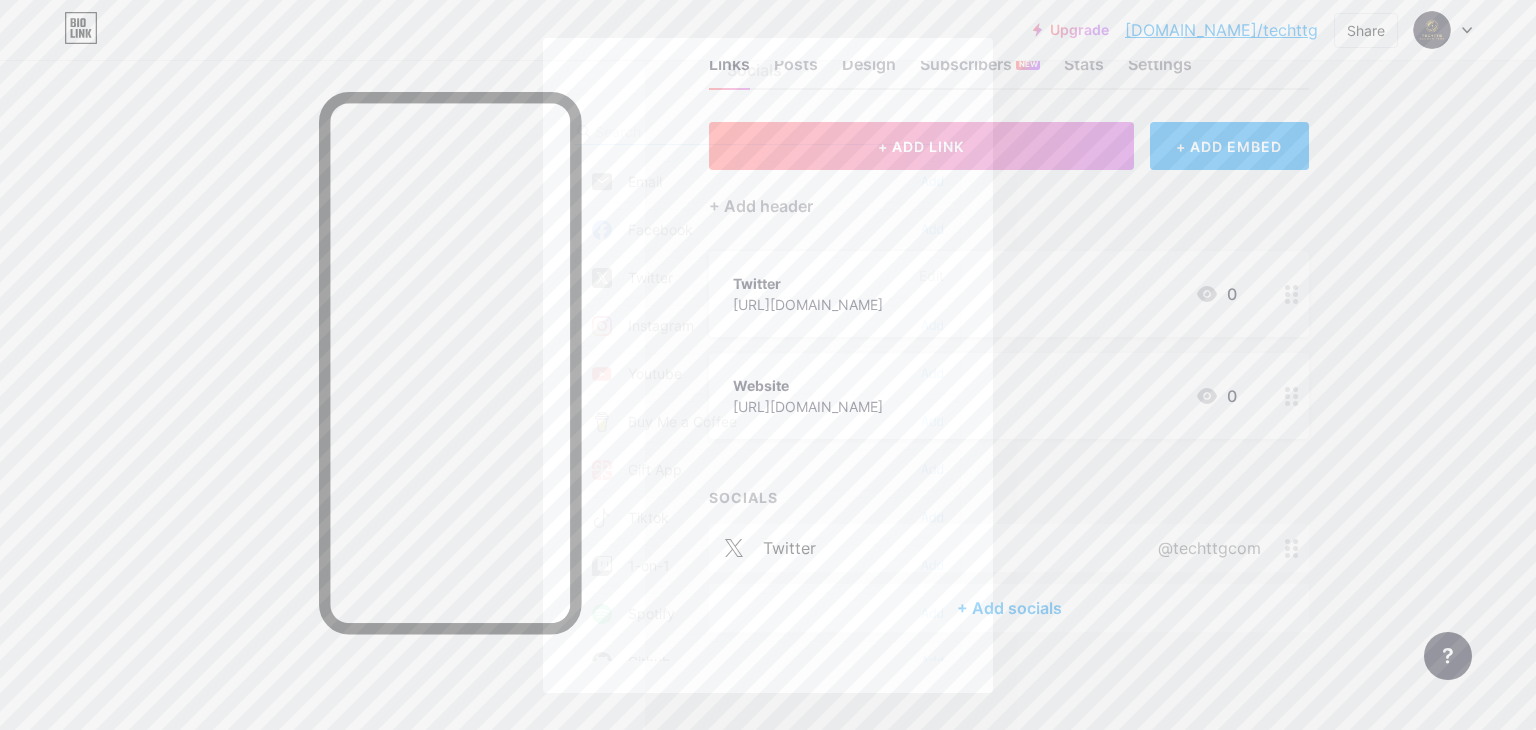 scroll, scrollTop: 200, scrollLeft: 0, axis: vertical 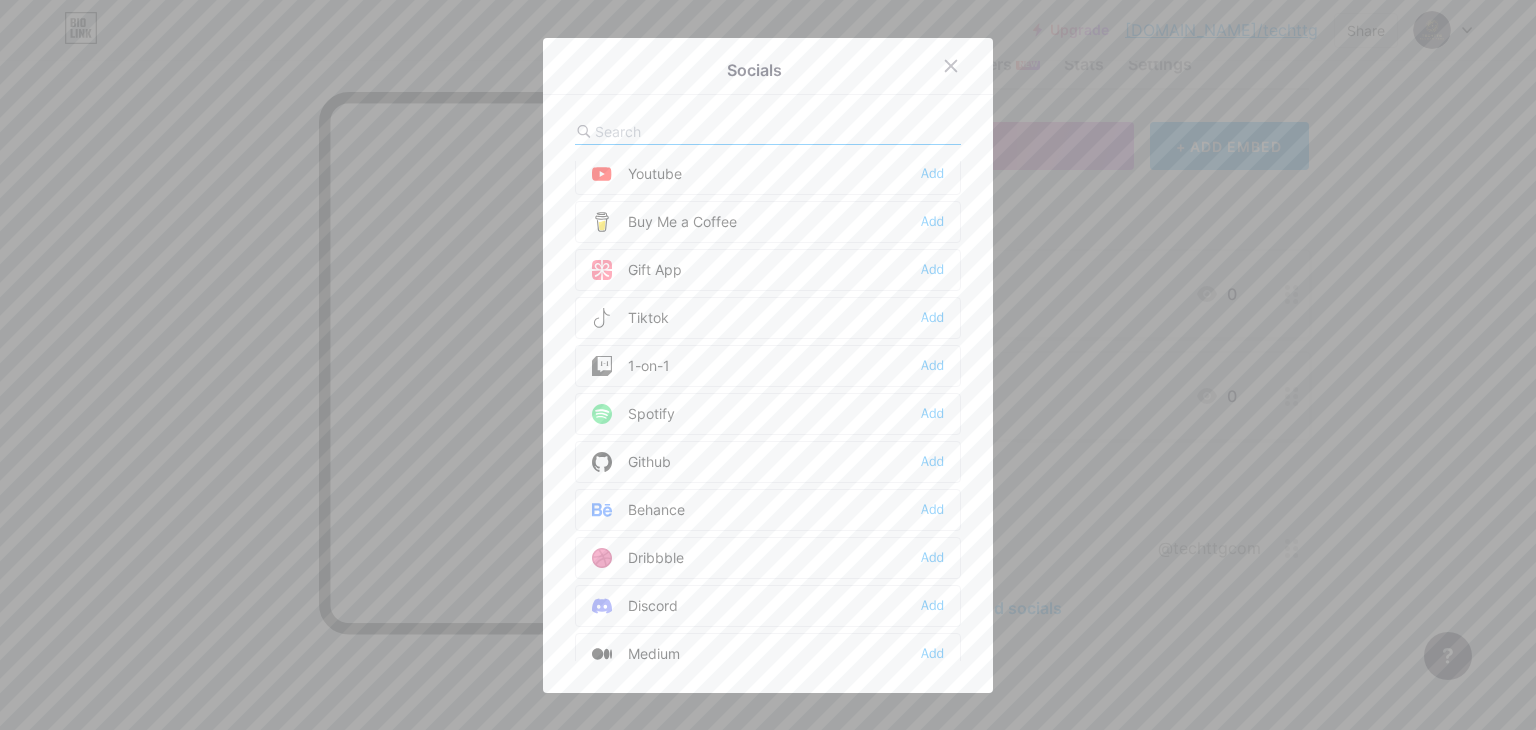 click on "Behance
Add" at bounding box center [768, 510] 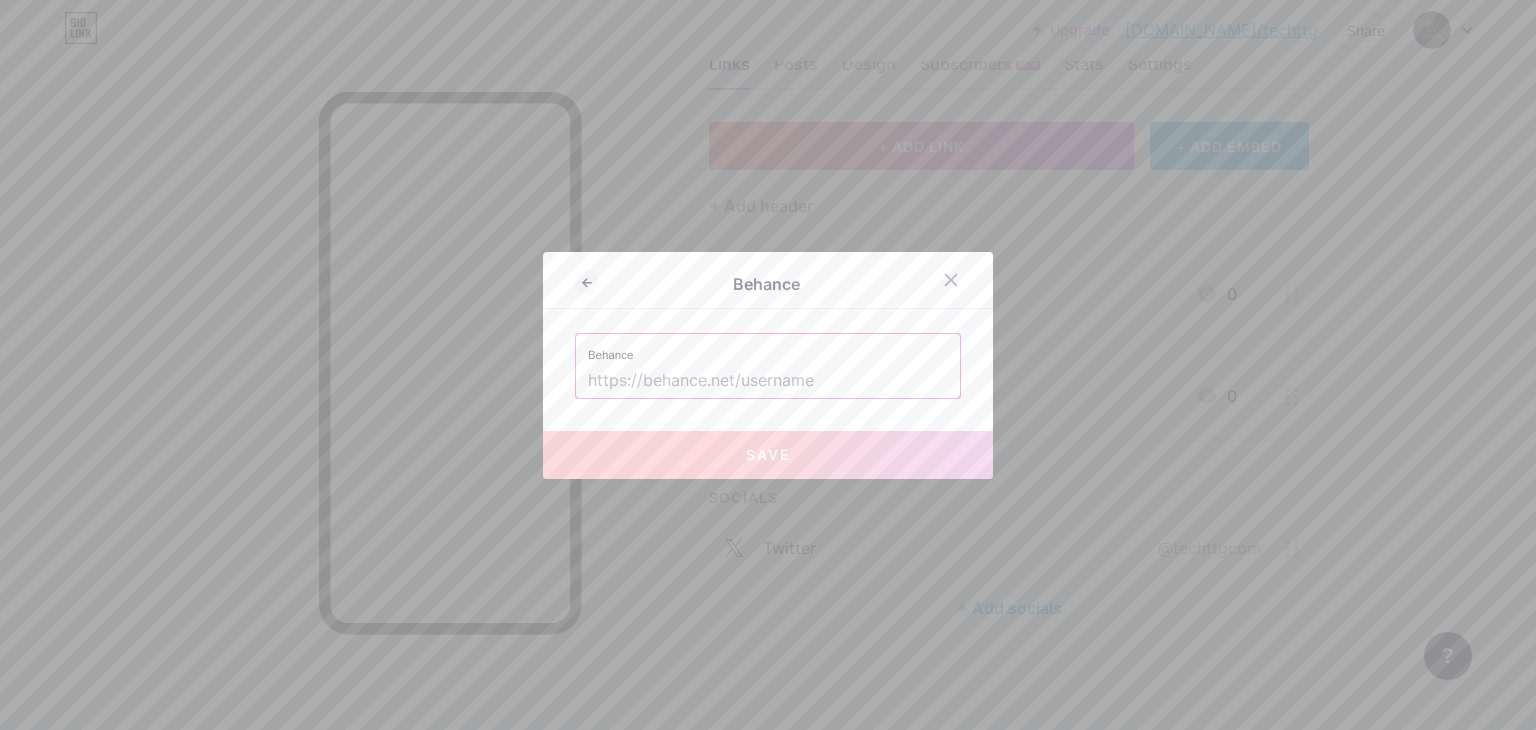 click at bounding box center (768, 381) 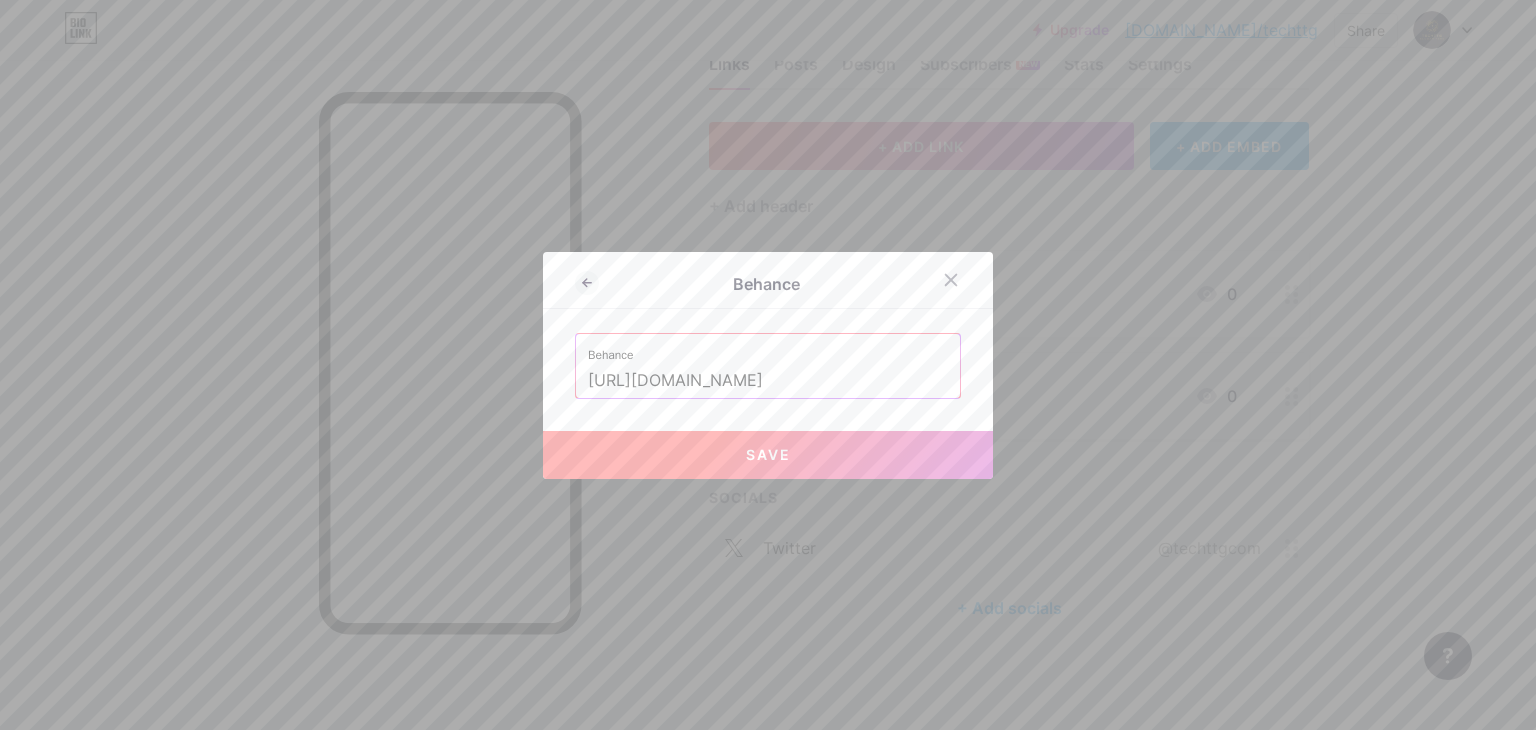type on "[URL][DOMAIN_NAME]" 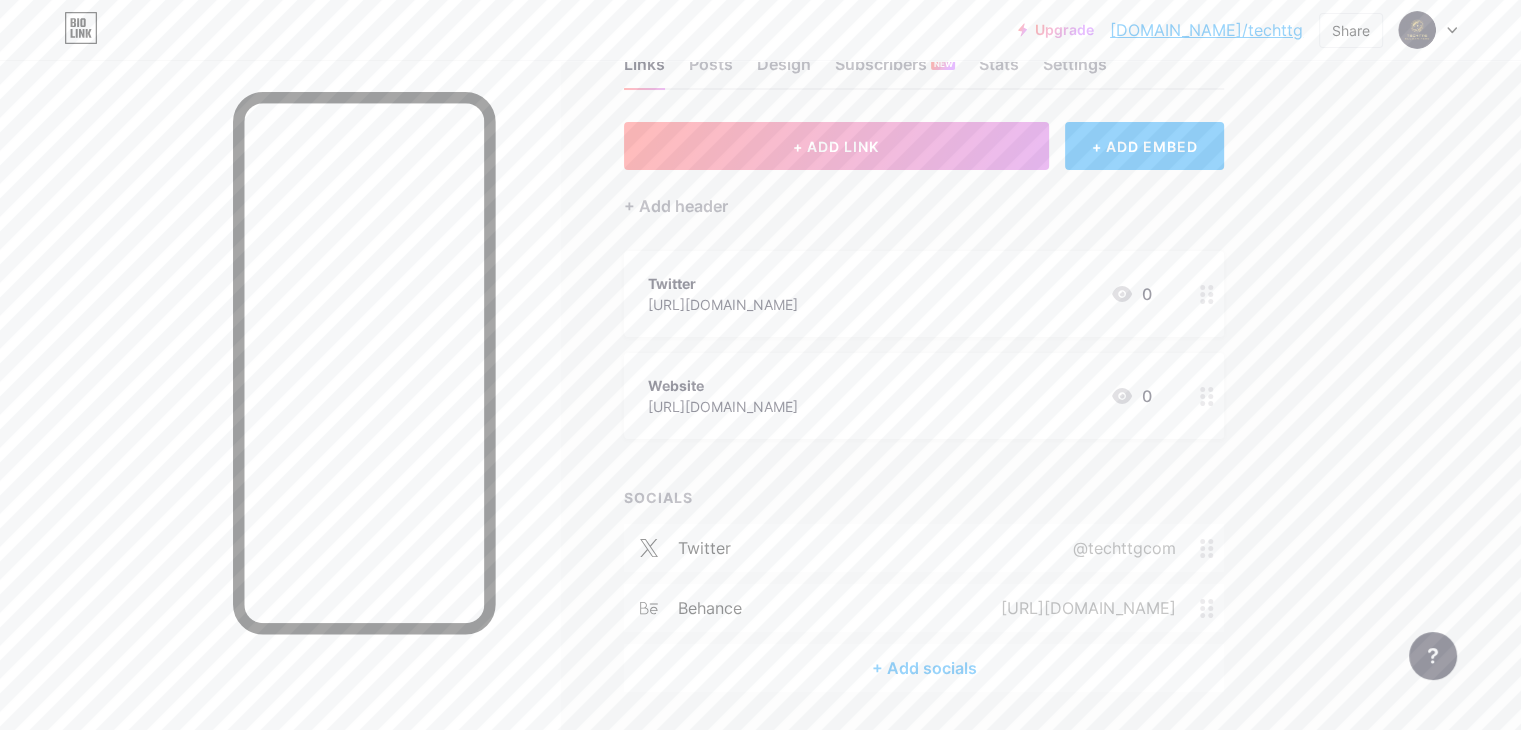 click on "+ Add socials" at bounding box center [924, 668] 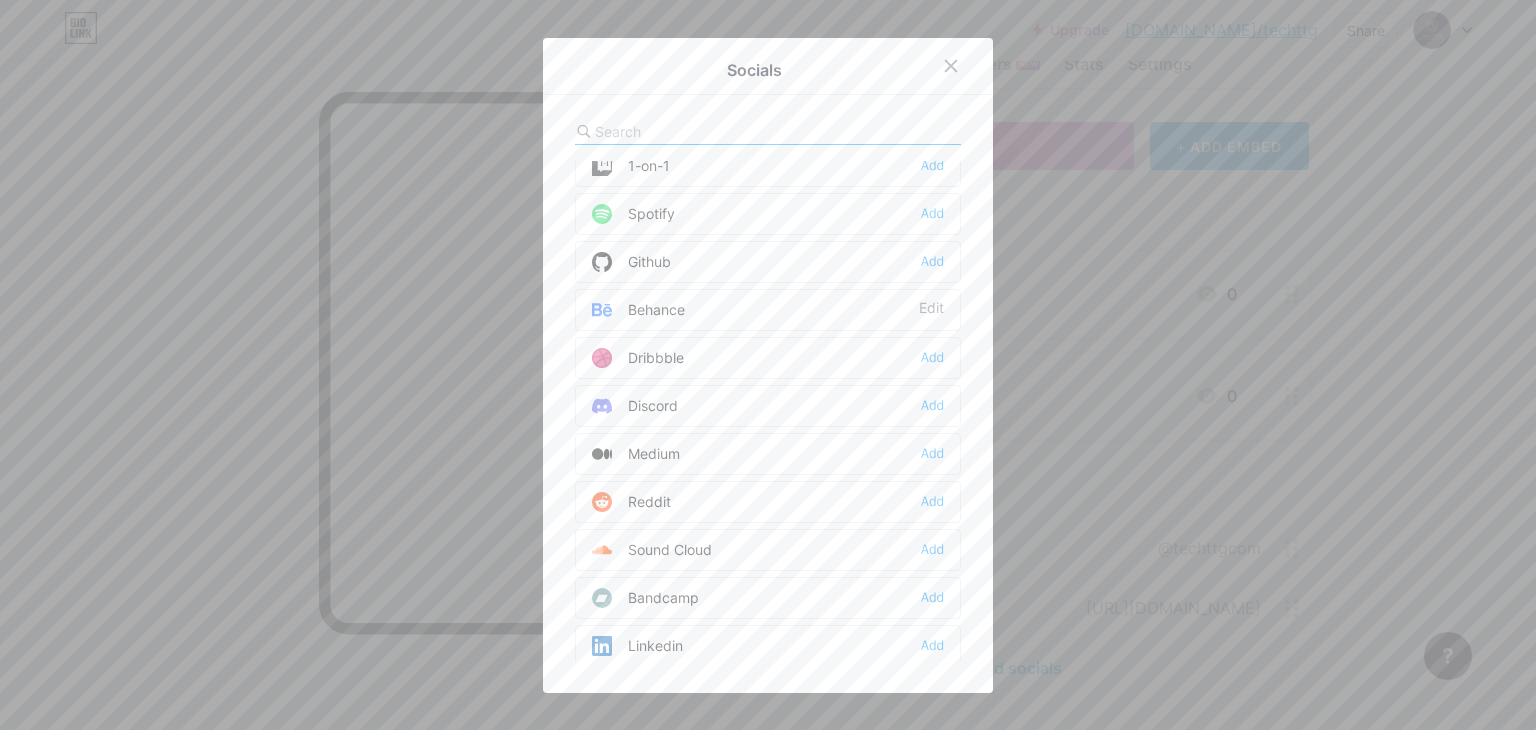 scroll, scrollTop: 500, scrollLeft: 0, axis: vertical 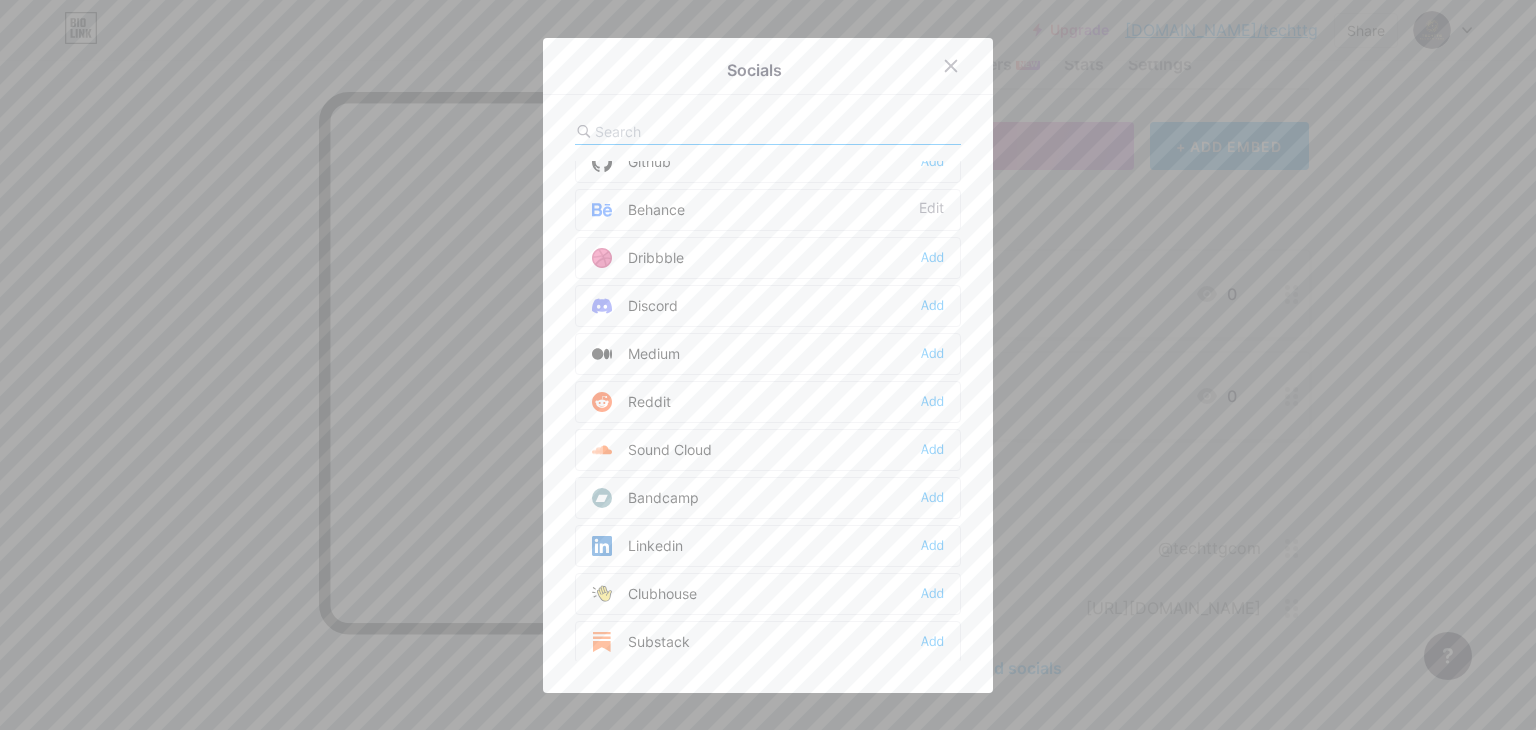 click on "Bandcamp
Add" at bounding box center (768, 498) 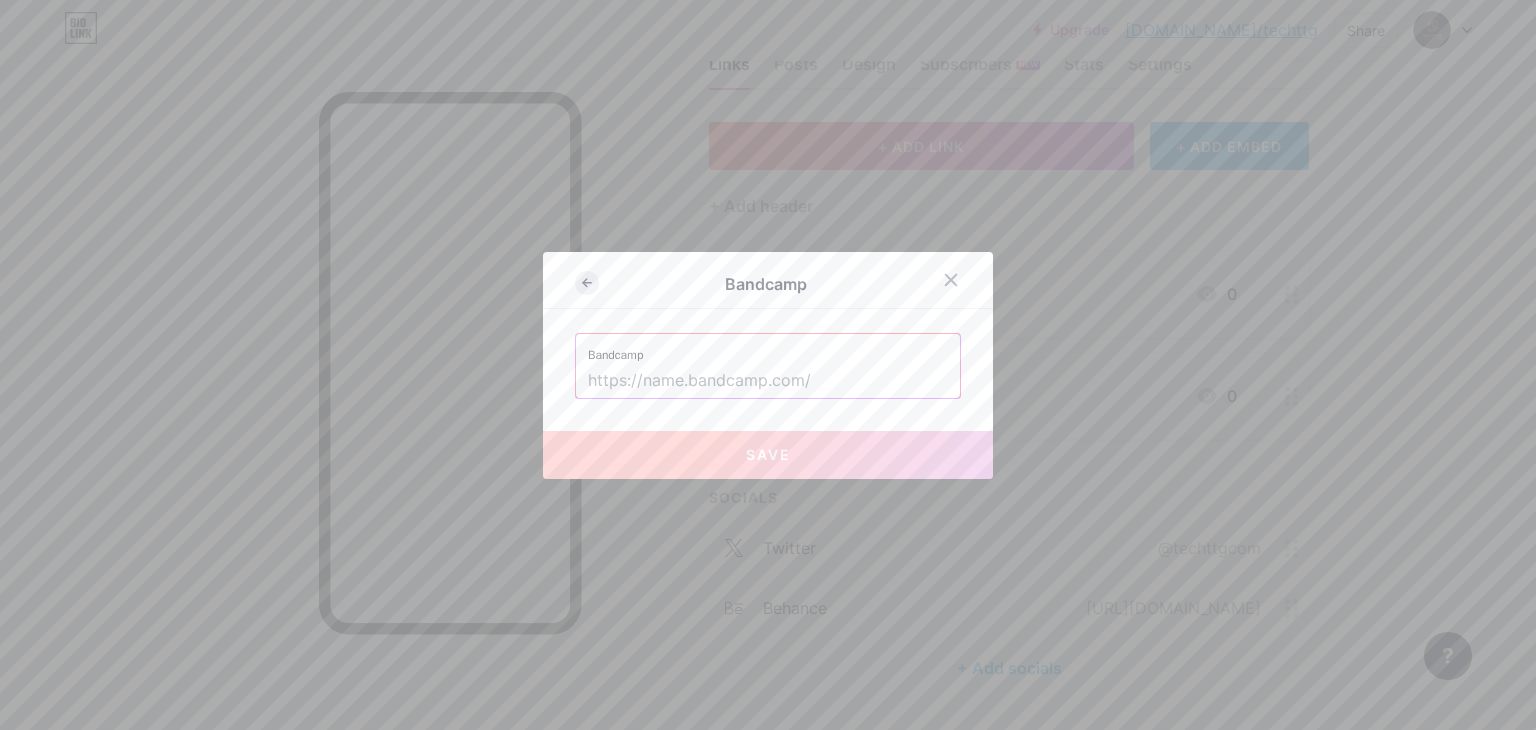 click 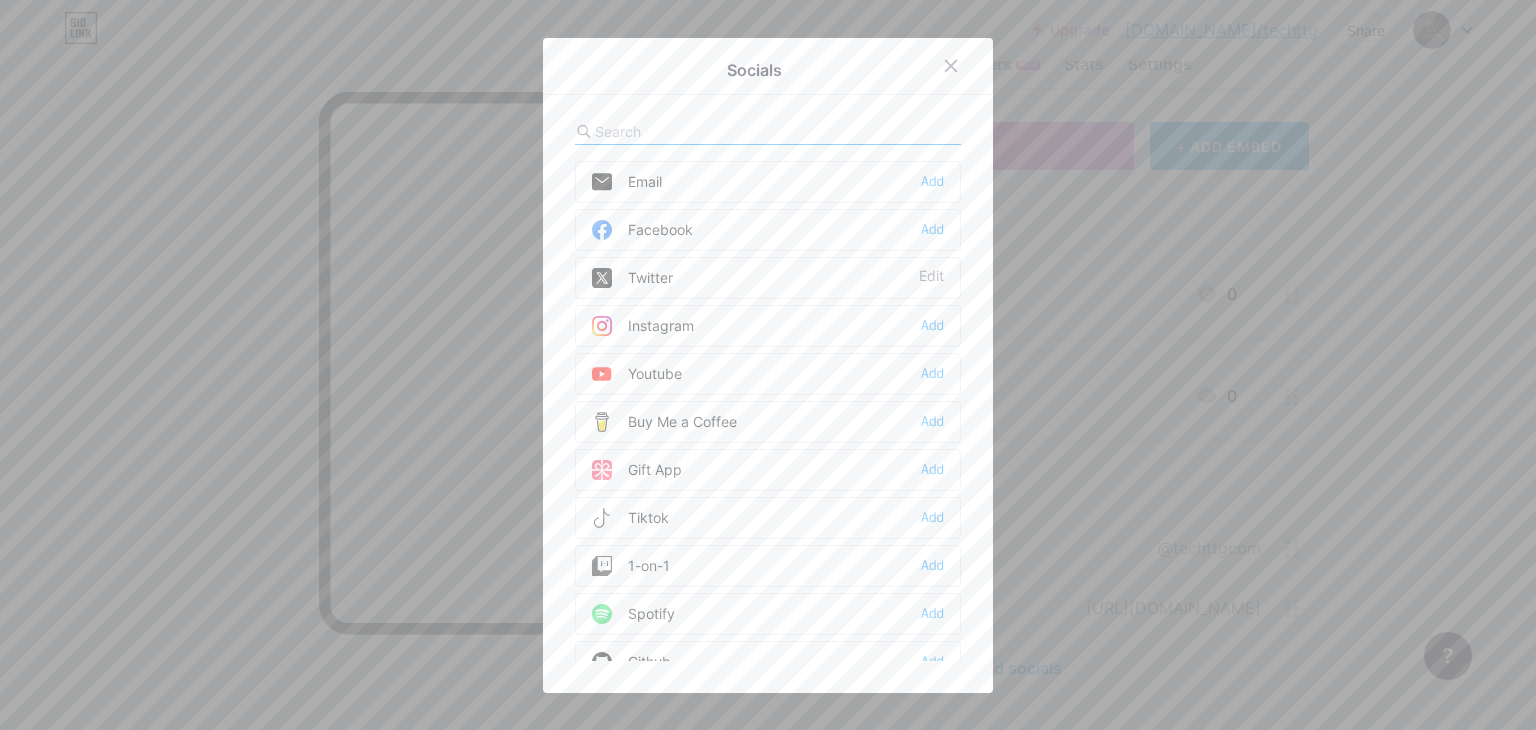 click on "Twitter
Edit" at bounding box center [768, 278] 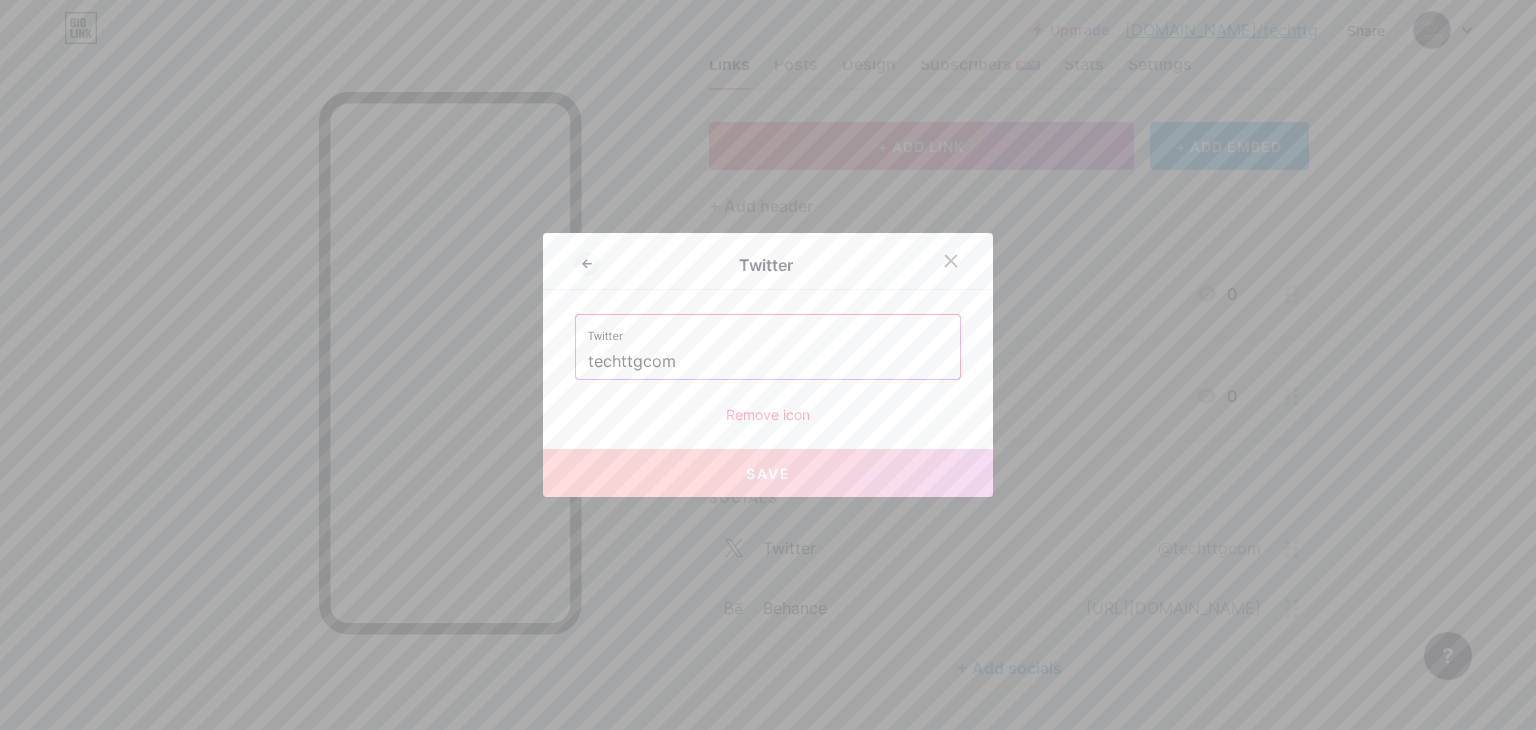 click on "Twitter" at bounding box center (768, 266) 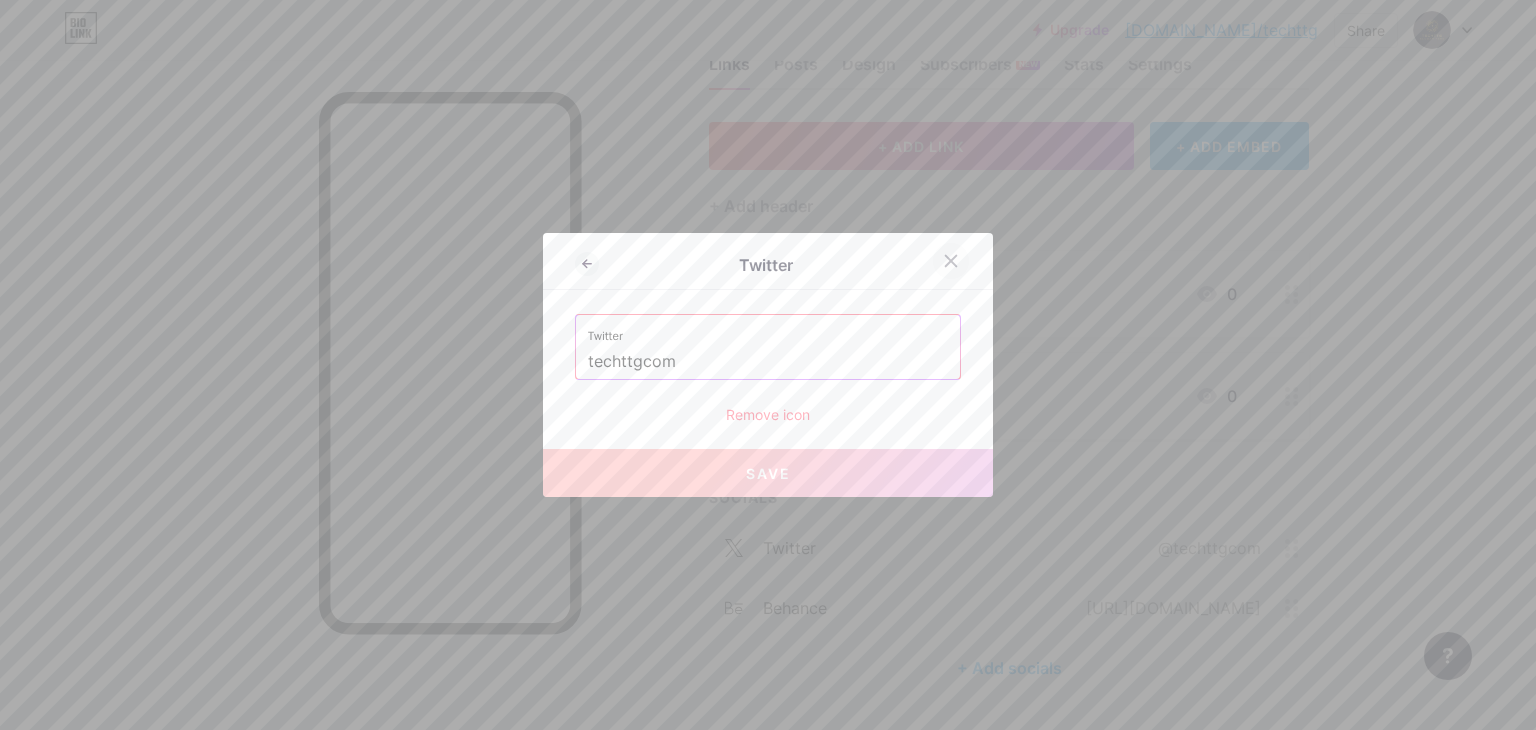 click 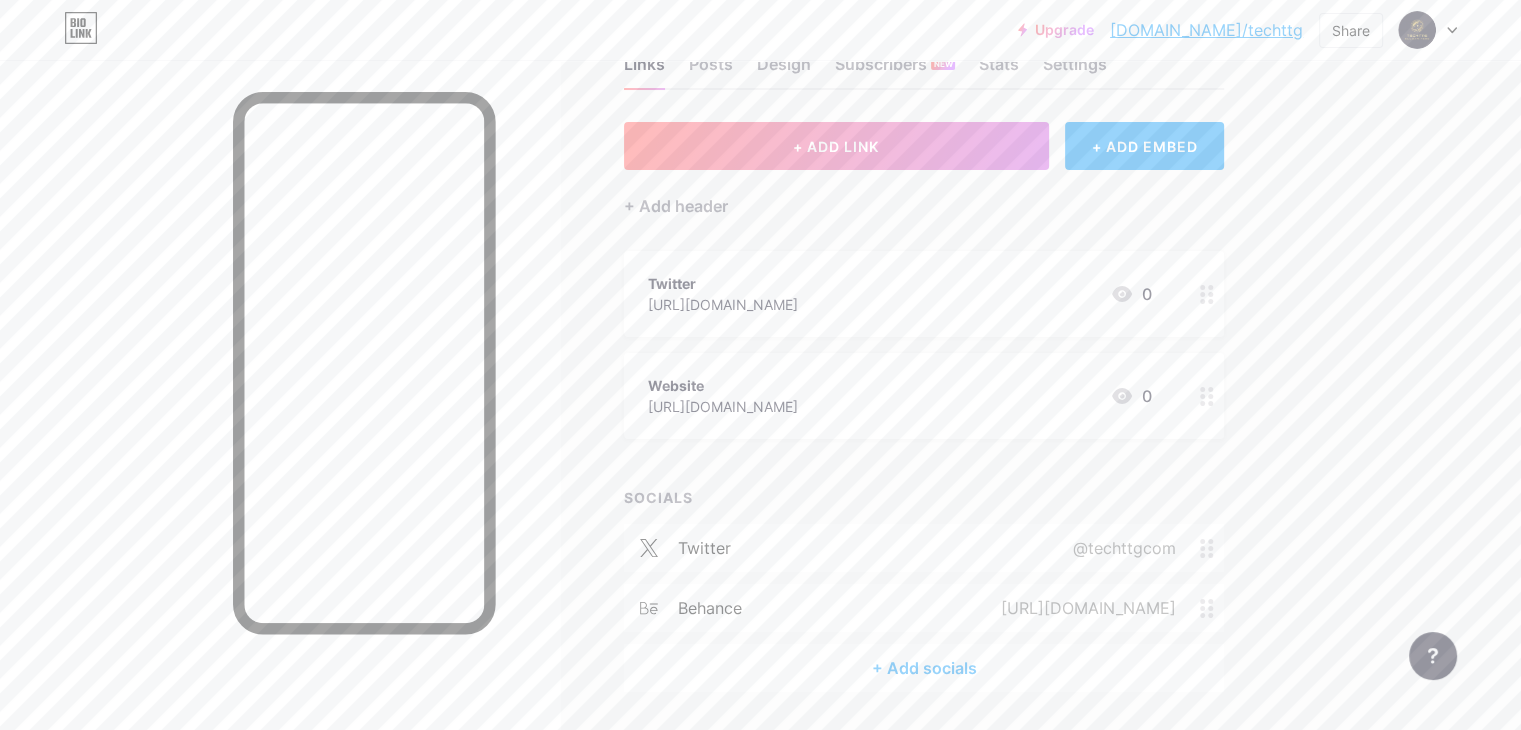 click on "+ Add socials" at bounding box center [924, 668] 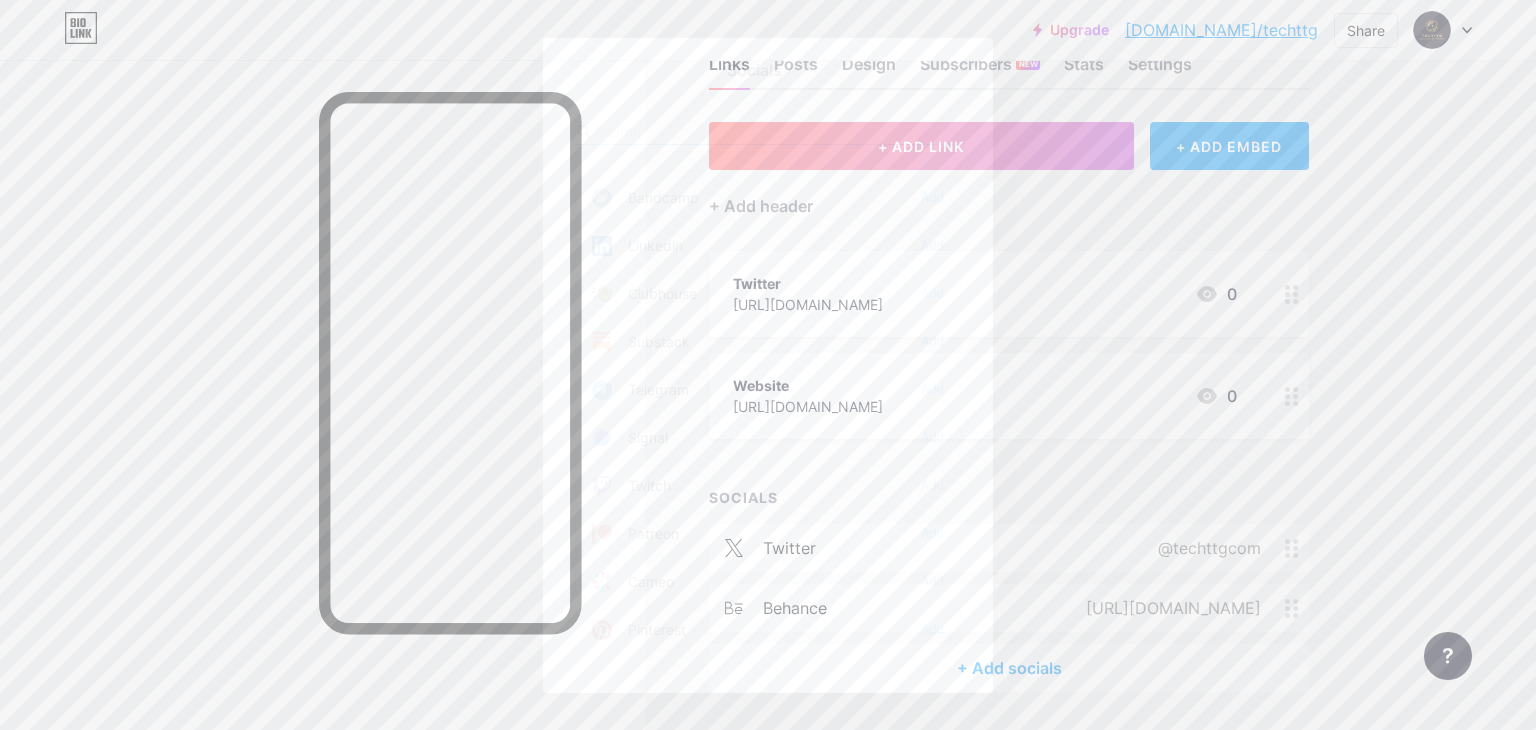 scroll, scrollTop: 900, scrollLeft: 0, axis: vertical 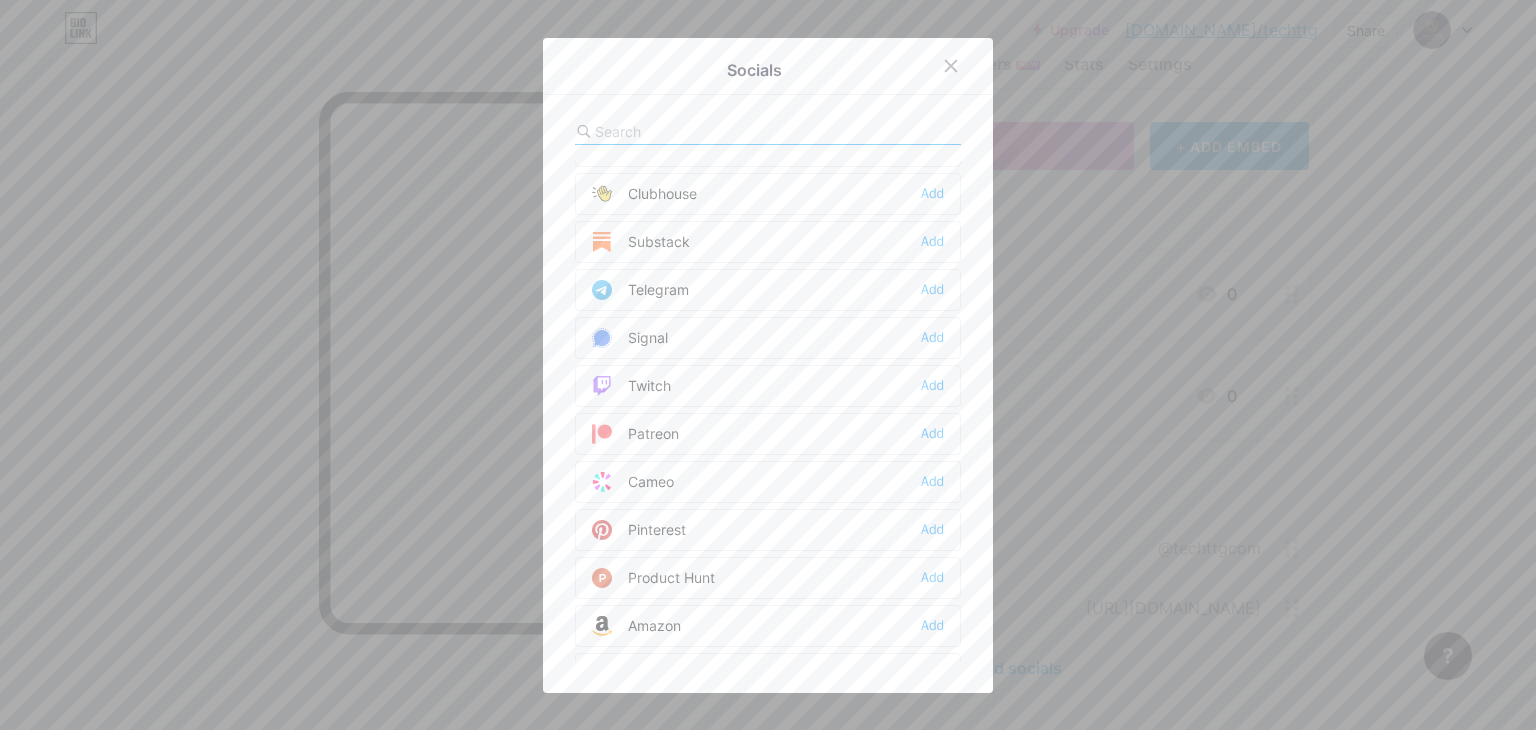 click on "Pinterest
Add" at bounding box center (768, 530) 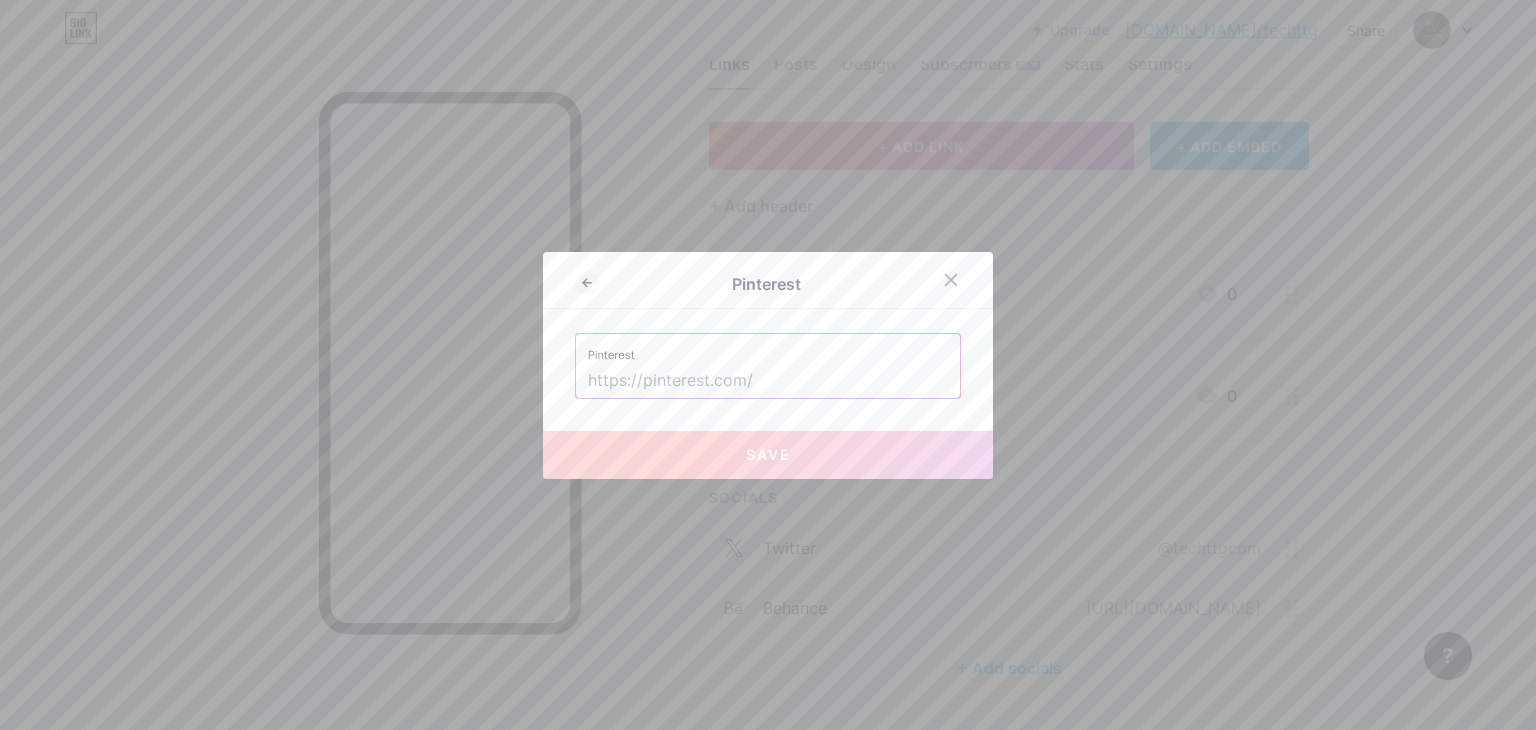 click at bounding box center (768, 381) 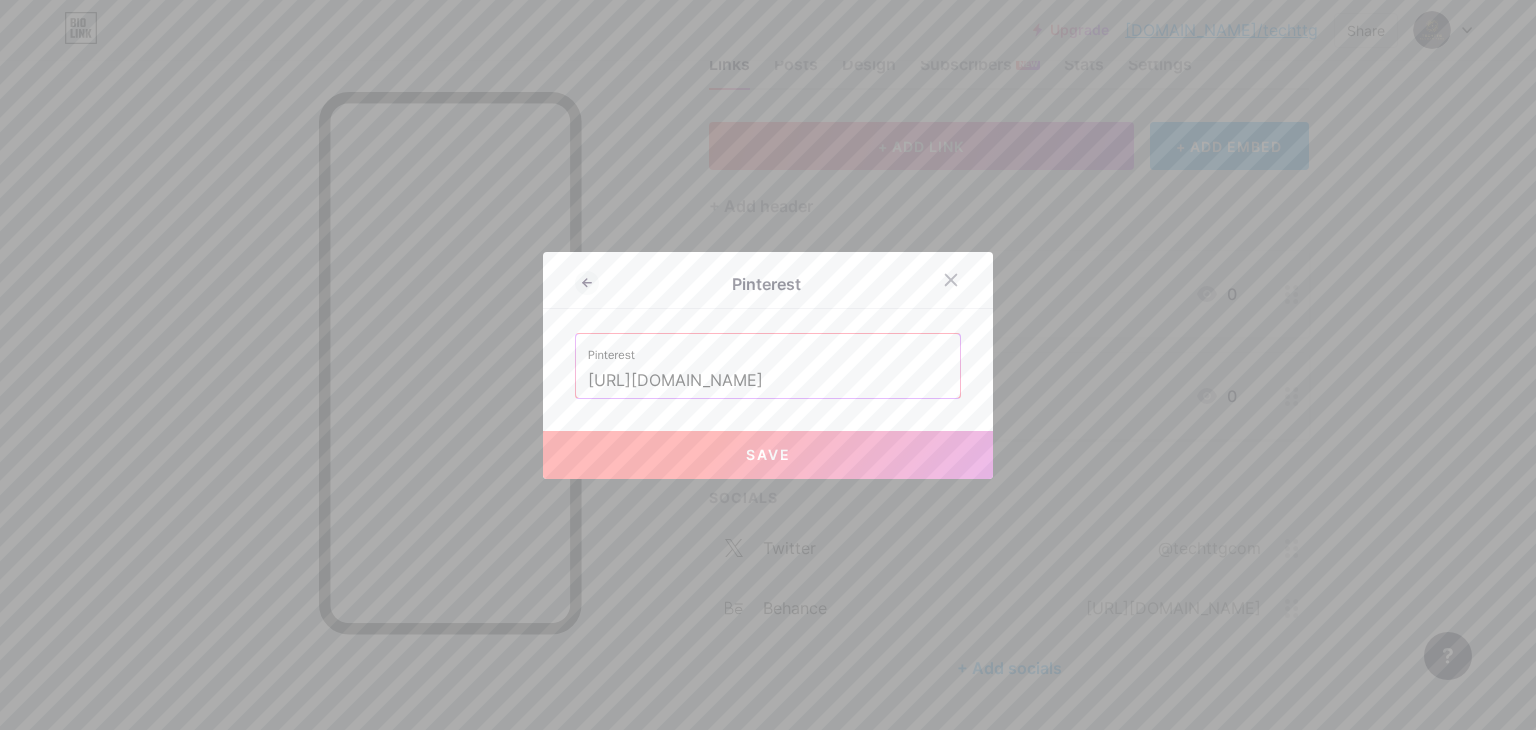type on "[URL][DOMAIN_NAME]" 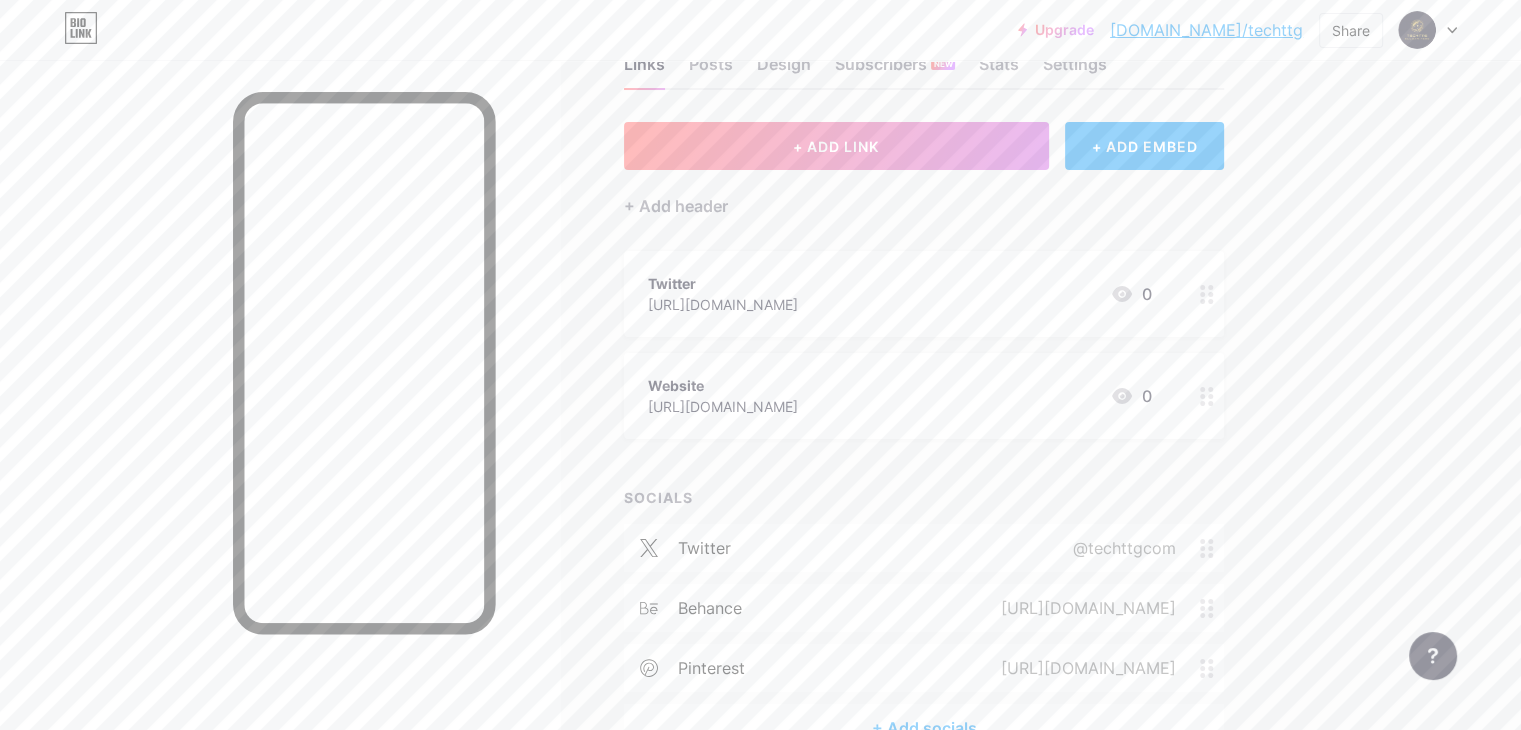 click 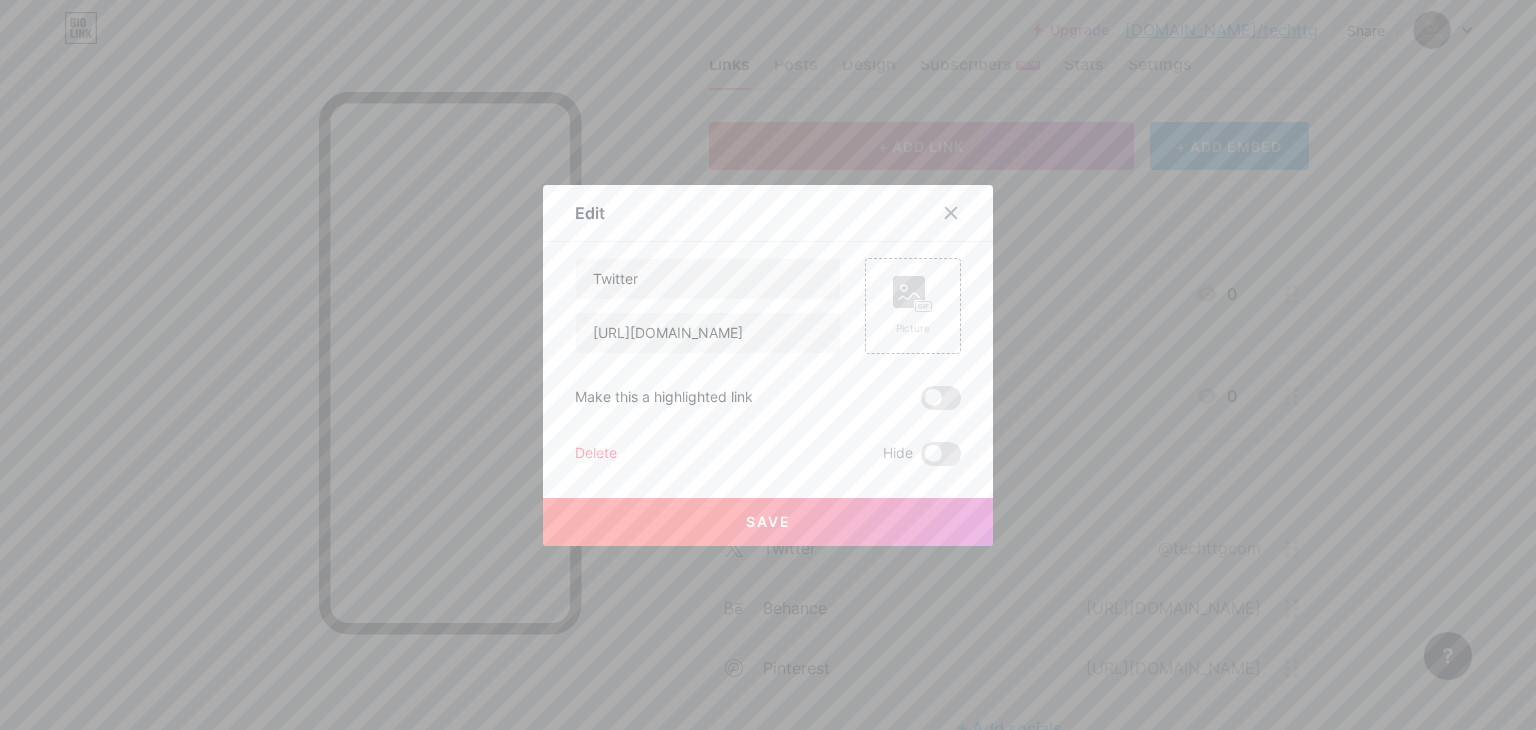 click on "Delete" at bounding box center [596, 454] 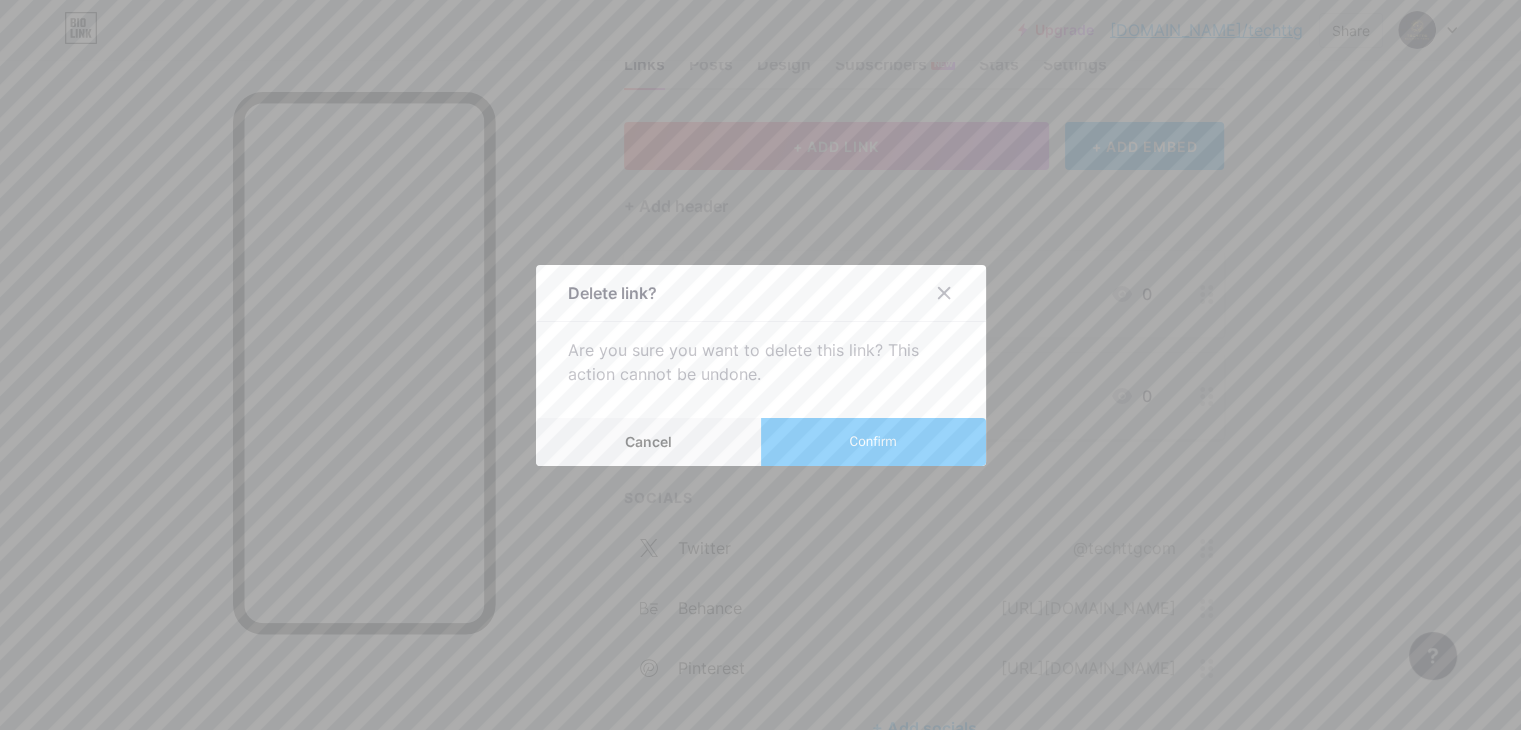 drag, startPoint x: 888, startPoint y: 445, endPoint x: 850, endPoint y: 505, distance: 71.021126 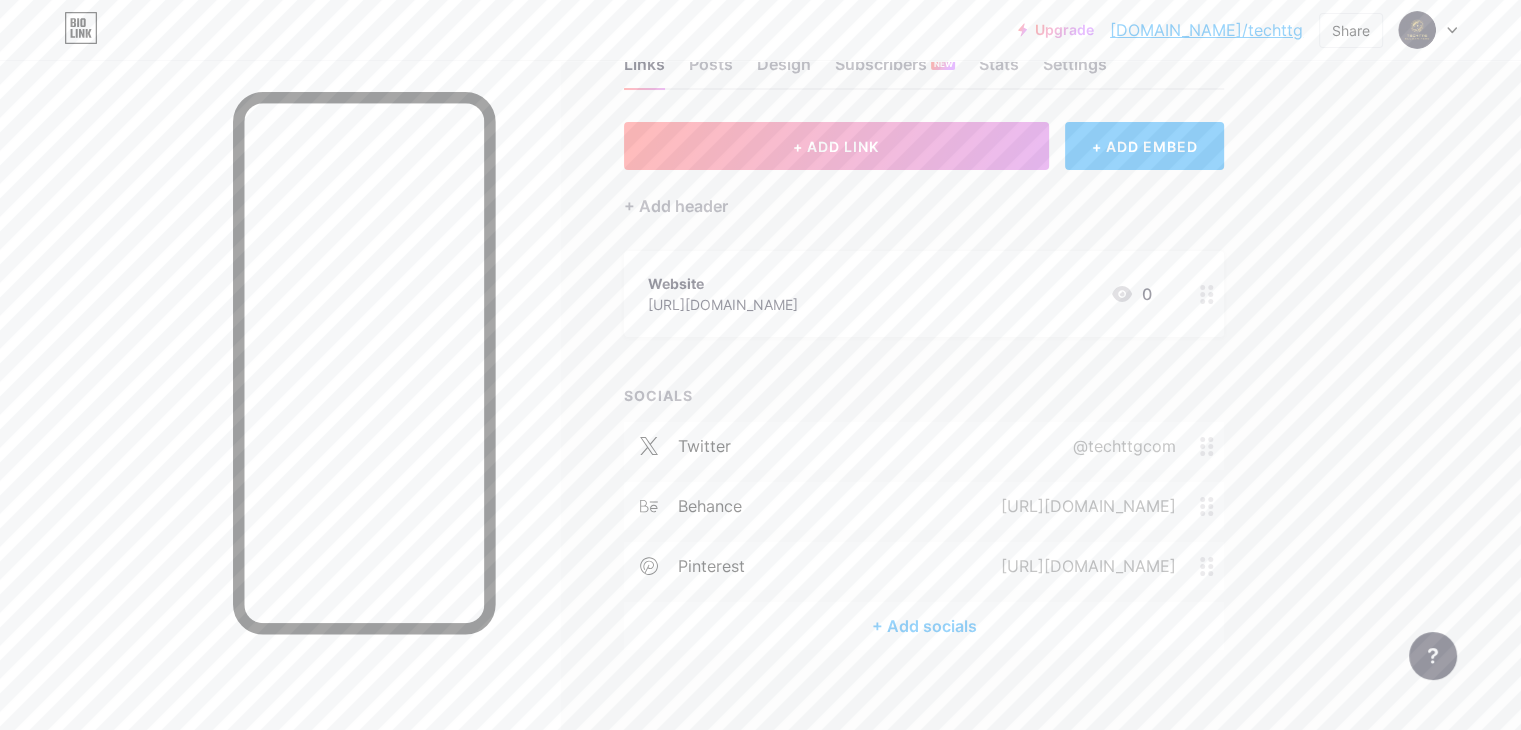 click on "+ Add socials" at bounding box center (924, 626) 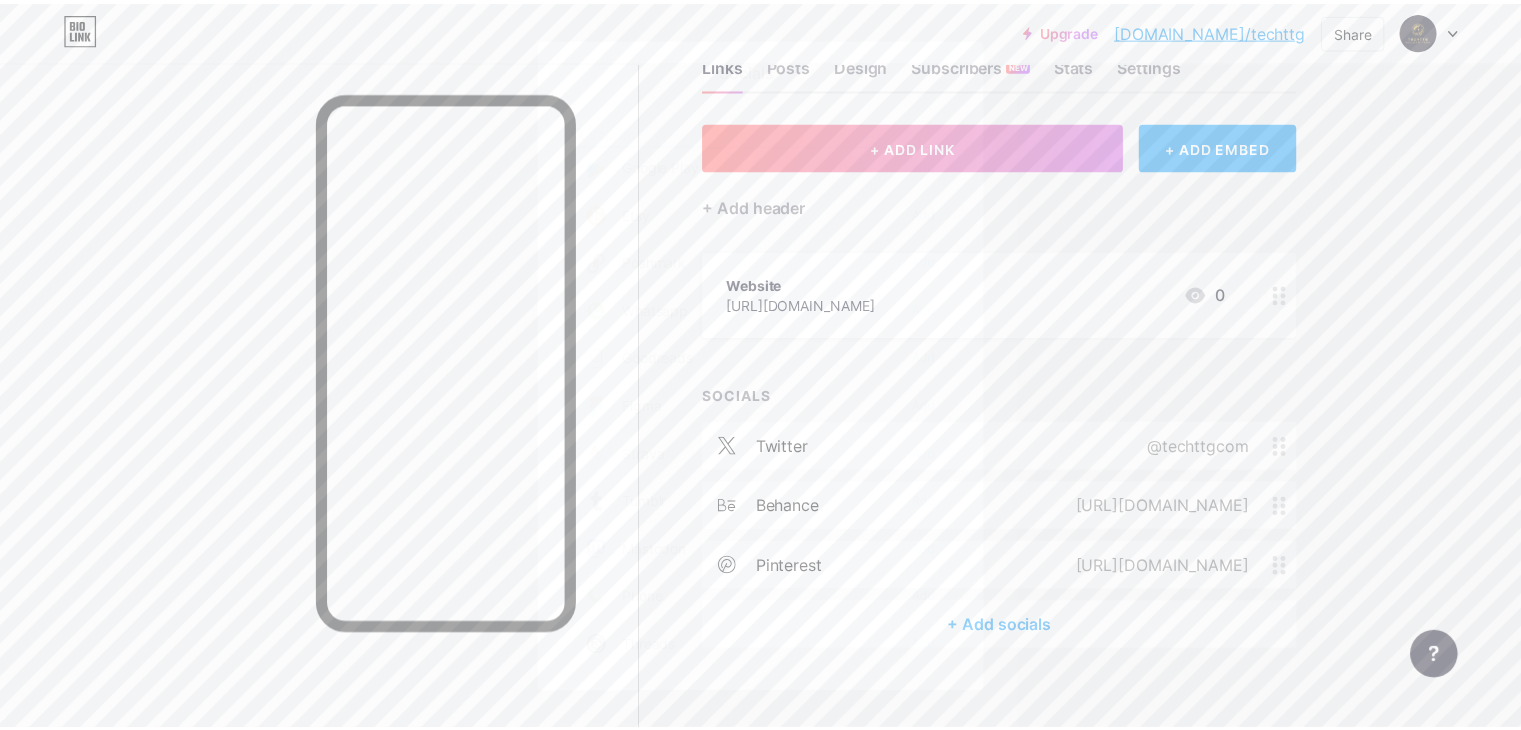 scroll, scrollTop: 1700, scrollLeft: 0, axis: vertical 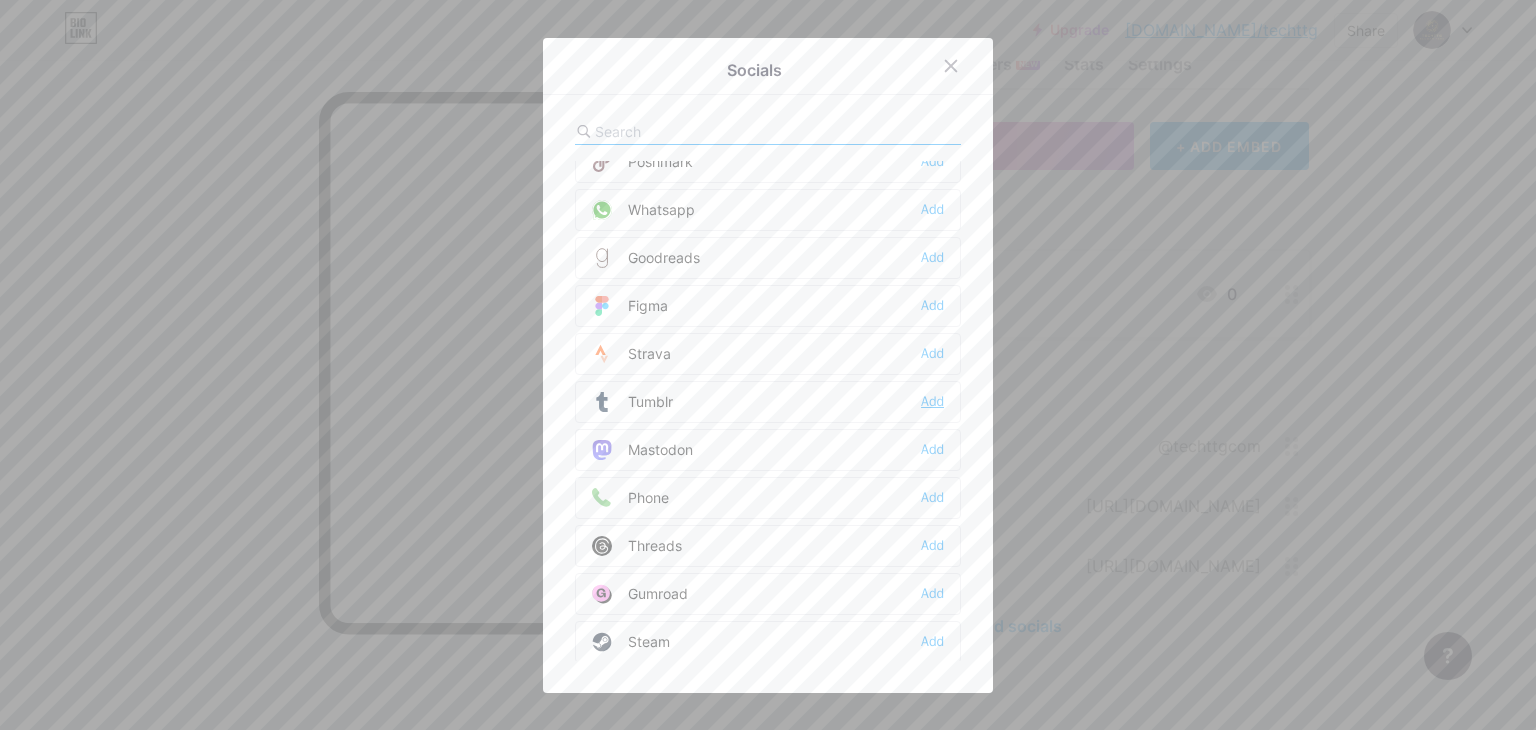 click on "Add" at bounding box center (932, 402) 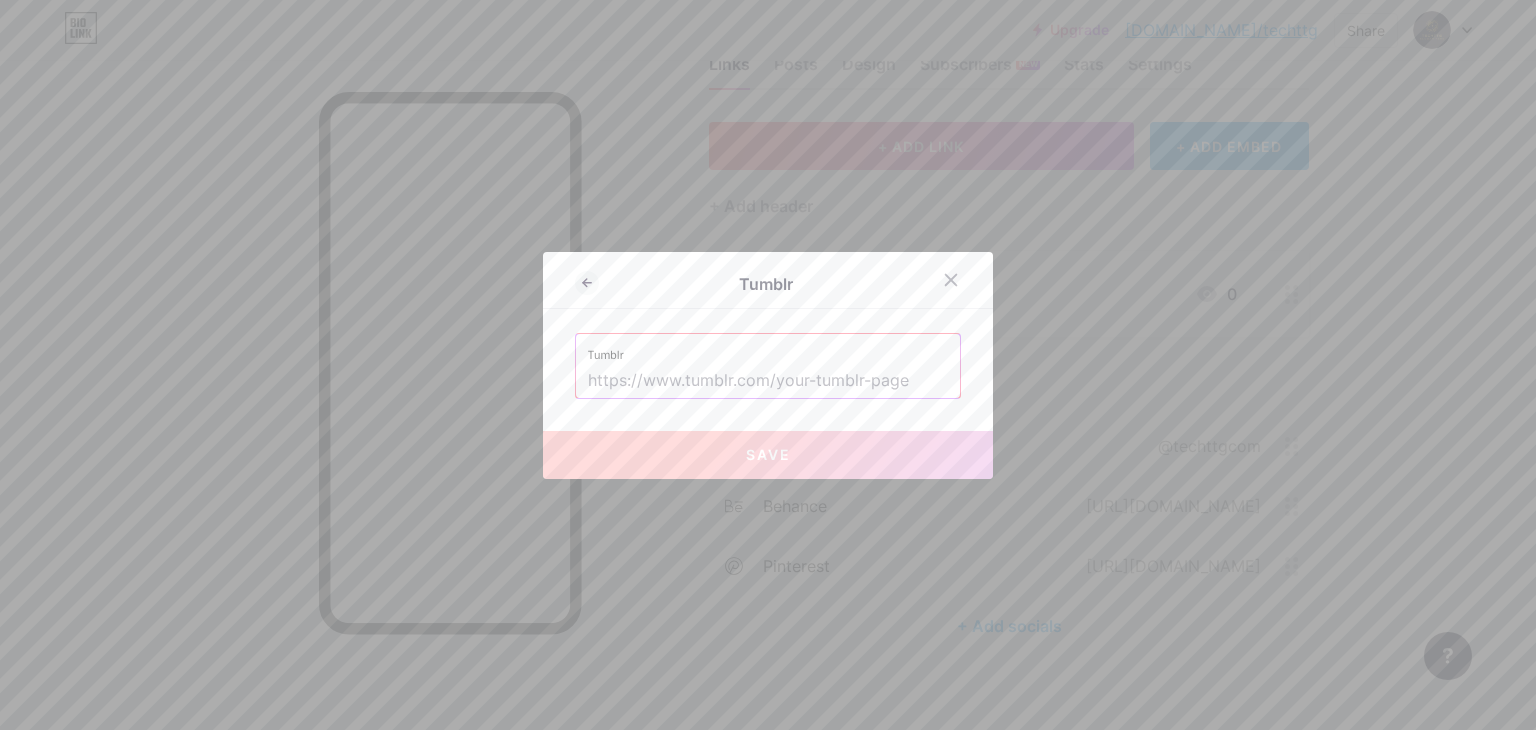 click at bounding box center (768, 381) 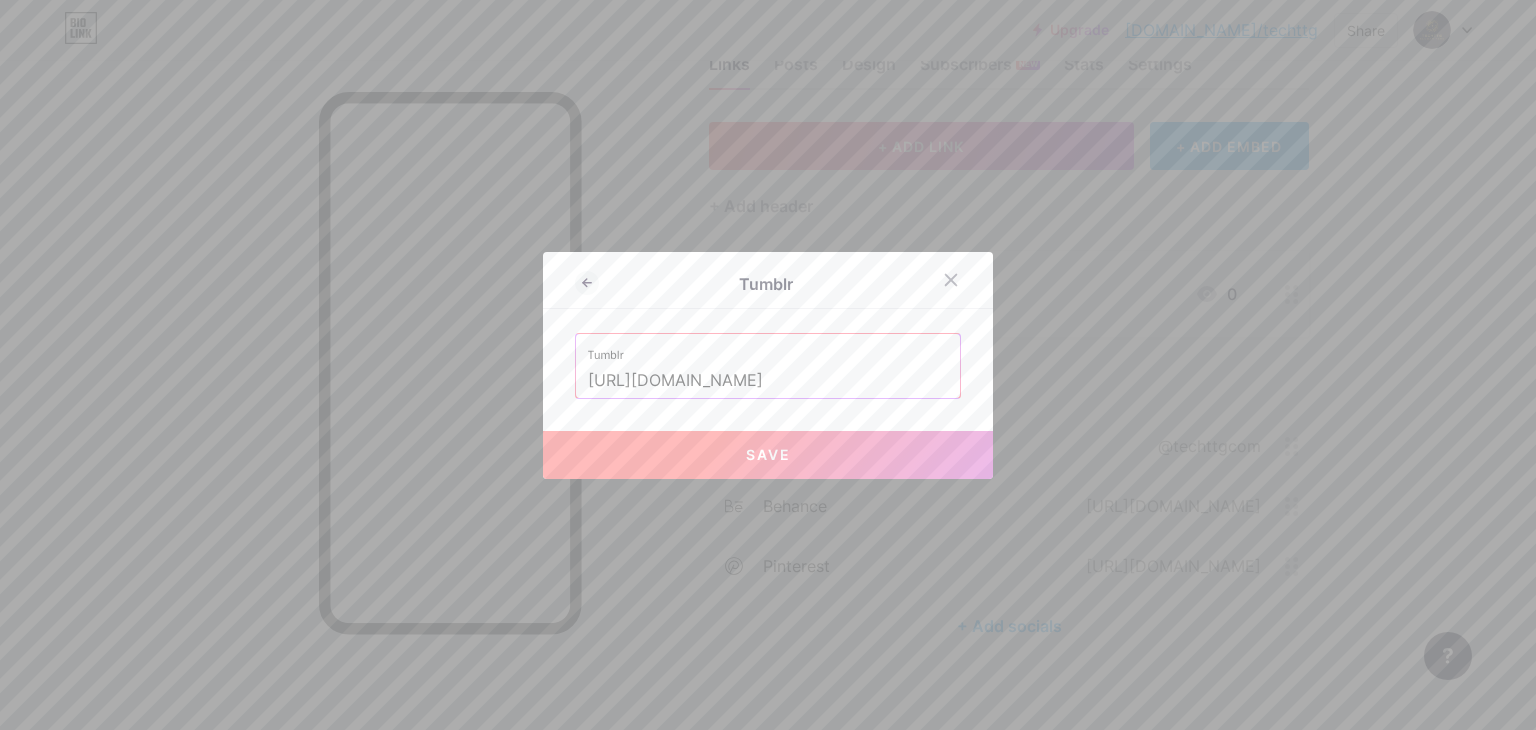 type on "[URL][DOMAIN_NAME]" 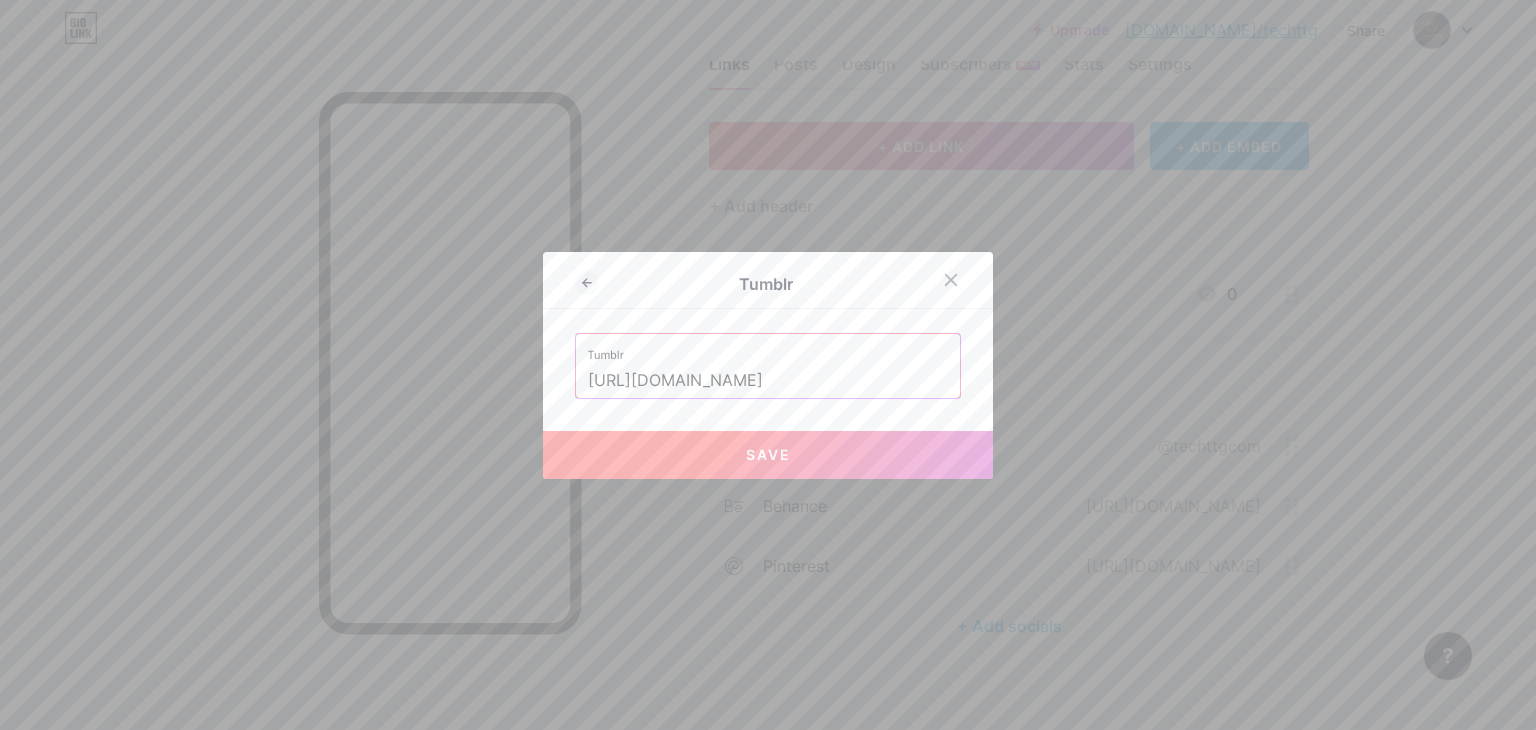 click on "Save" at bounding box center (768, 455) 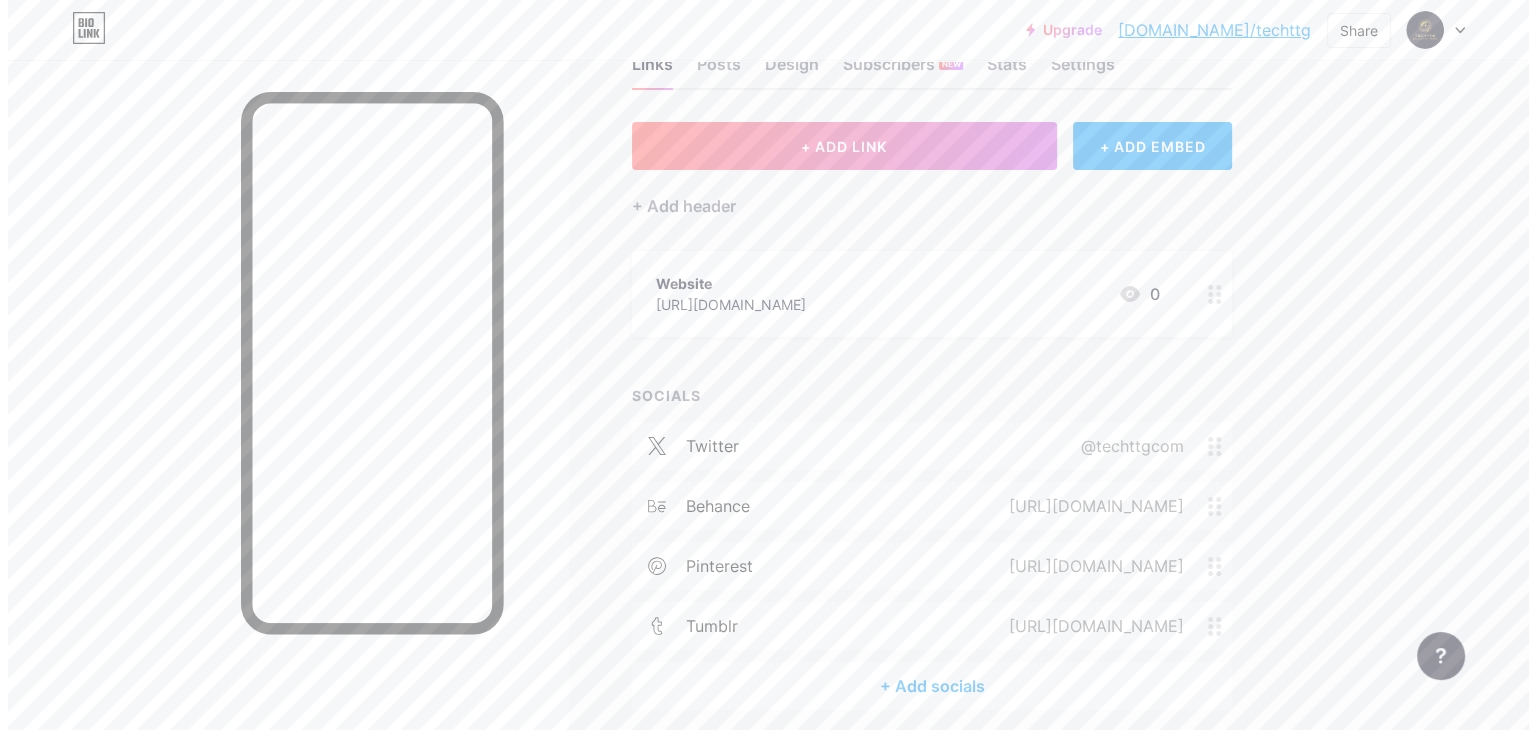 scroll, scrollTop: 143, scrollLeft: 0, axis: vertical 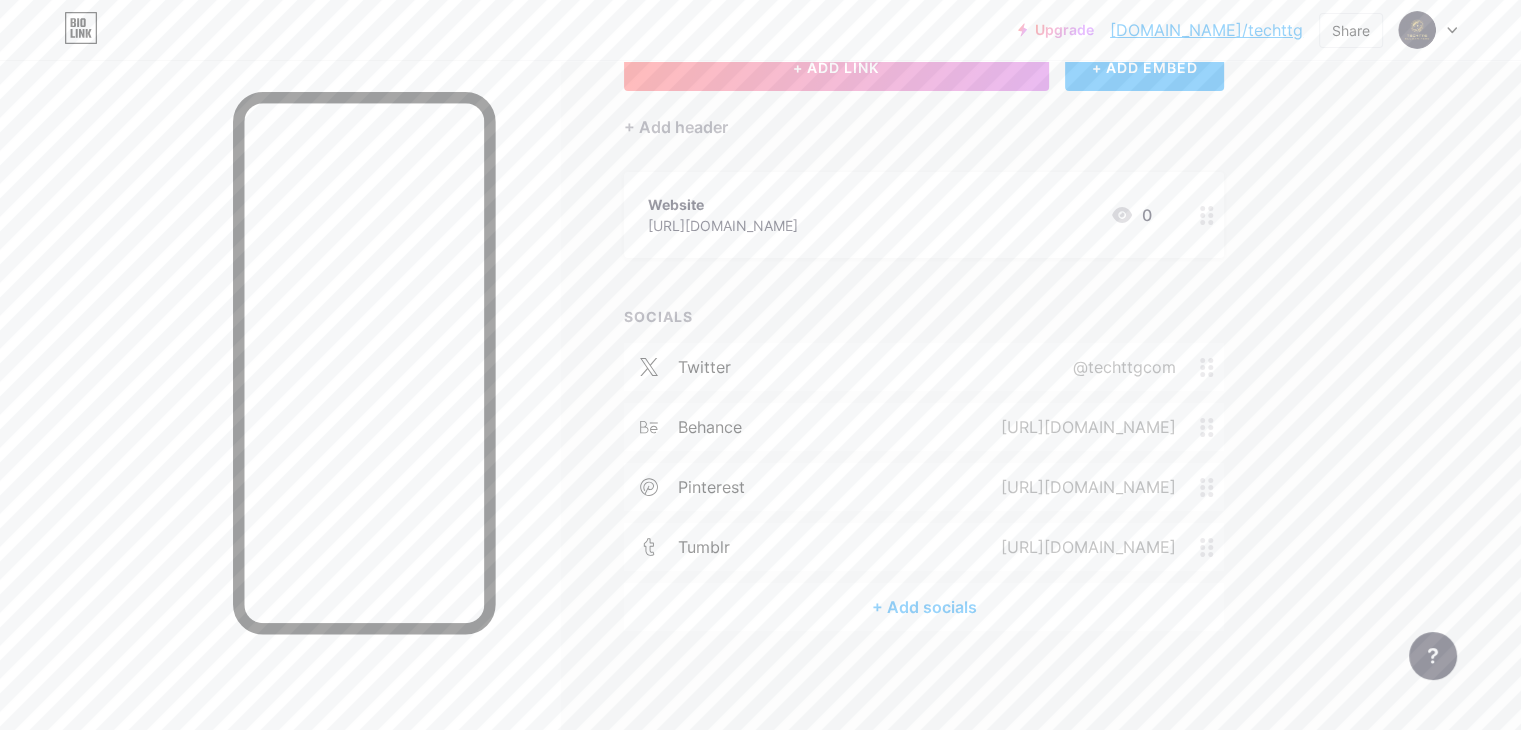 click on "+ Add socials" at bounding box center (924, 607) 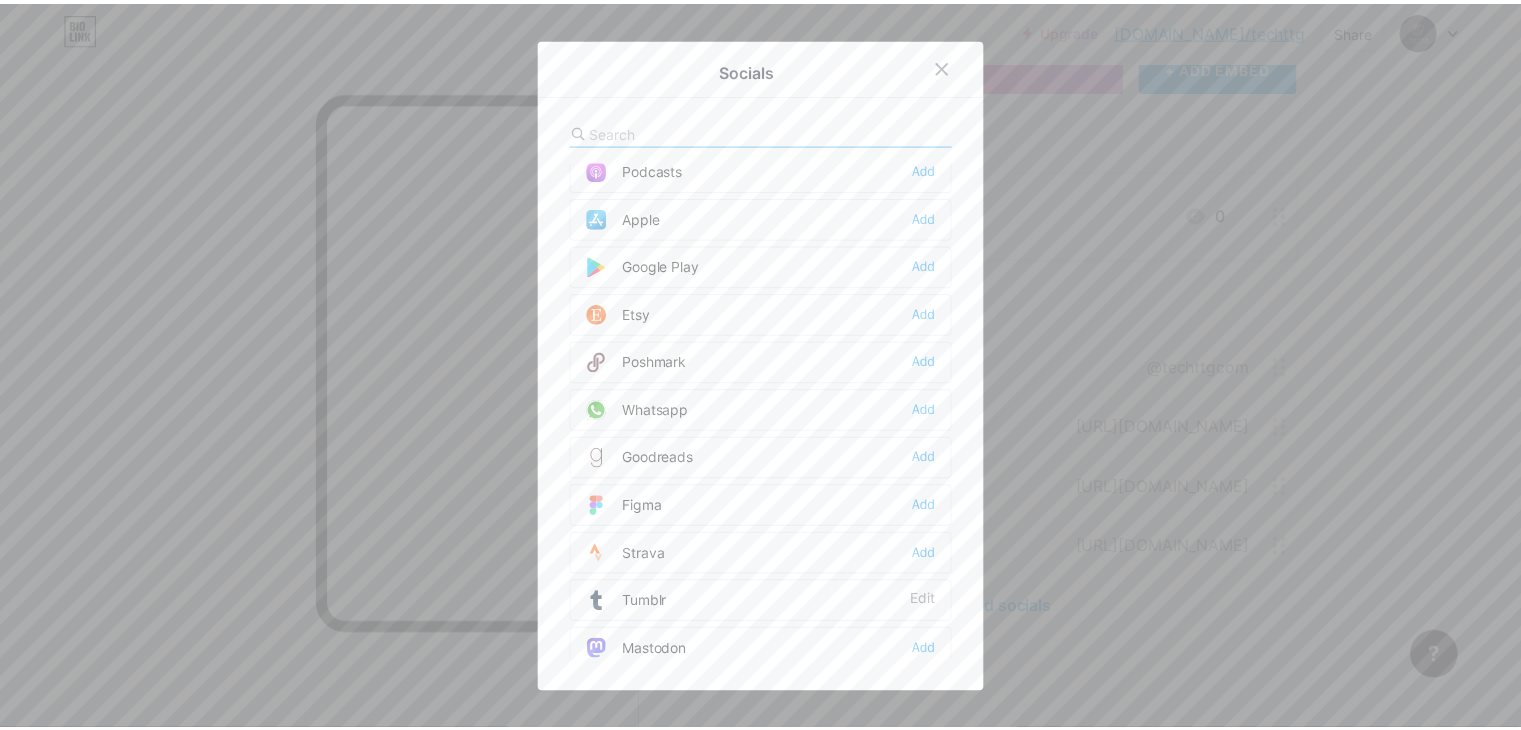 scroll, scrollTop: 1784, scrollLeft: 0, axis: vertical 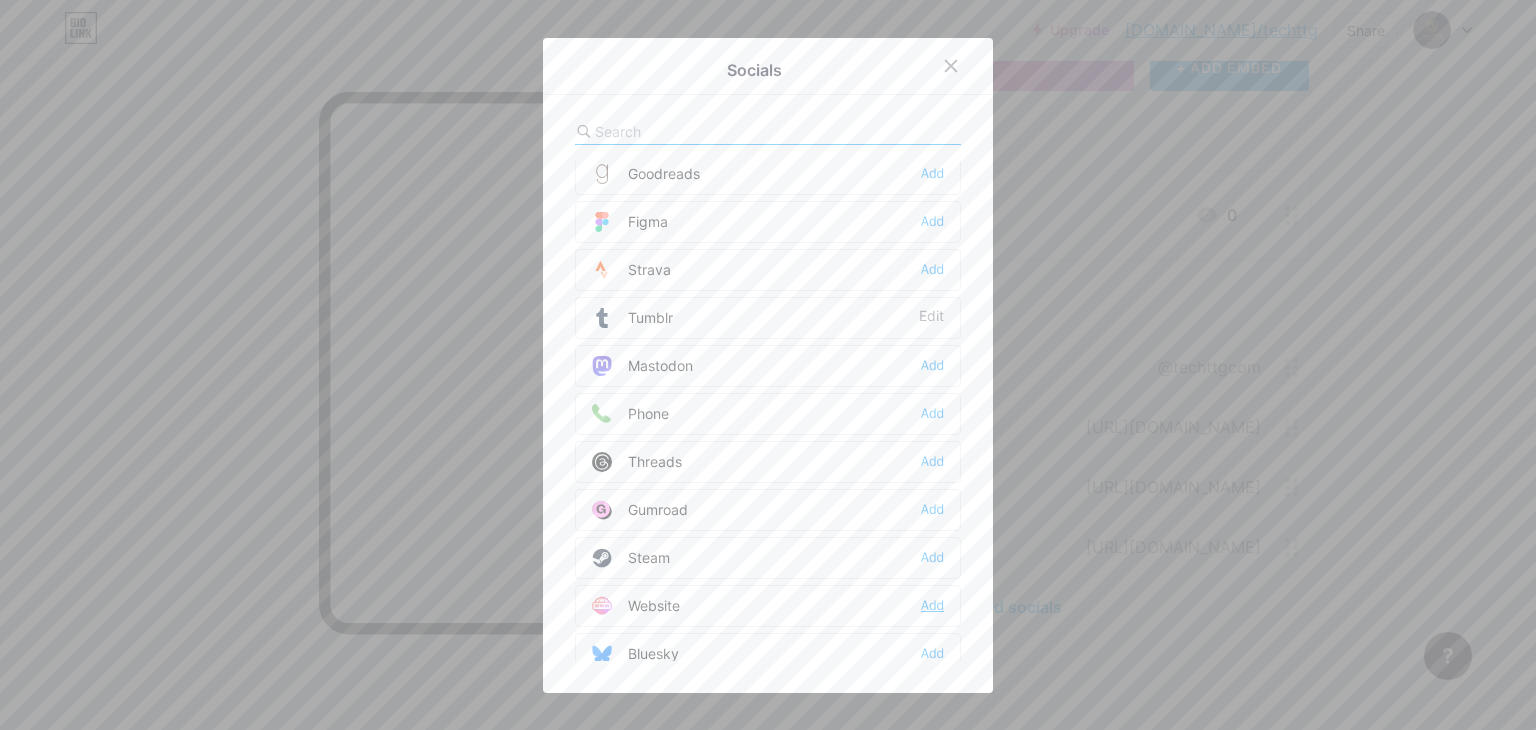 click on "Add" at bounding box center [932, 606] 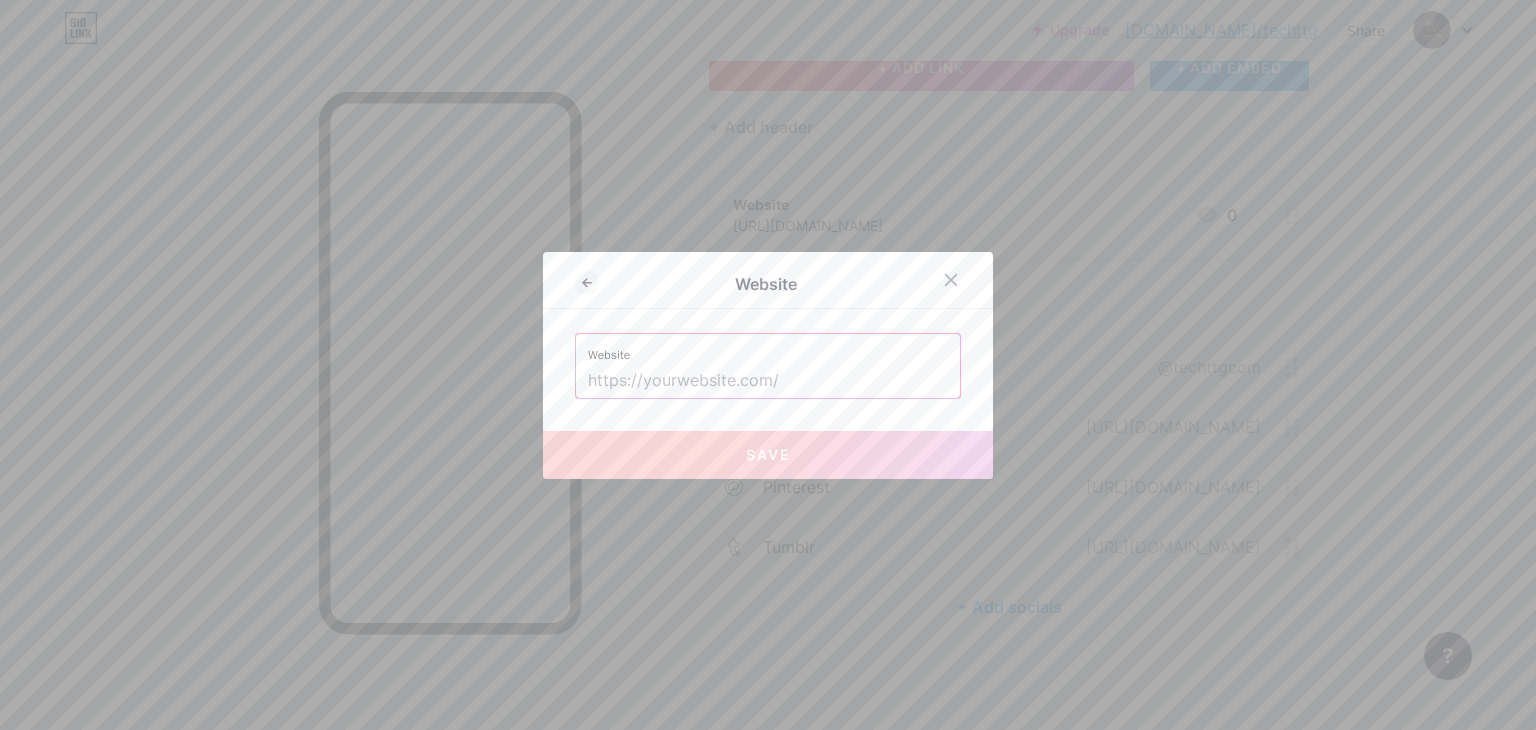 click at bounding box center [768, 381] 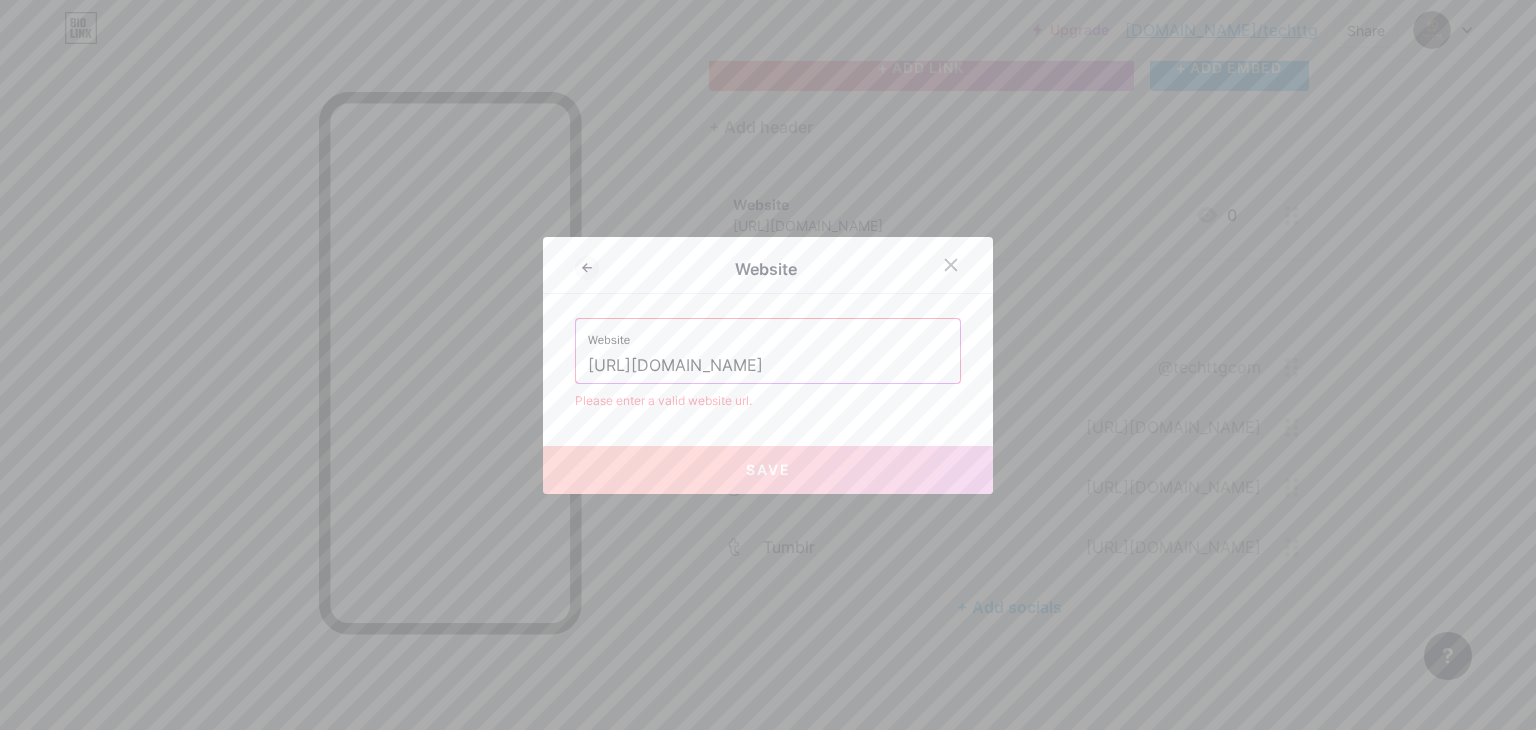 type on "[URL][DOMAIN_NAME]" 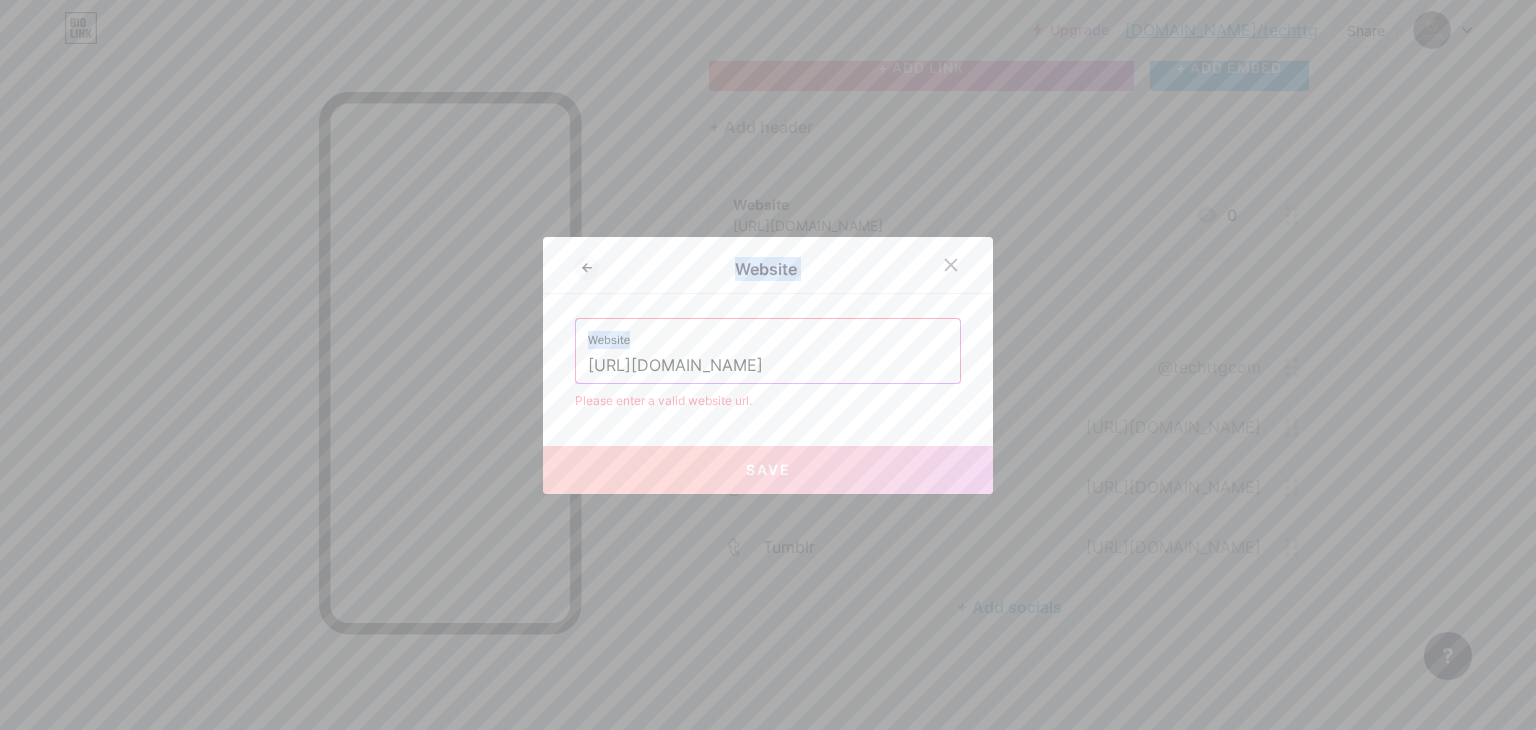 drag, startPoint x: 688, startPoint y: 361, endPoint x: 517, endPoint y: 365, distance: 171.04678 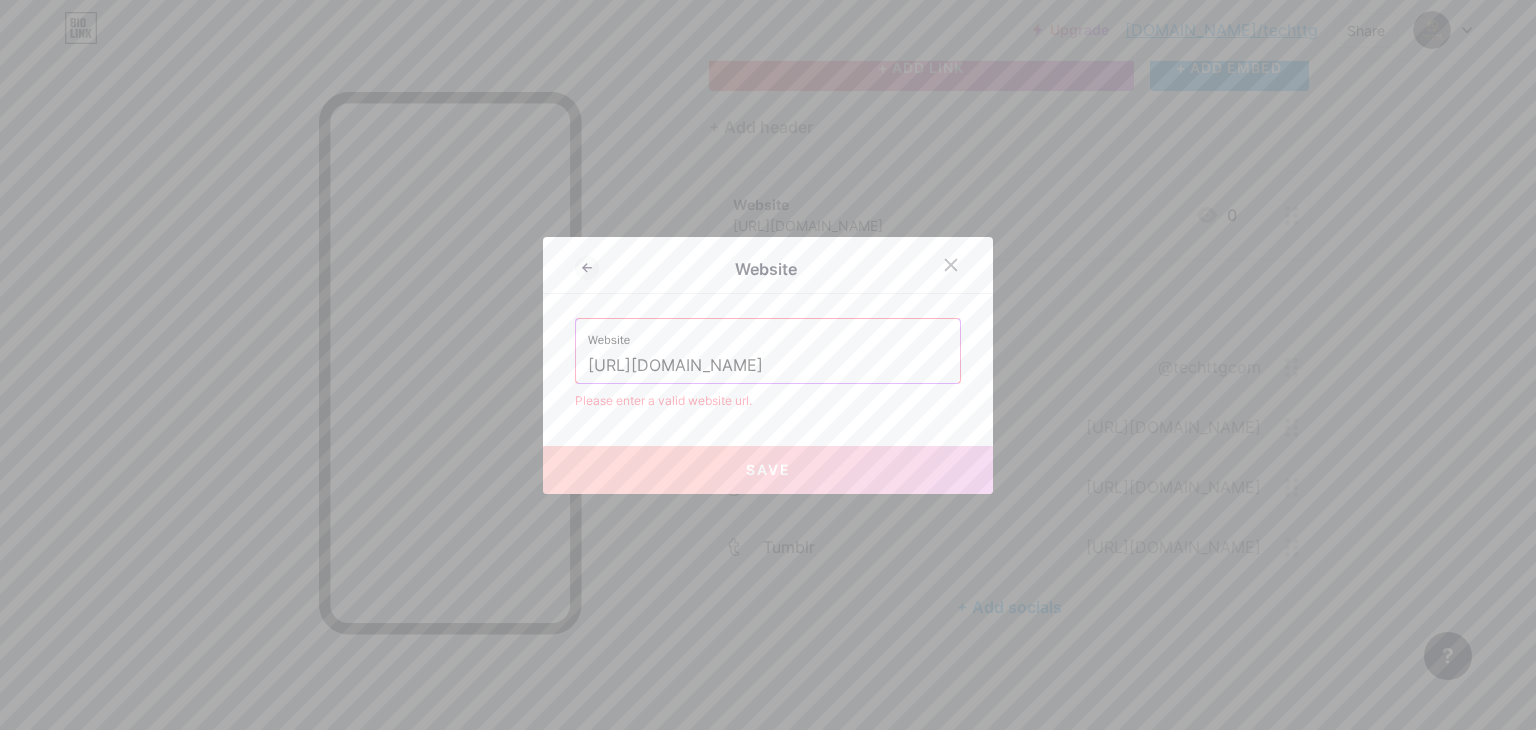 drag, startPoint x: 832, startPoint y: 377, endPoint x: 814, endPoint y: 380, distance: 18.248287 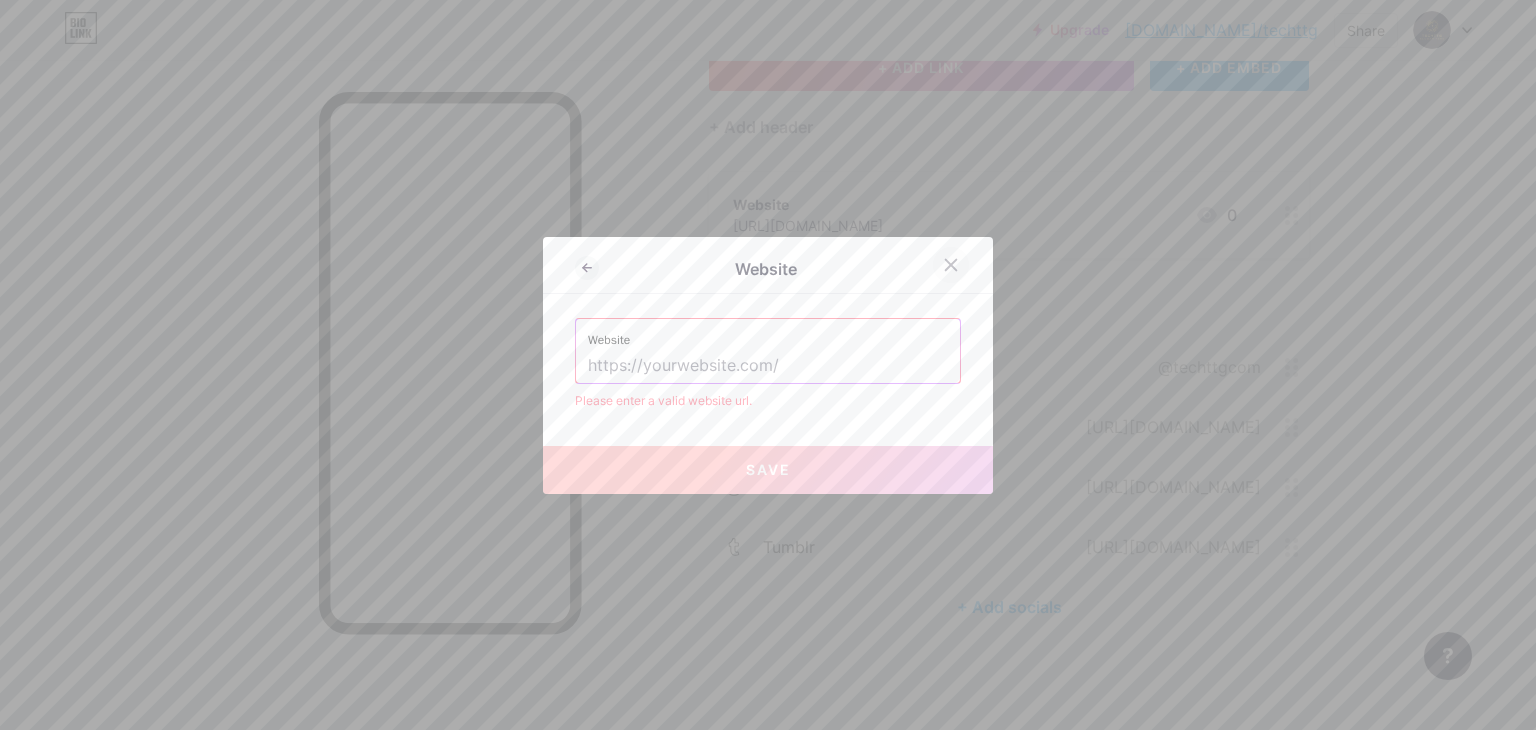 type 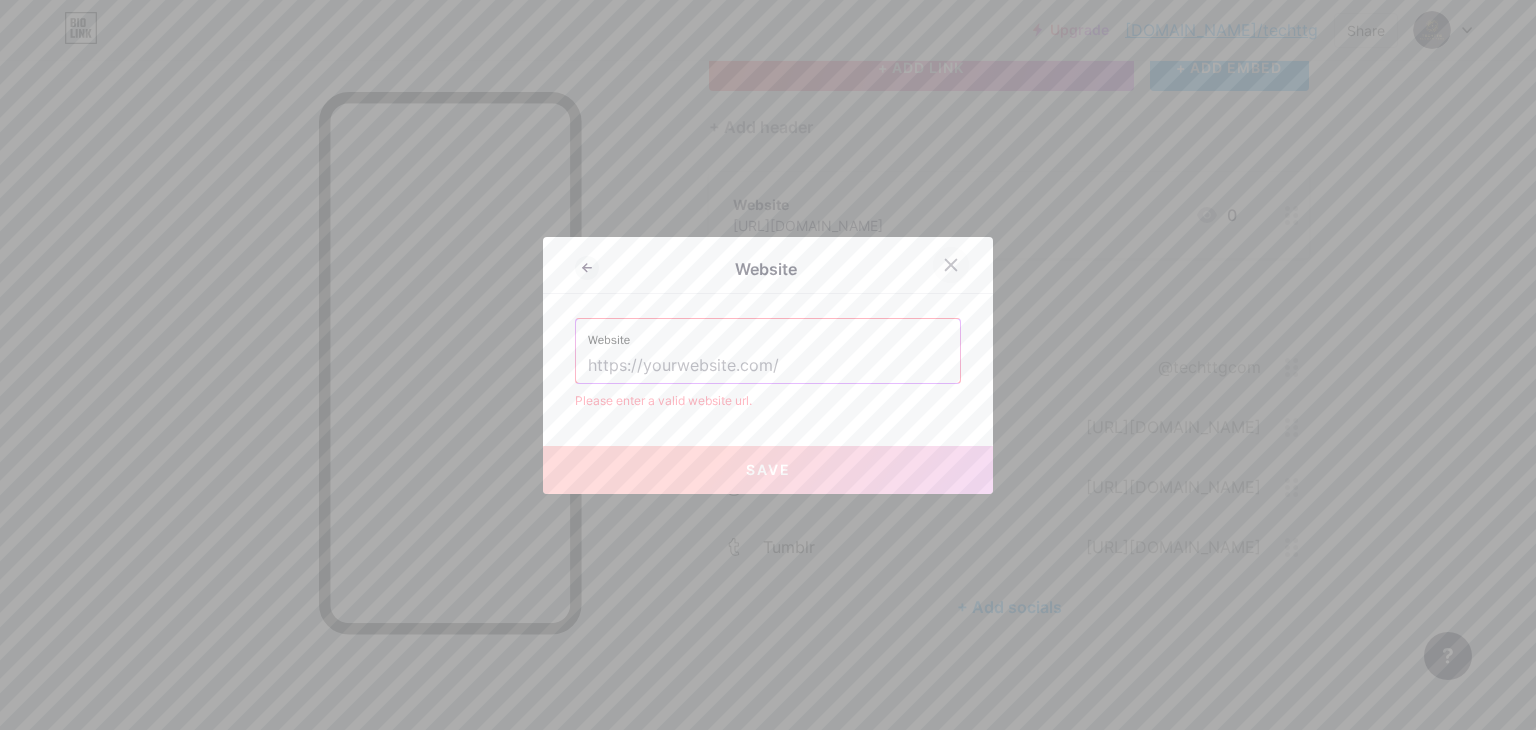 drag, startPoint x: 935, startPoint y: 258, endPoint x: 893, endPoint y: 338, distance: 90.35486 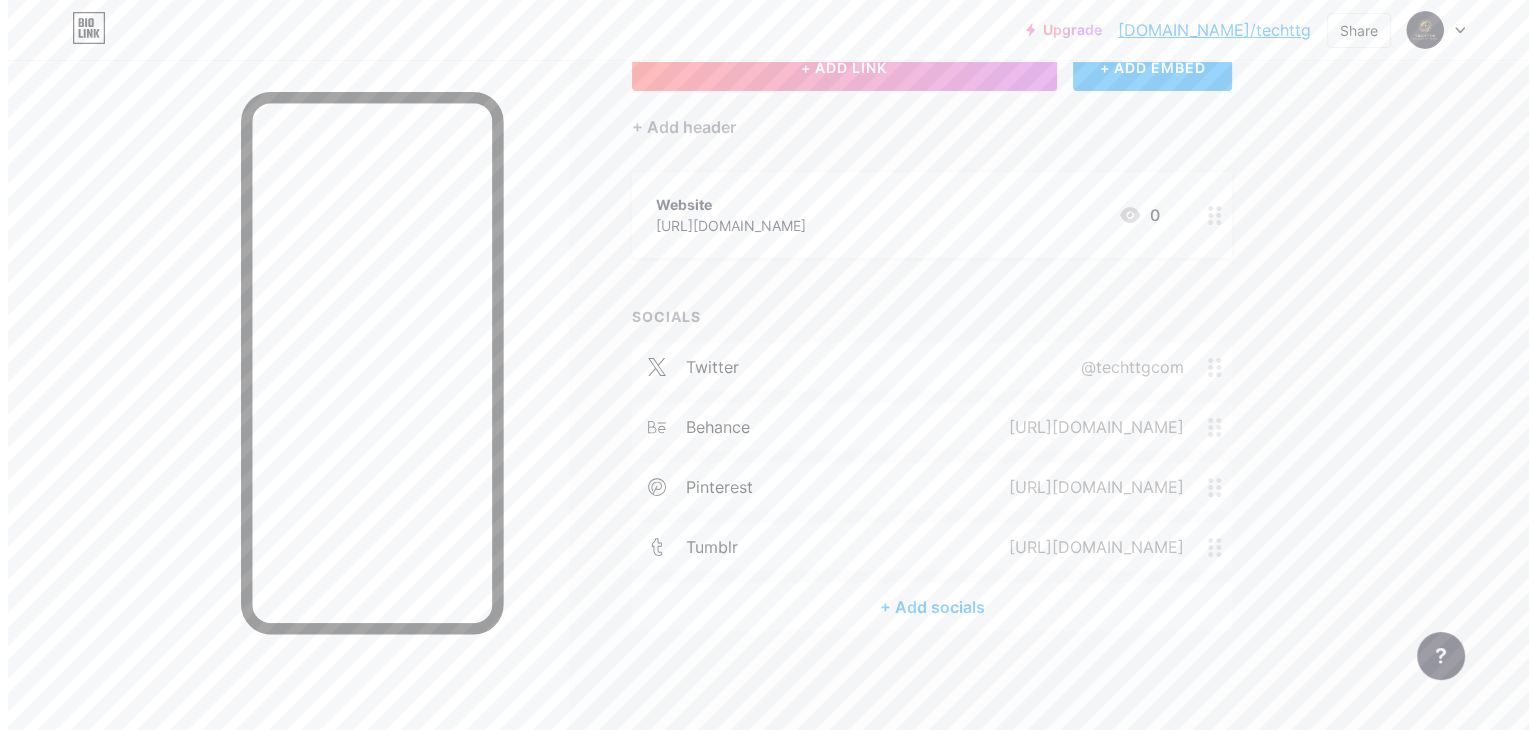 scroll, scrollTop: 43, scrollLeft: 0, axis: vertical 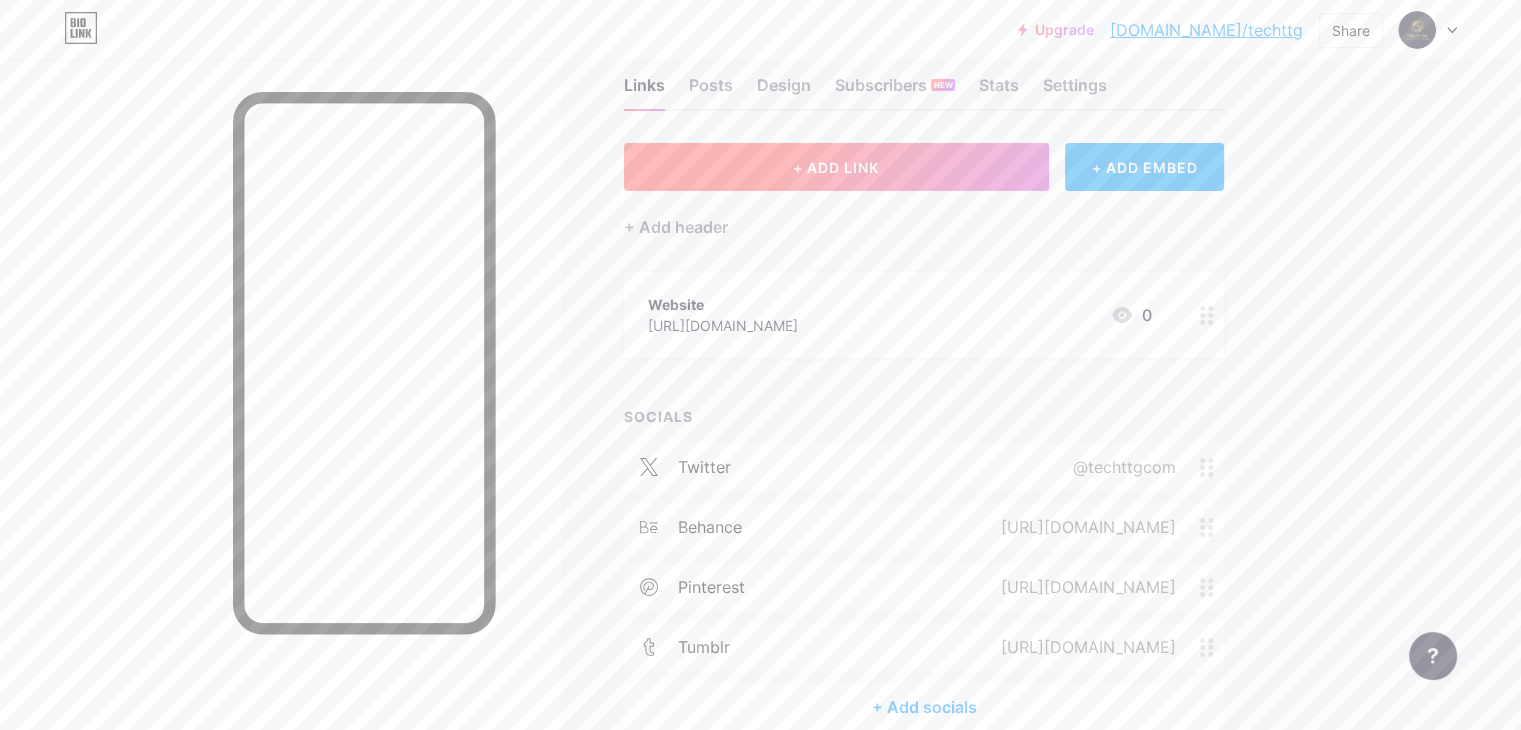 click on "+ ADD LINK" at bounding box center [836, 167] 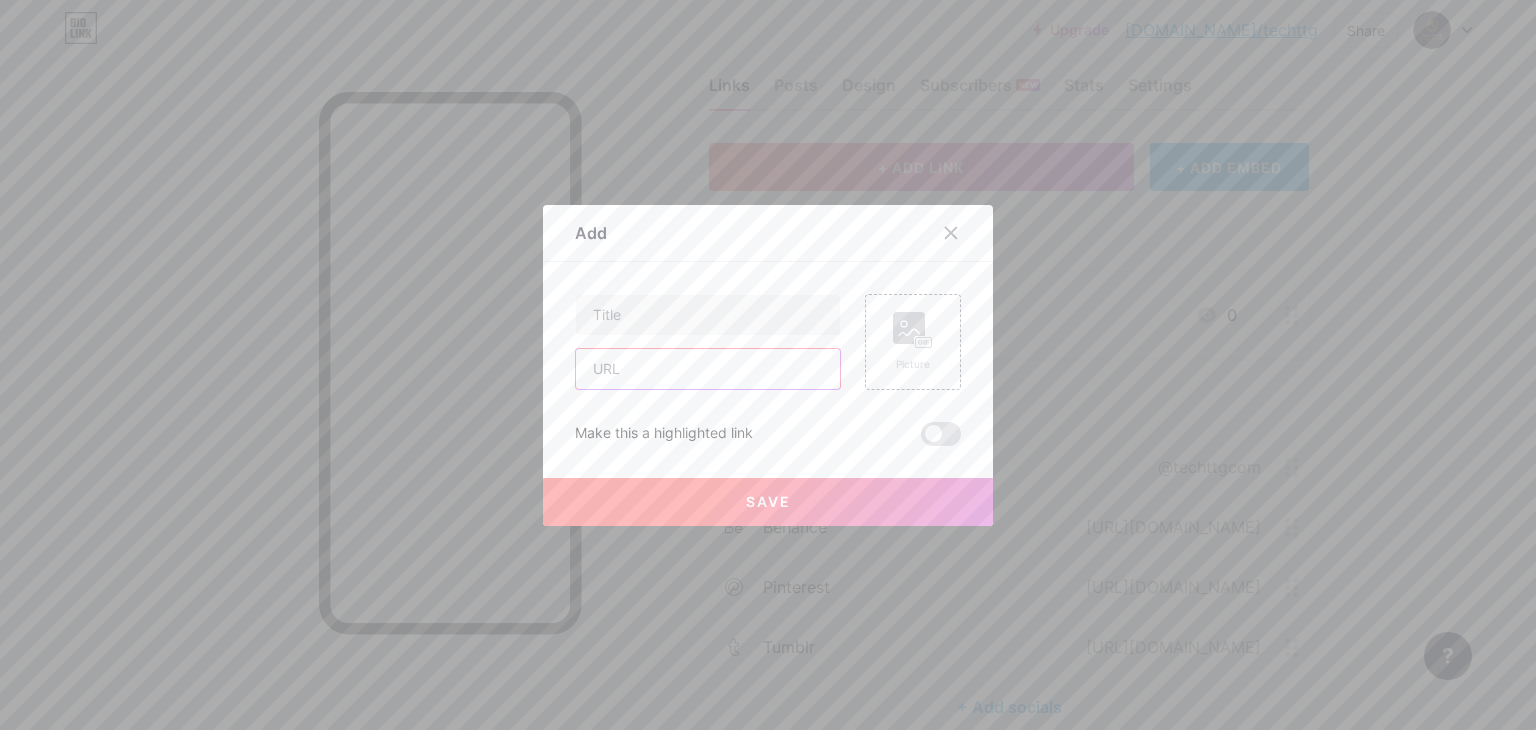 click at bounding box center [708, 369] 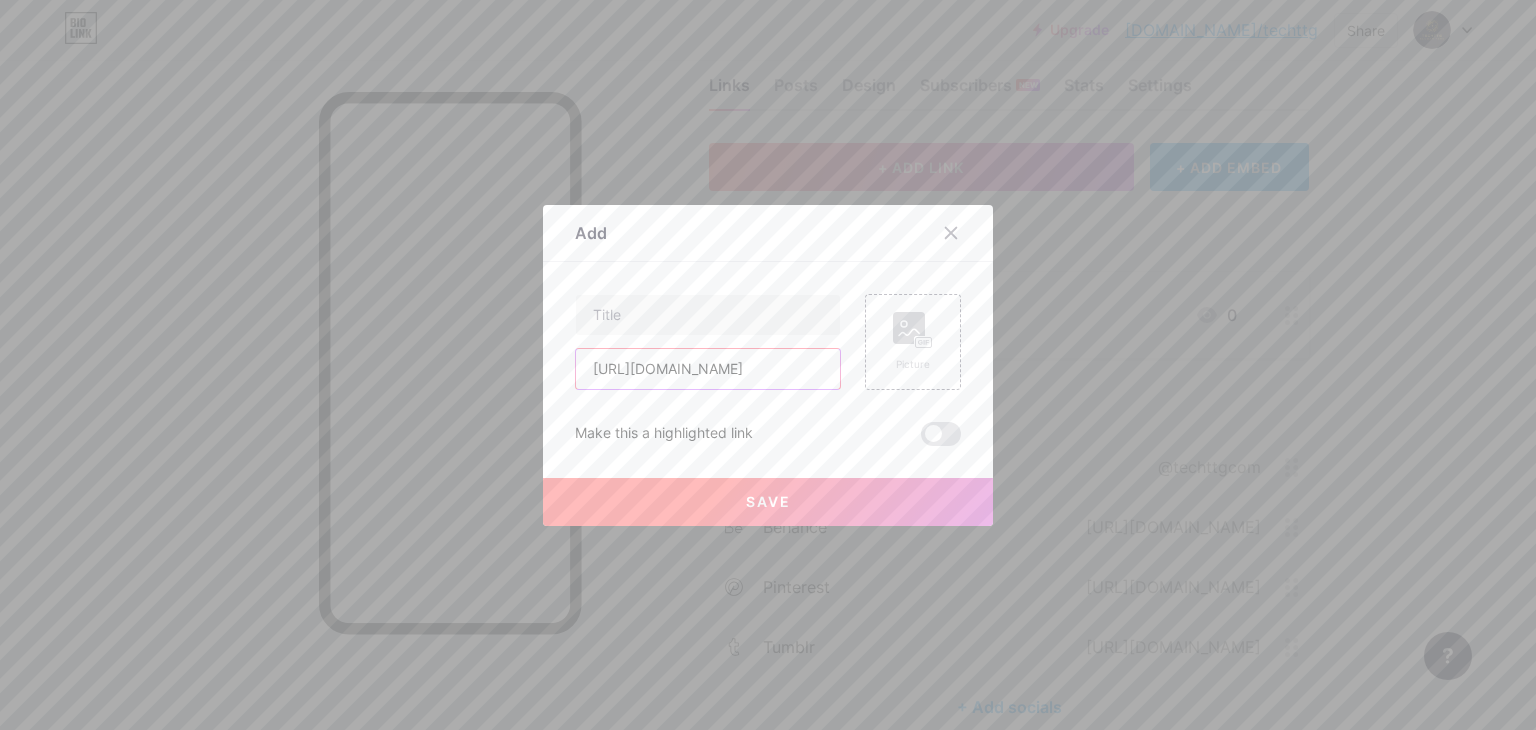 scroll, scrollTop: 0, scrollLeft: 26, axis: horizontal 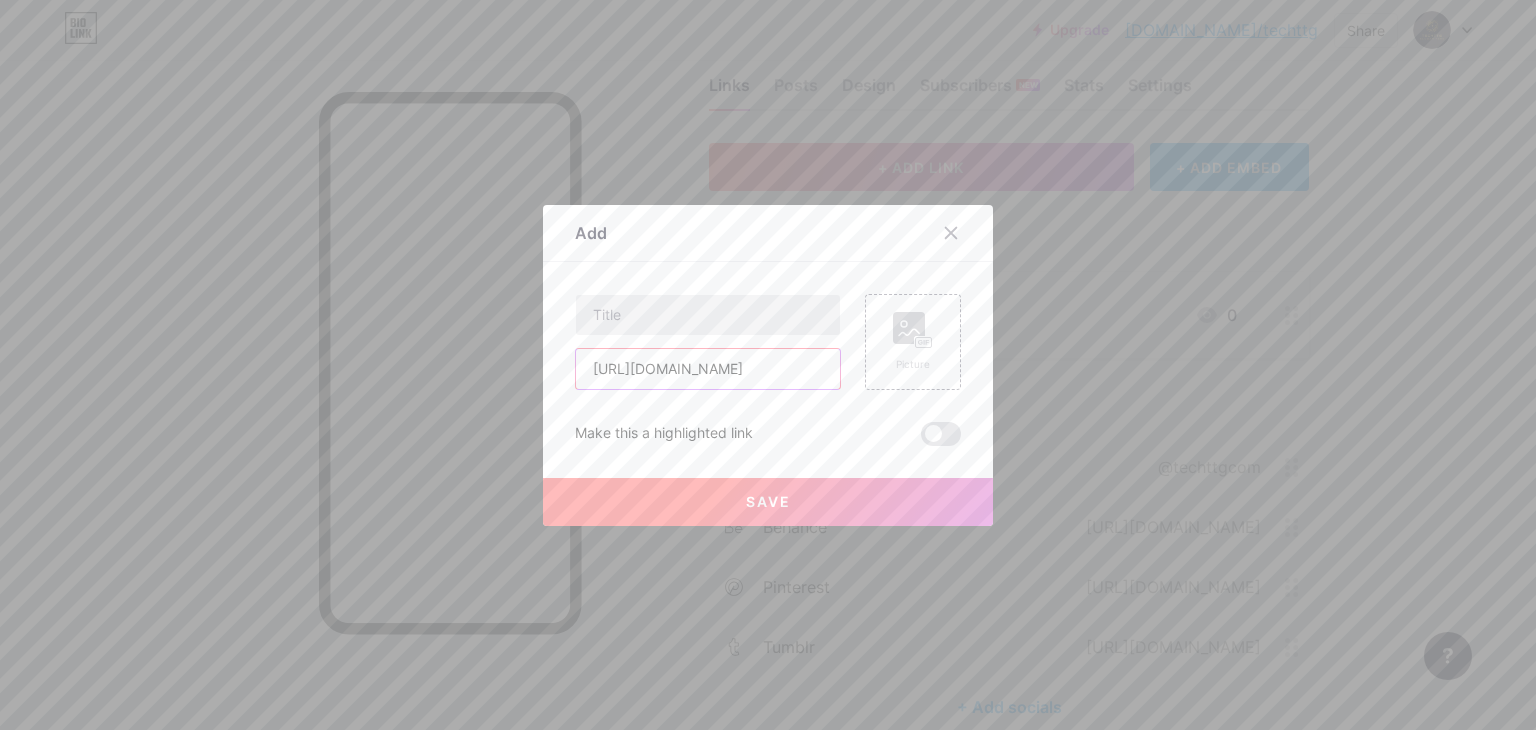 type on "[URL][DOMAIN_NAME]" 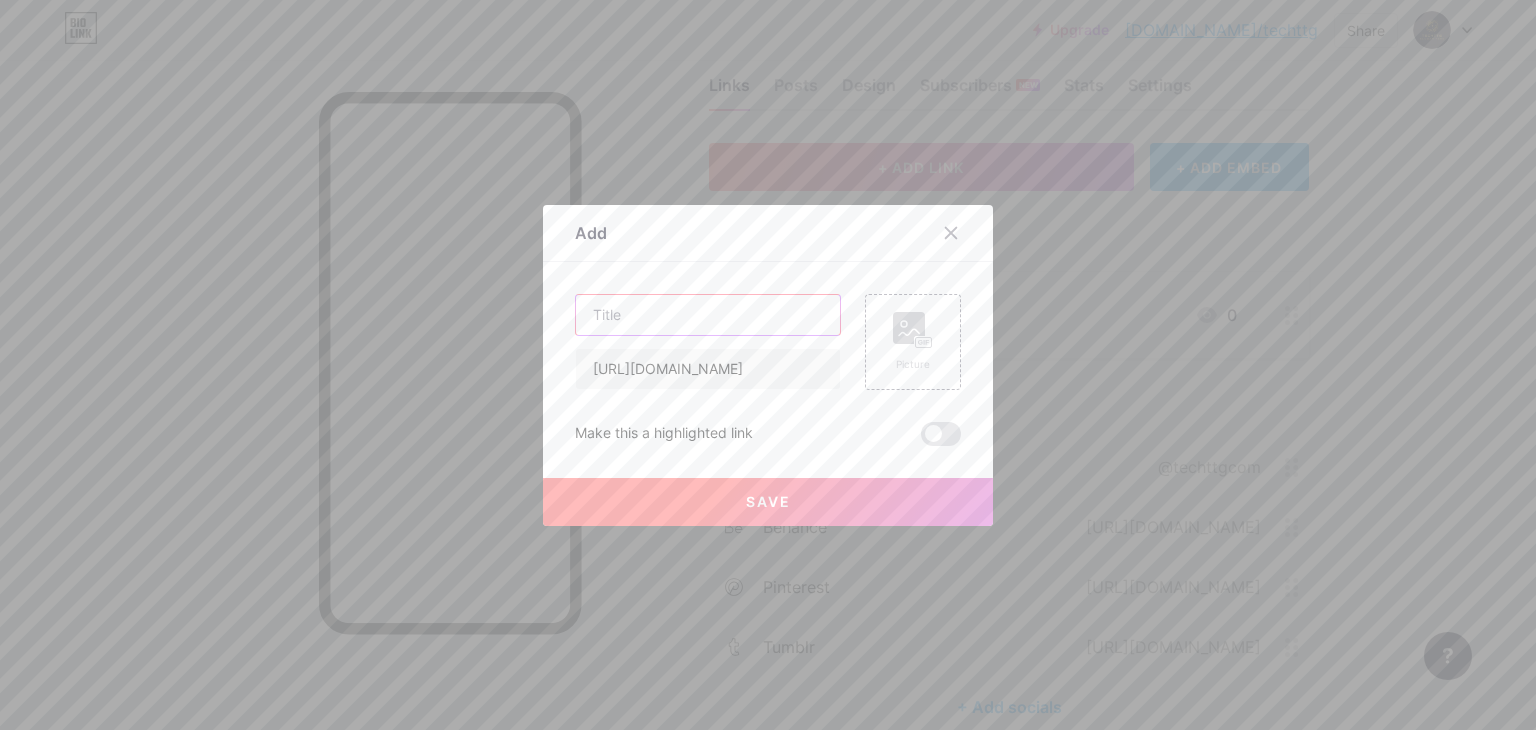 click at bounding box center (708, 315) 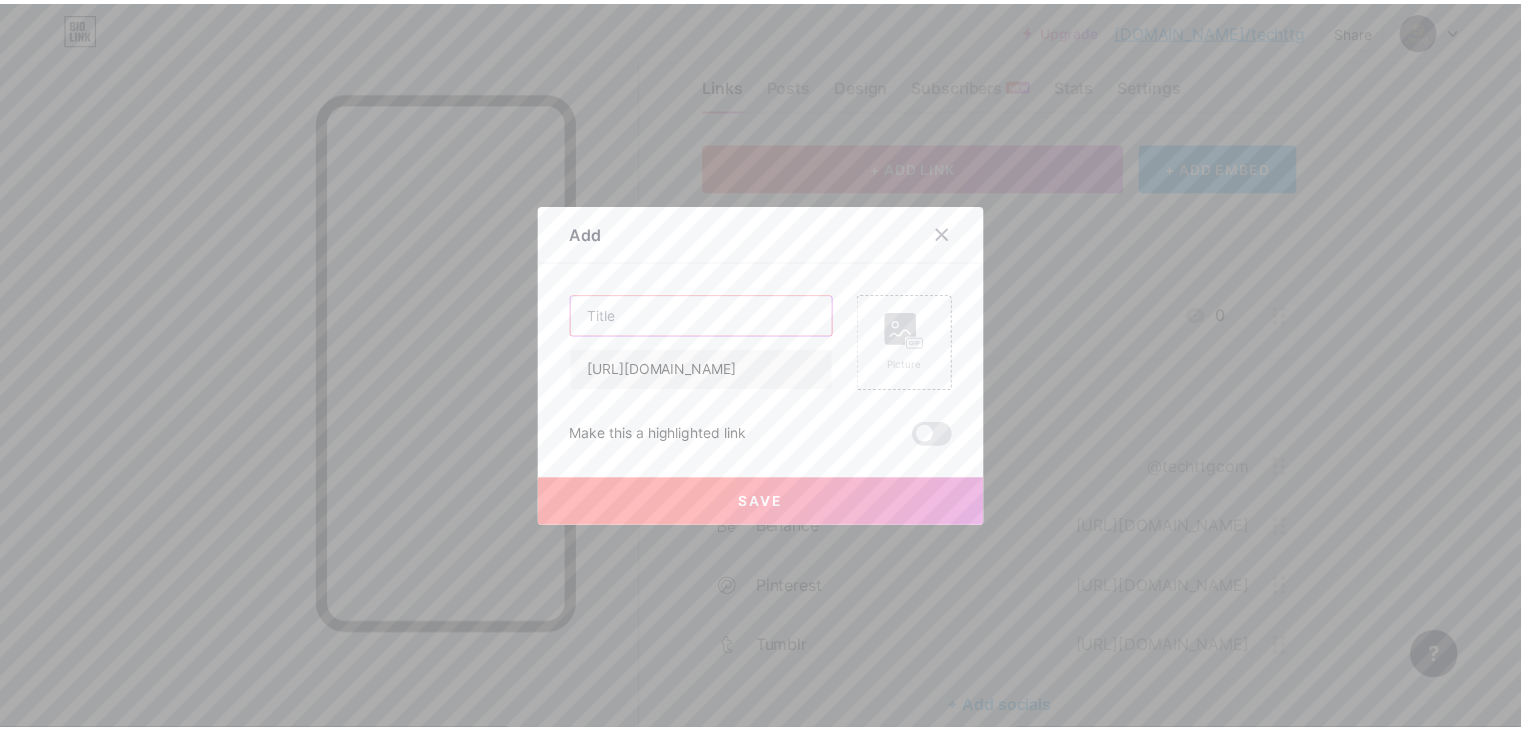 scroll, scrollTop: 0, scrollLeft: 0, axis: both 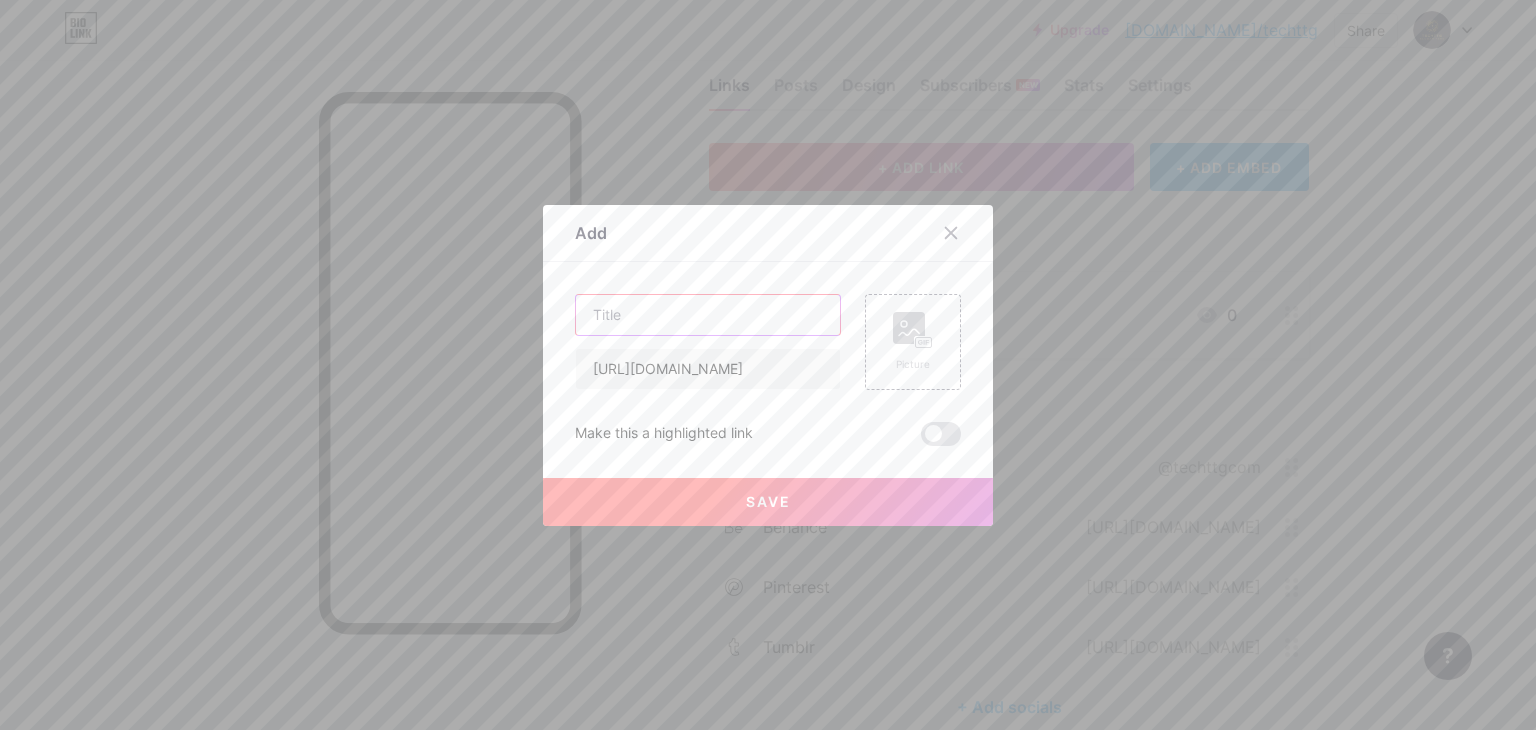 paste on "Flickr" 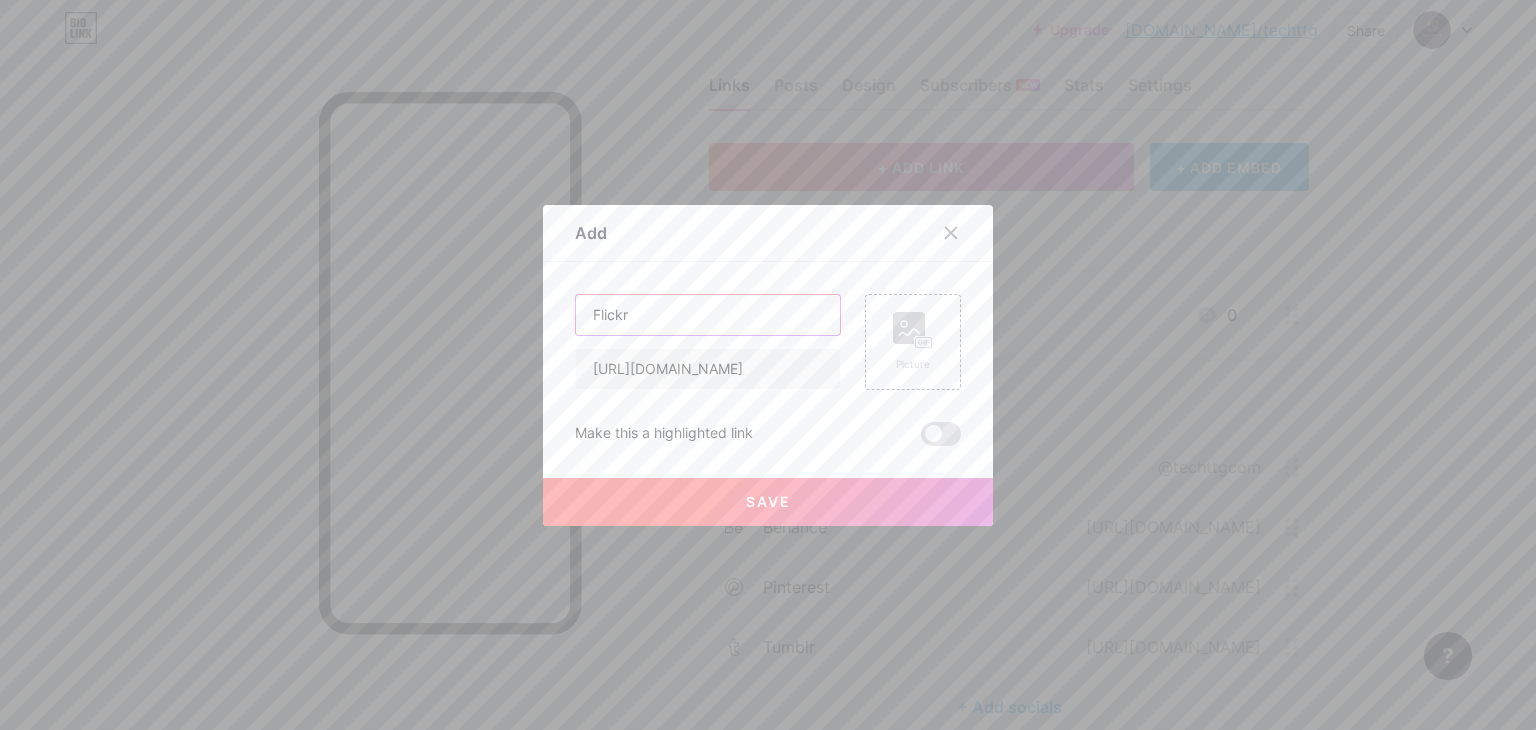 type on "Flickr" 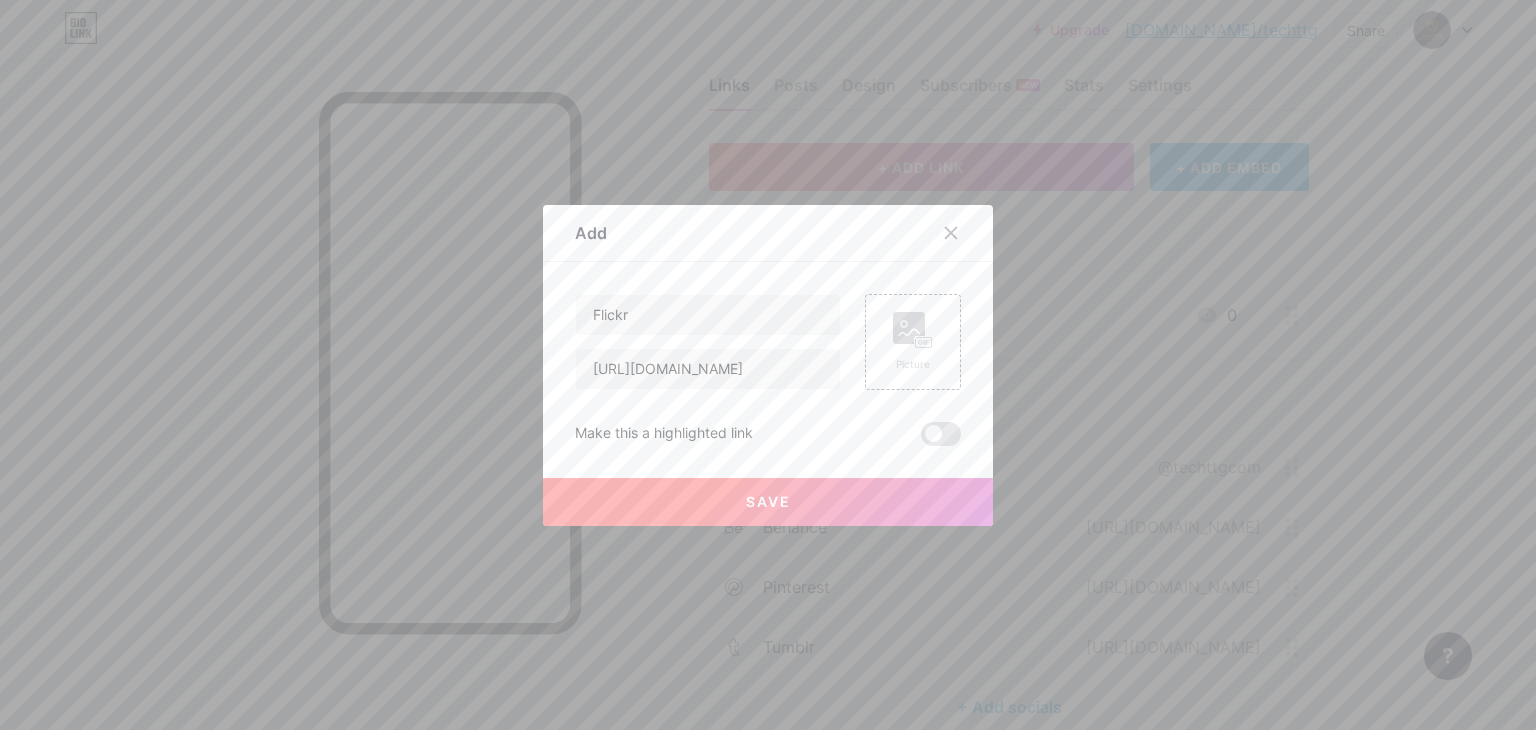 click on "Save" at bounding box center (768, 502) 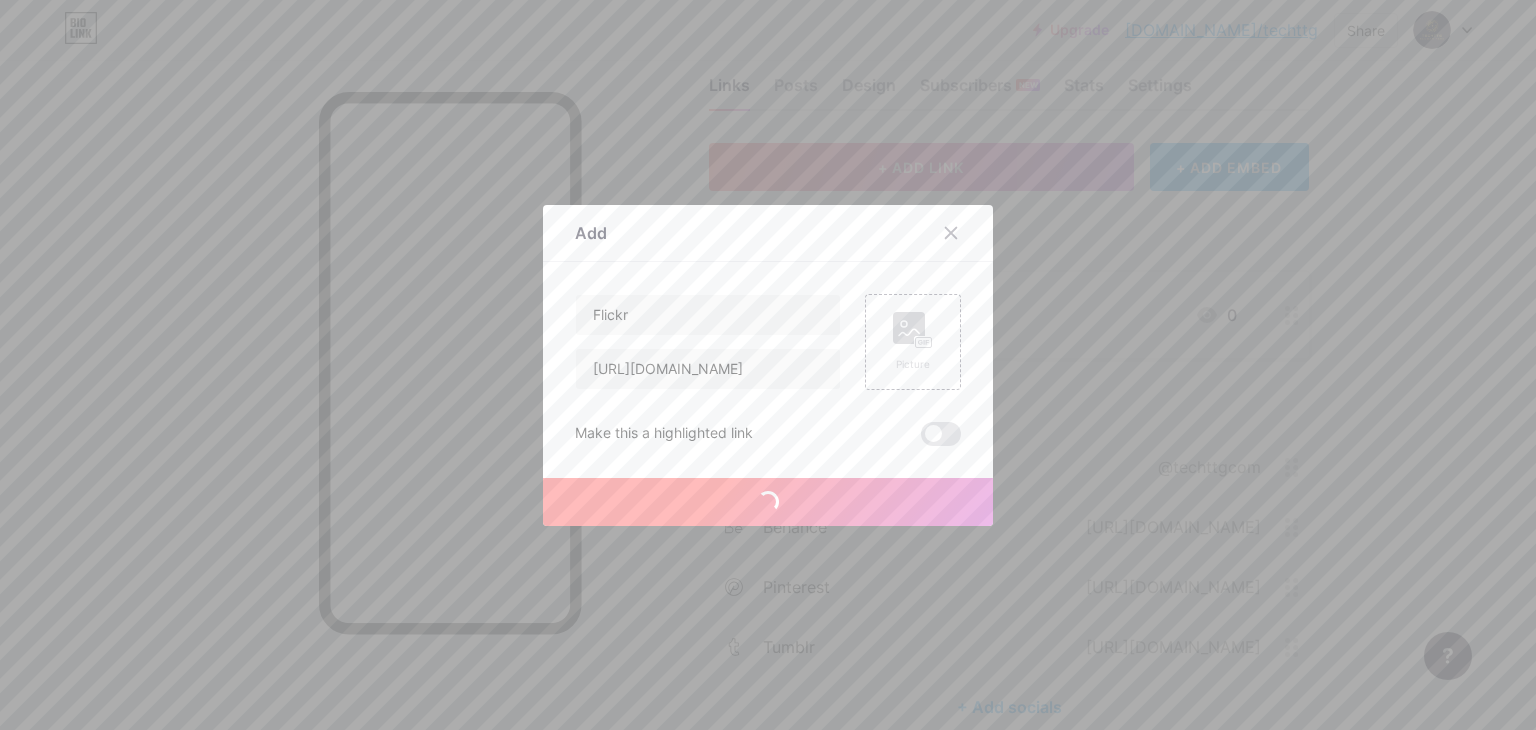type 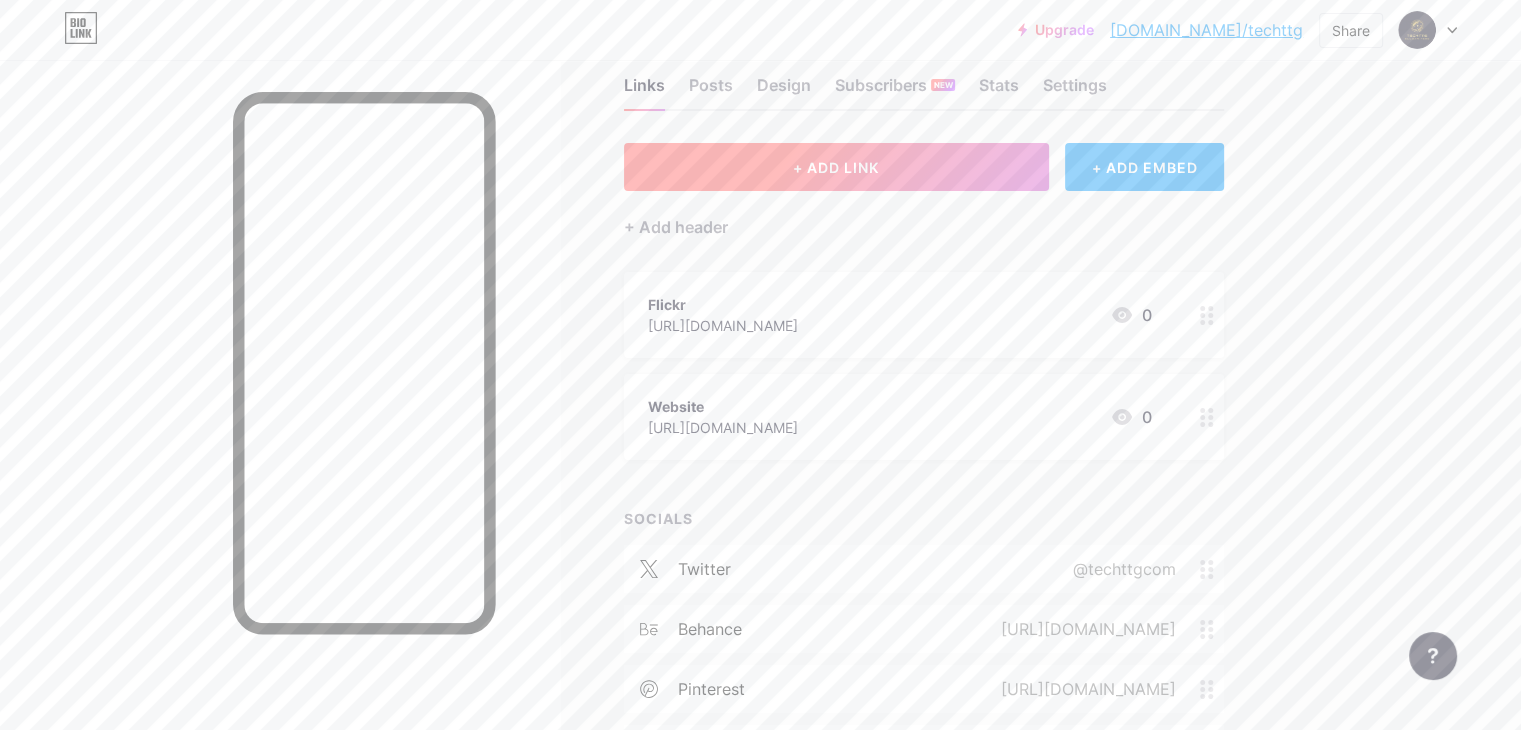 click on "+ ADD LINK" at bounding box center (836, 167) 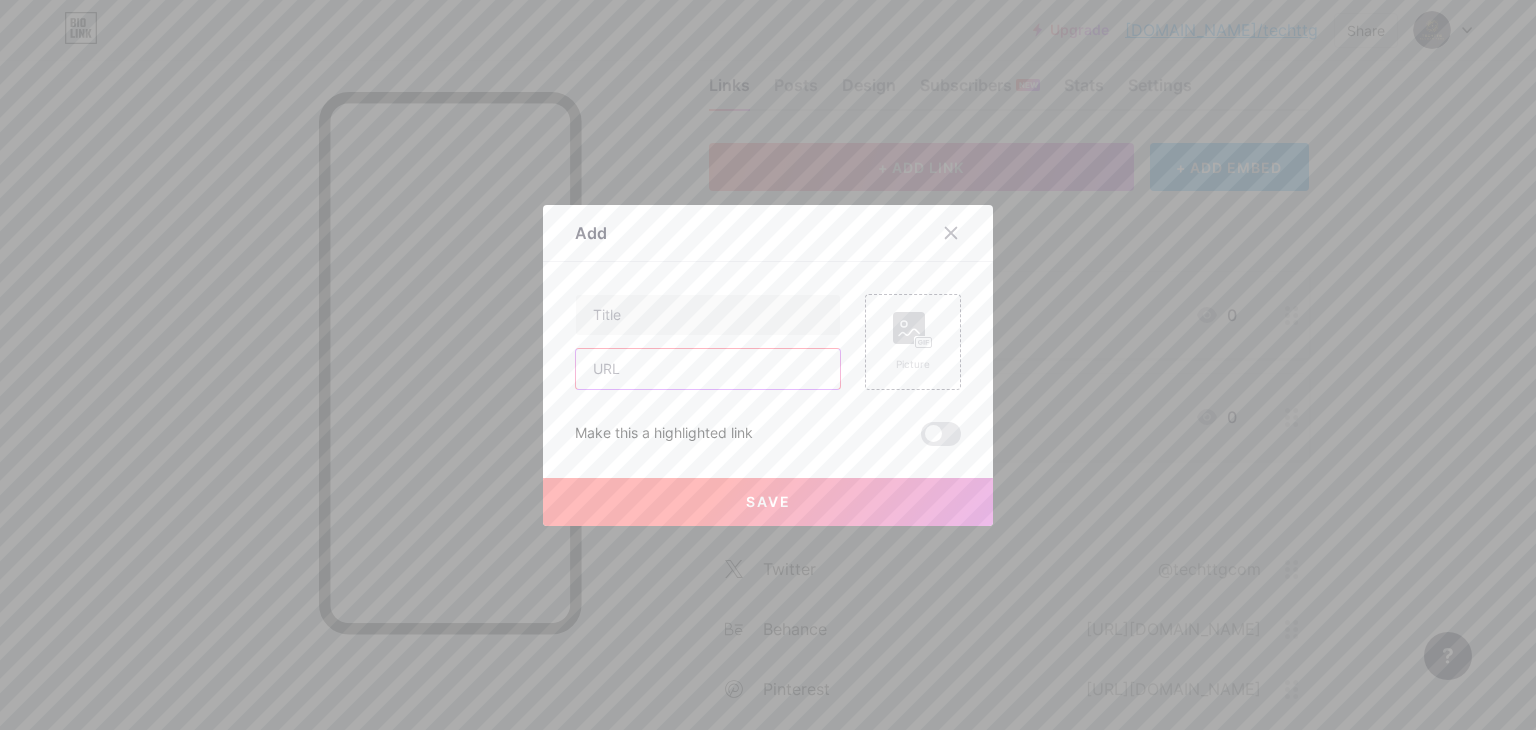 click at bounding box center [708, 369] 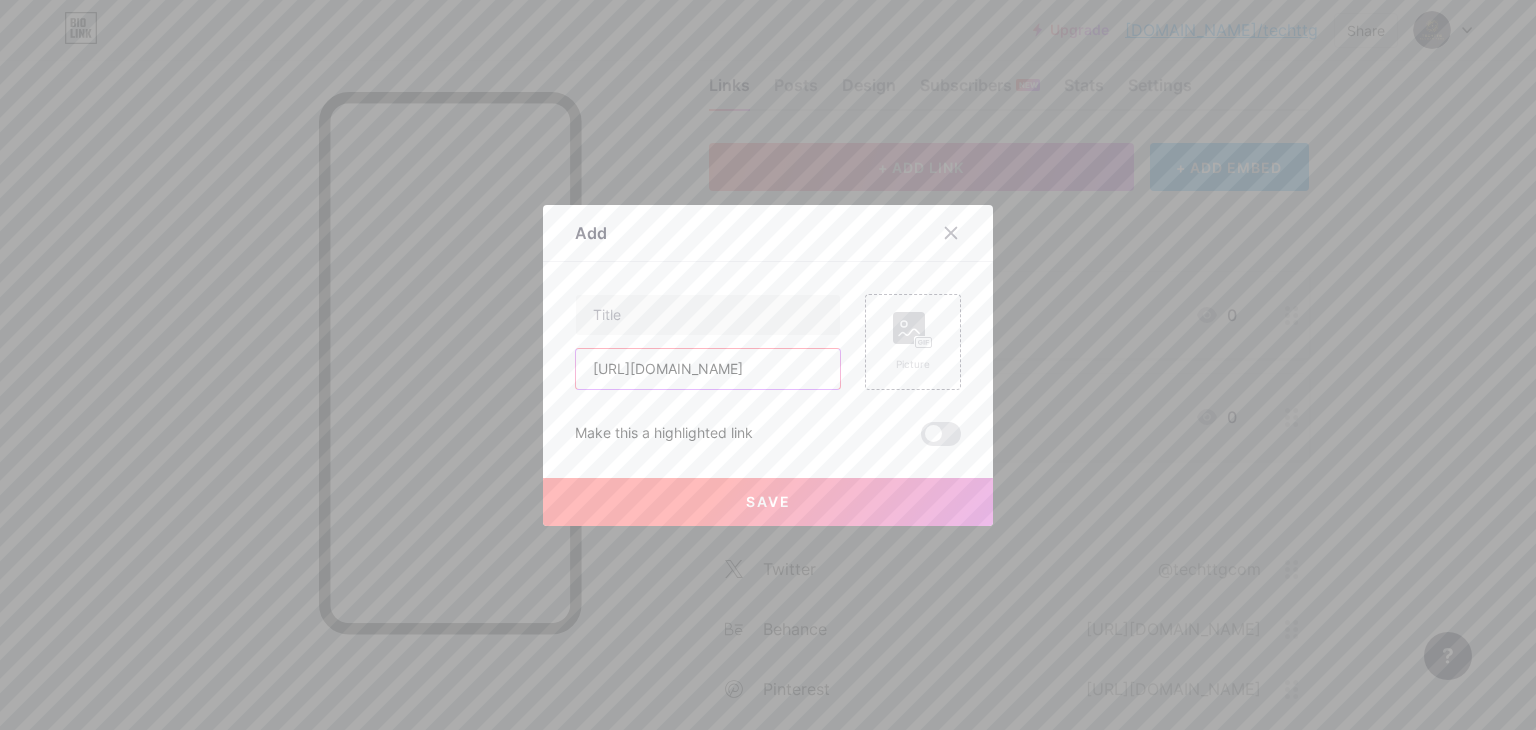type on "[URL][DOMAIN_NAME]" 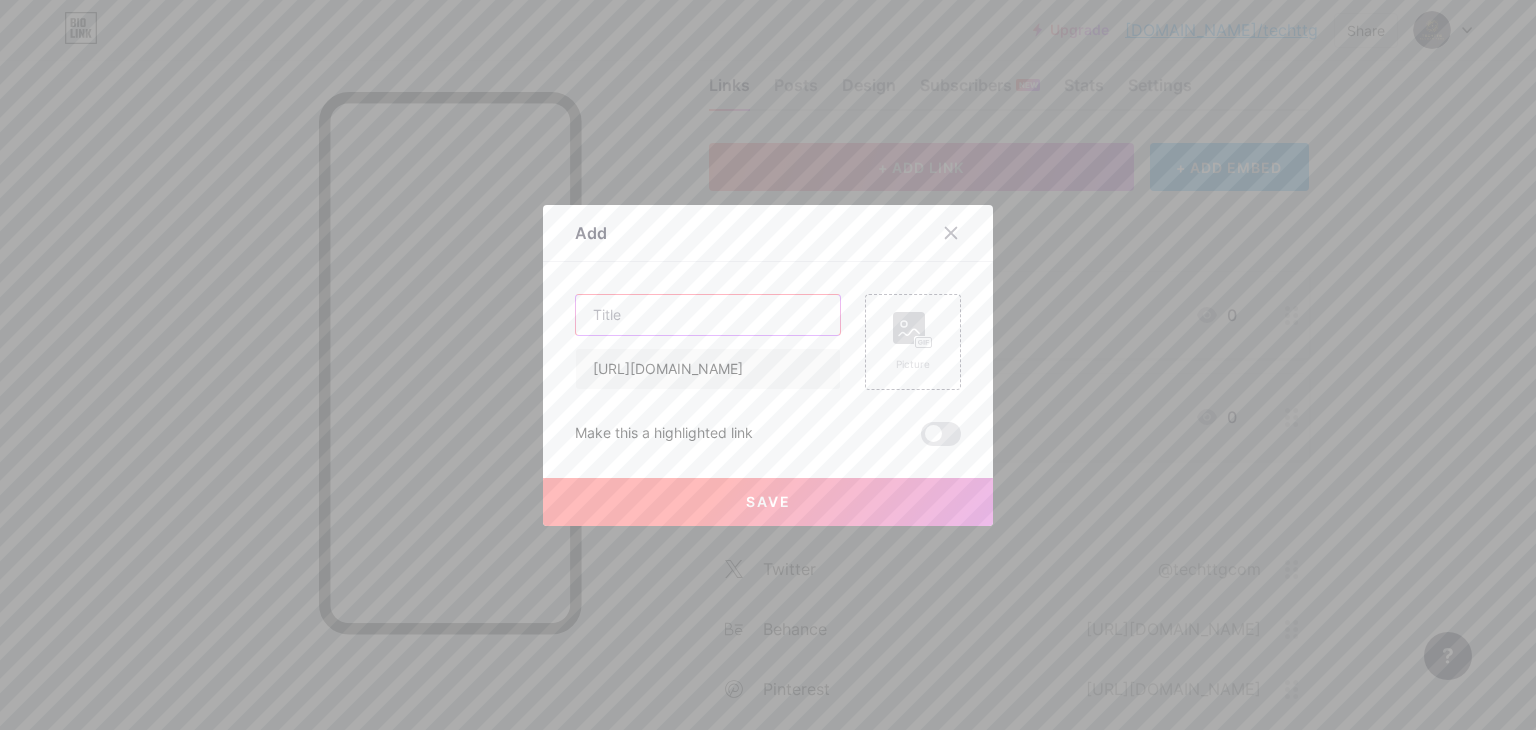 click at bounding box center [708, 315] 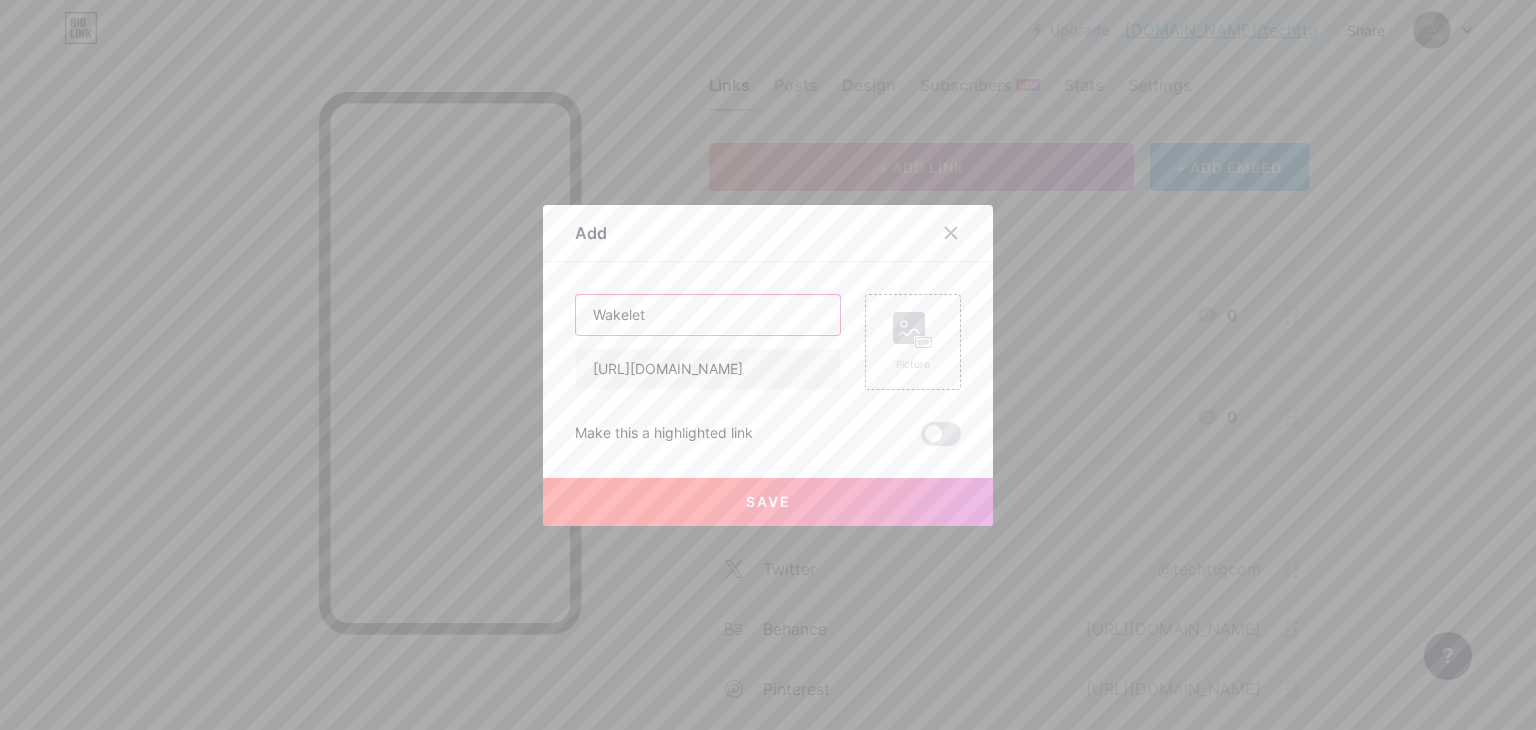 type on "Wakelet" 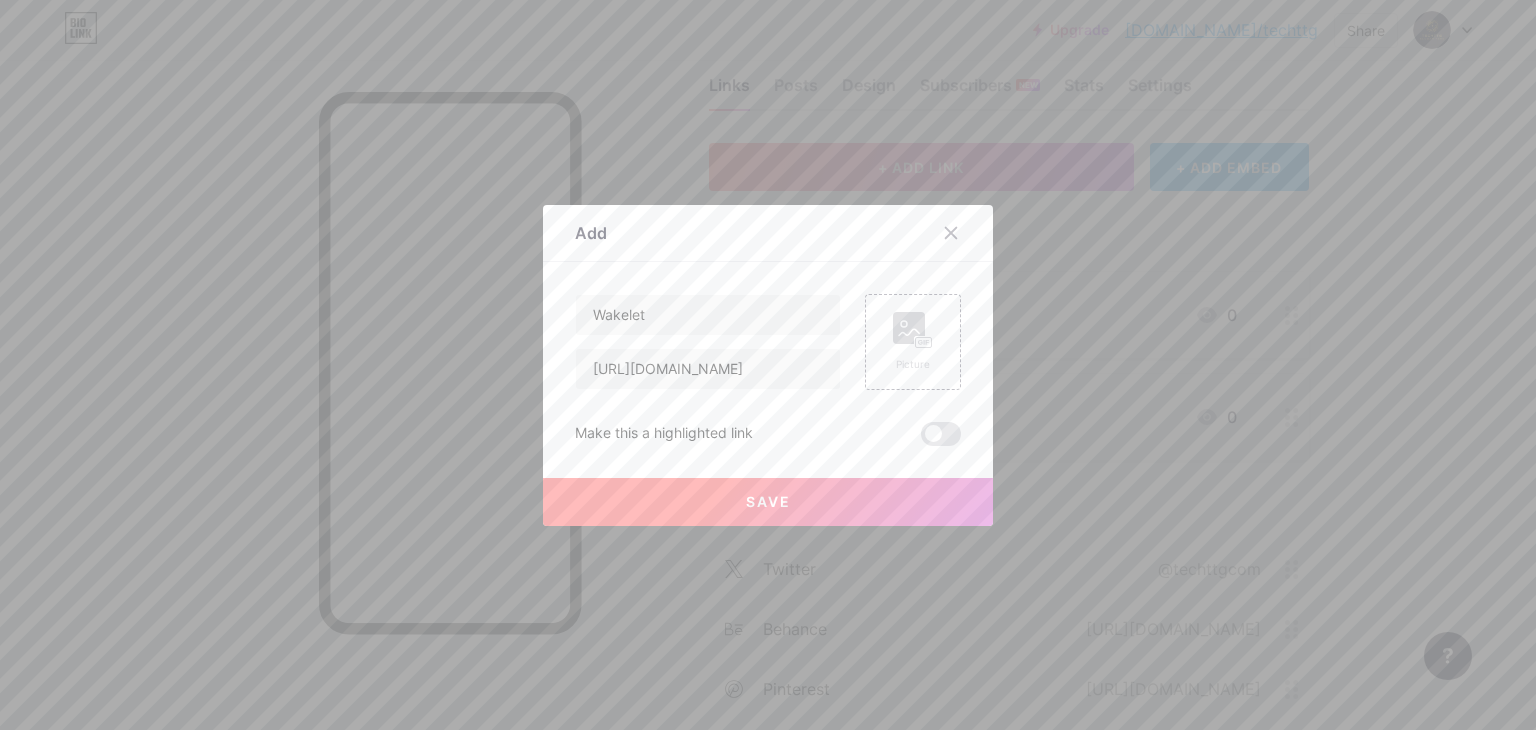 click on "Save" at bounding box center (768, 502) 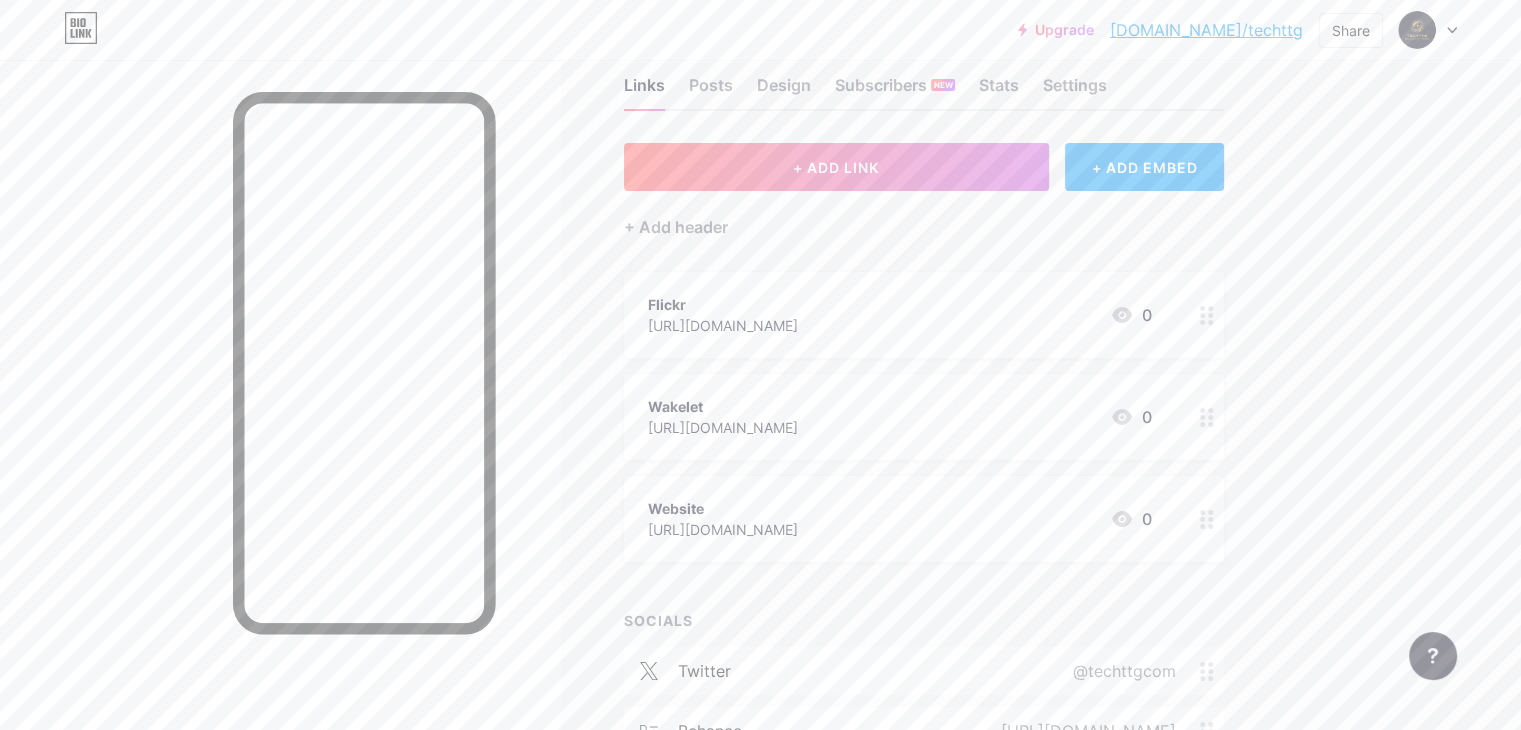 scroll, scrollTop: 0, scrollLeft: 0, axis: both 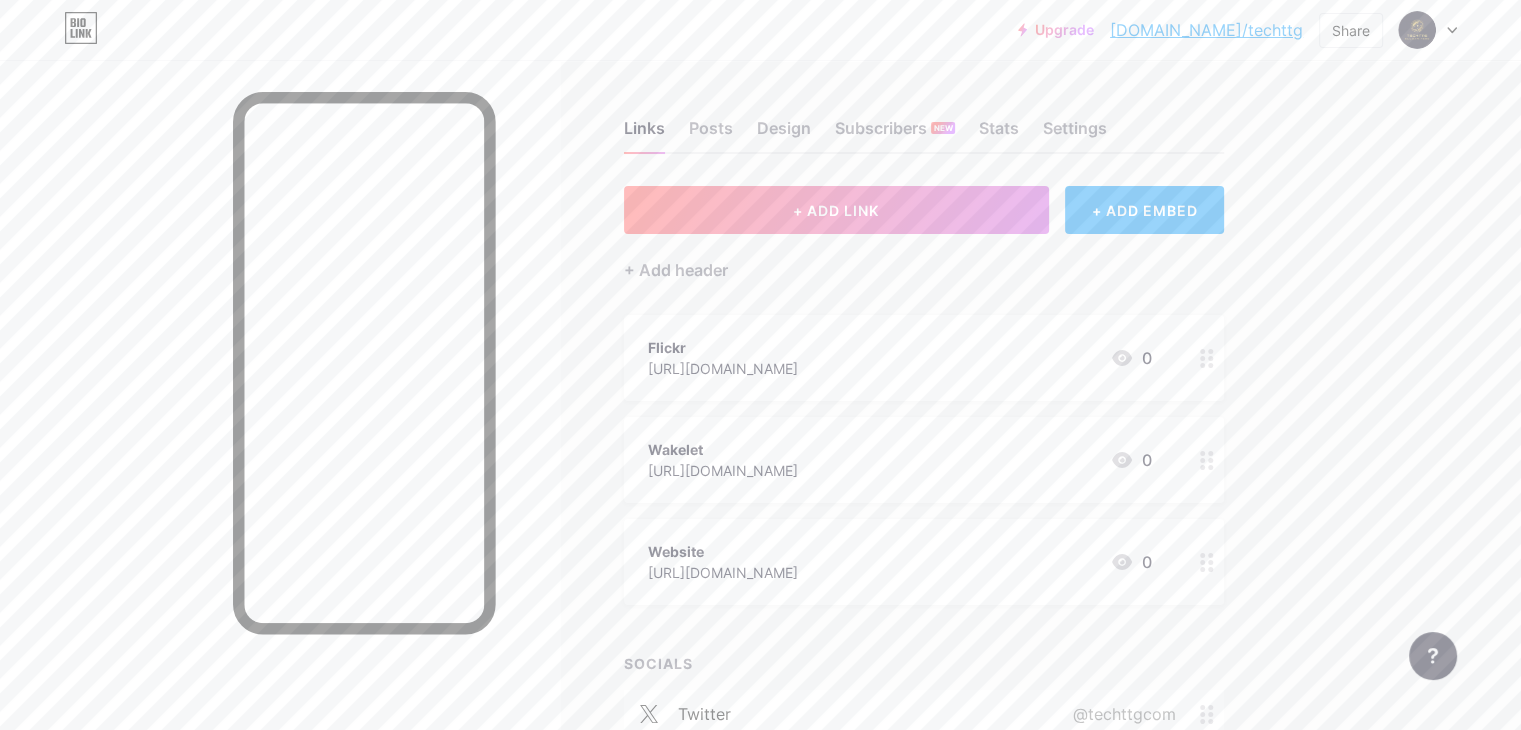 click on "[DOMAIN_NAME]/techttg" at bounding box center [1206, 30] 